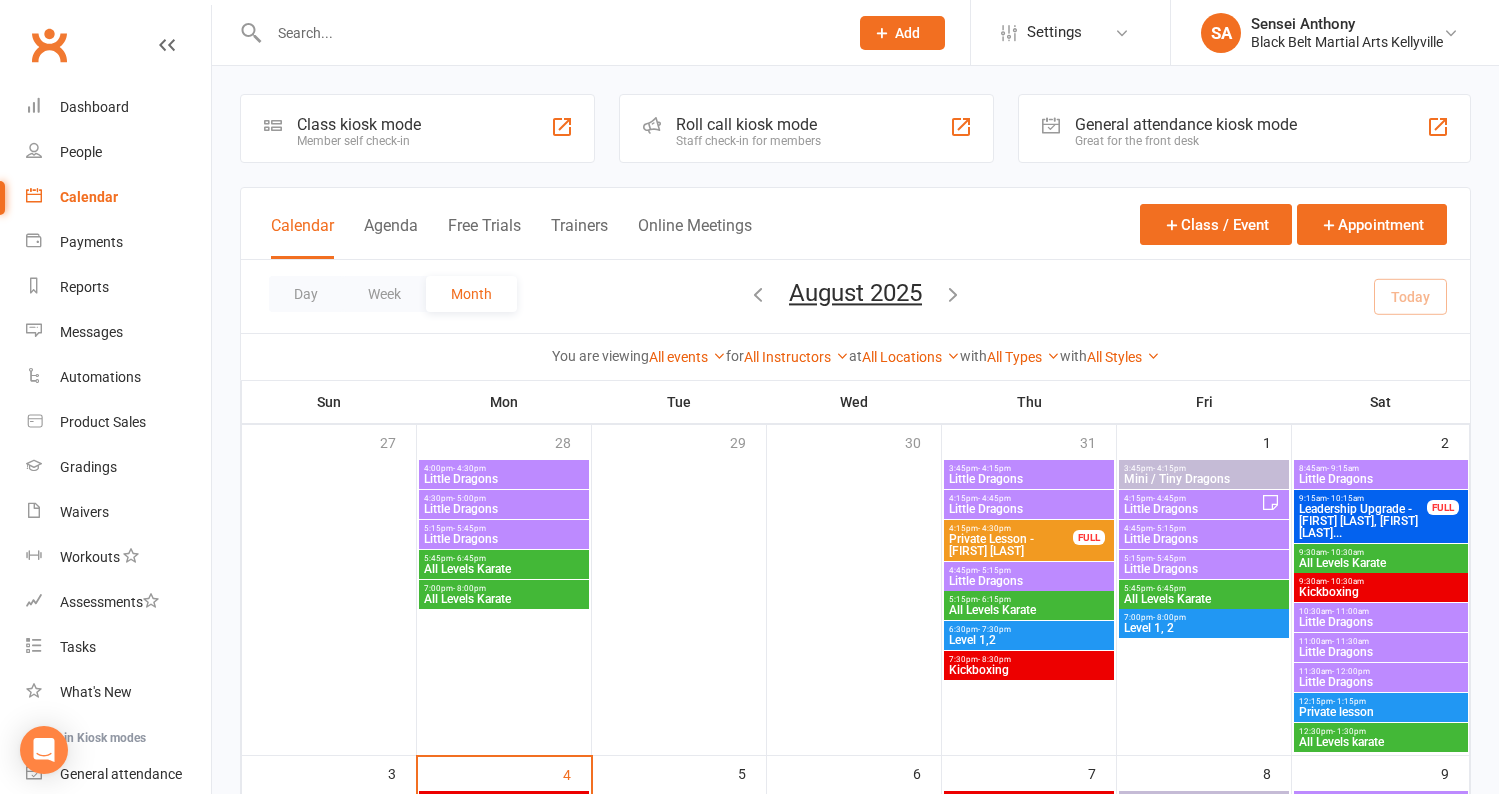 scroll, scrollTop: 378, scrollLeft: 0, axis: vertical 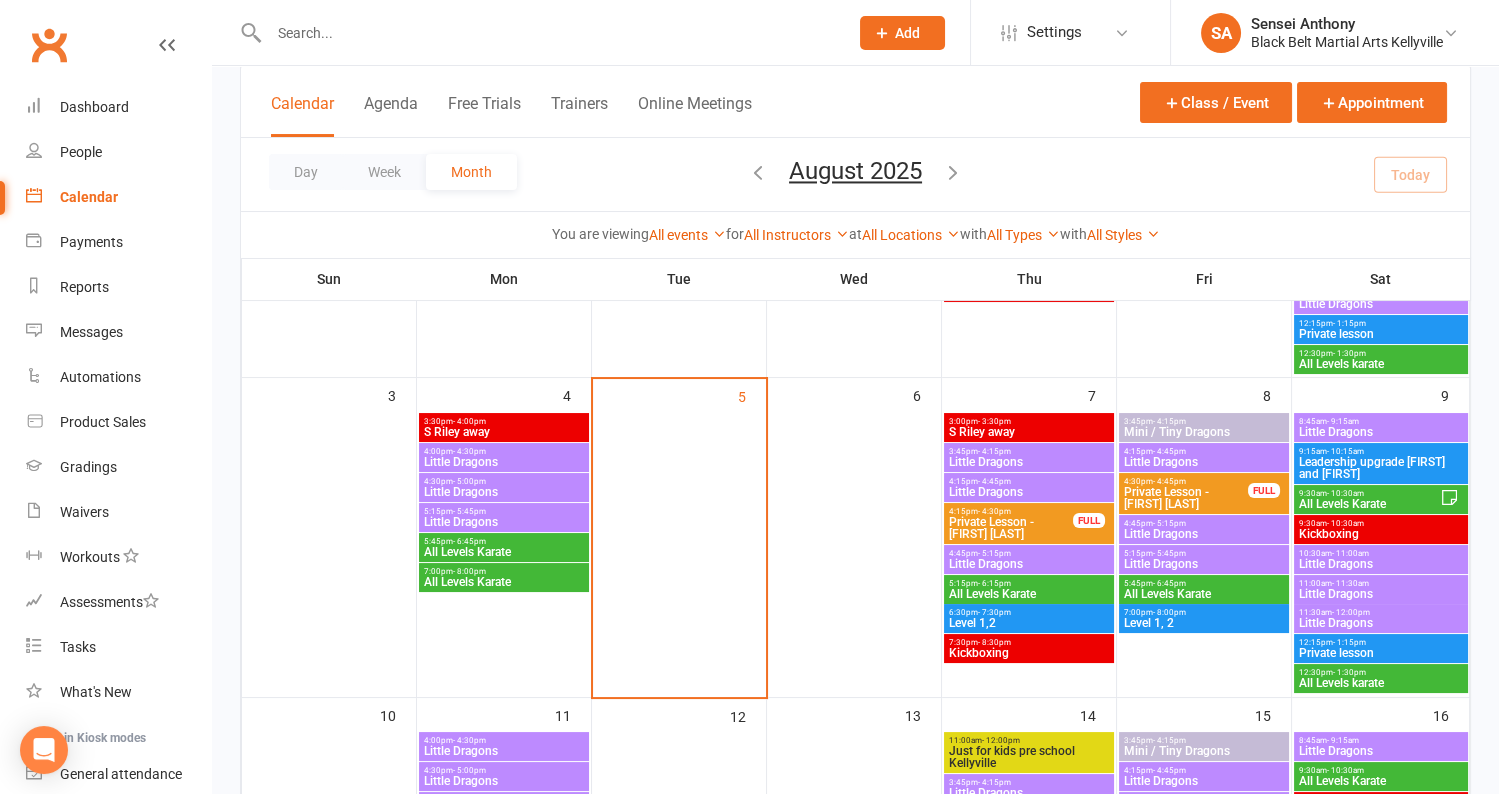 click on "S Riley away" at bounding box center (504, 432) 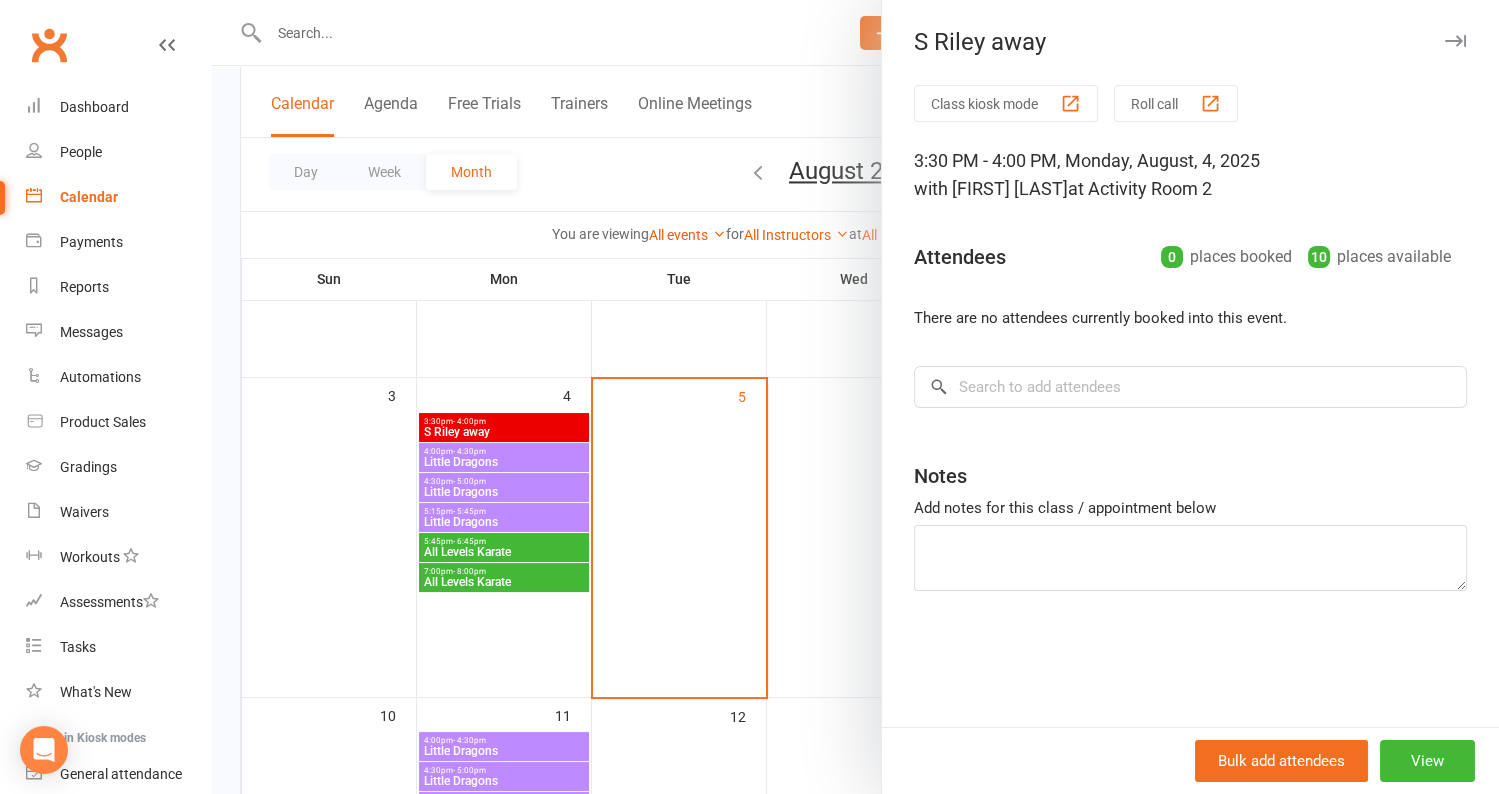 click at bounding box center [855, 397] 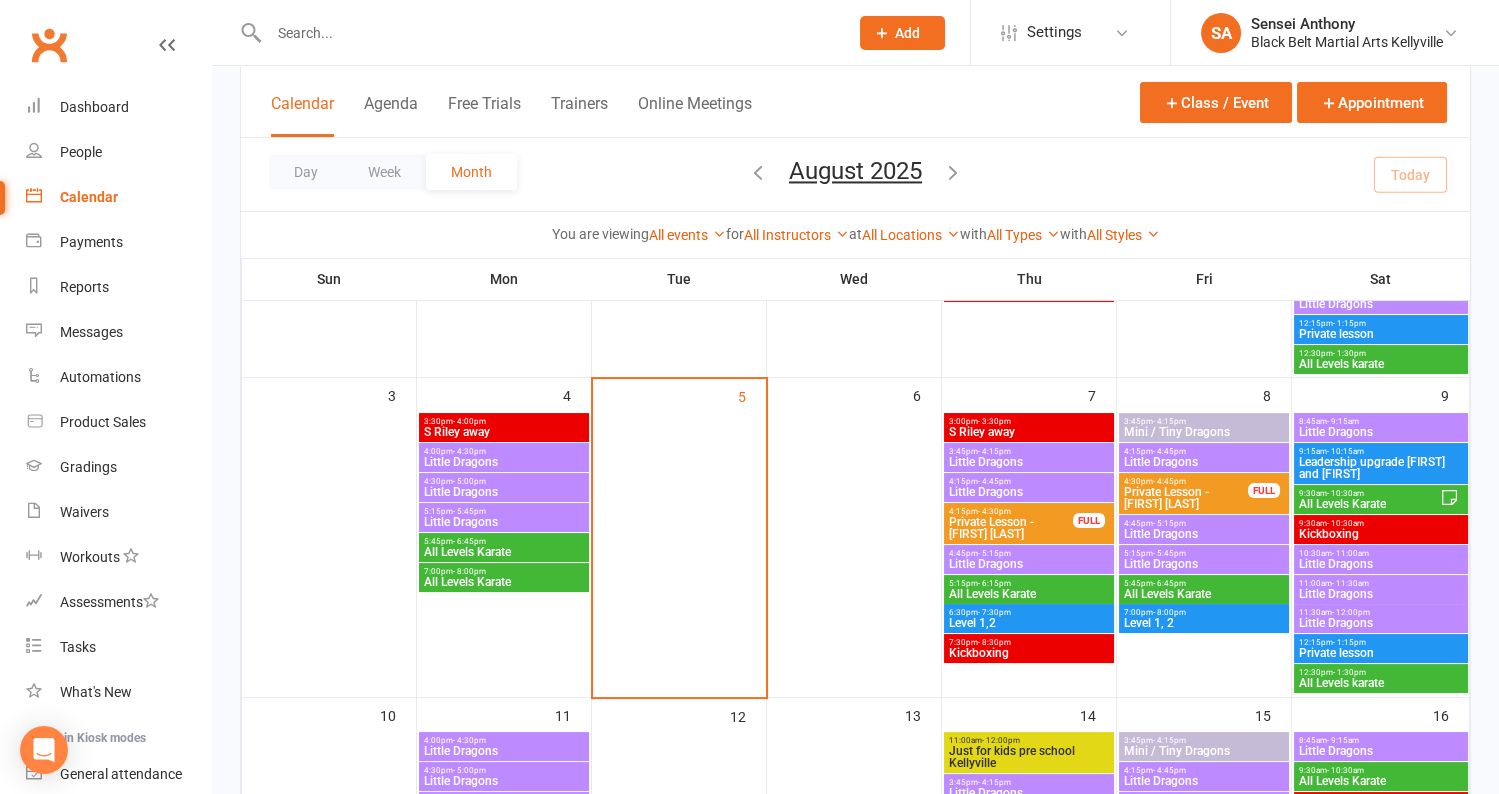 click on "- 8:00pm" at bounding box center (469, 571) 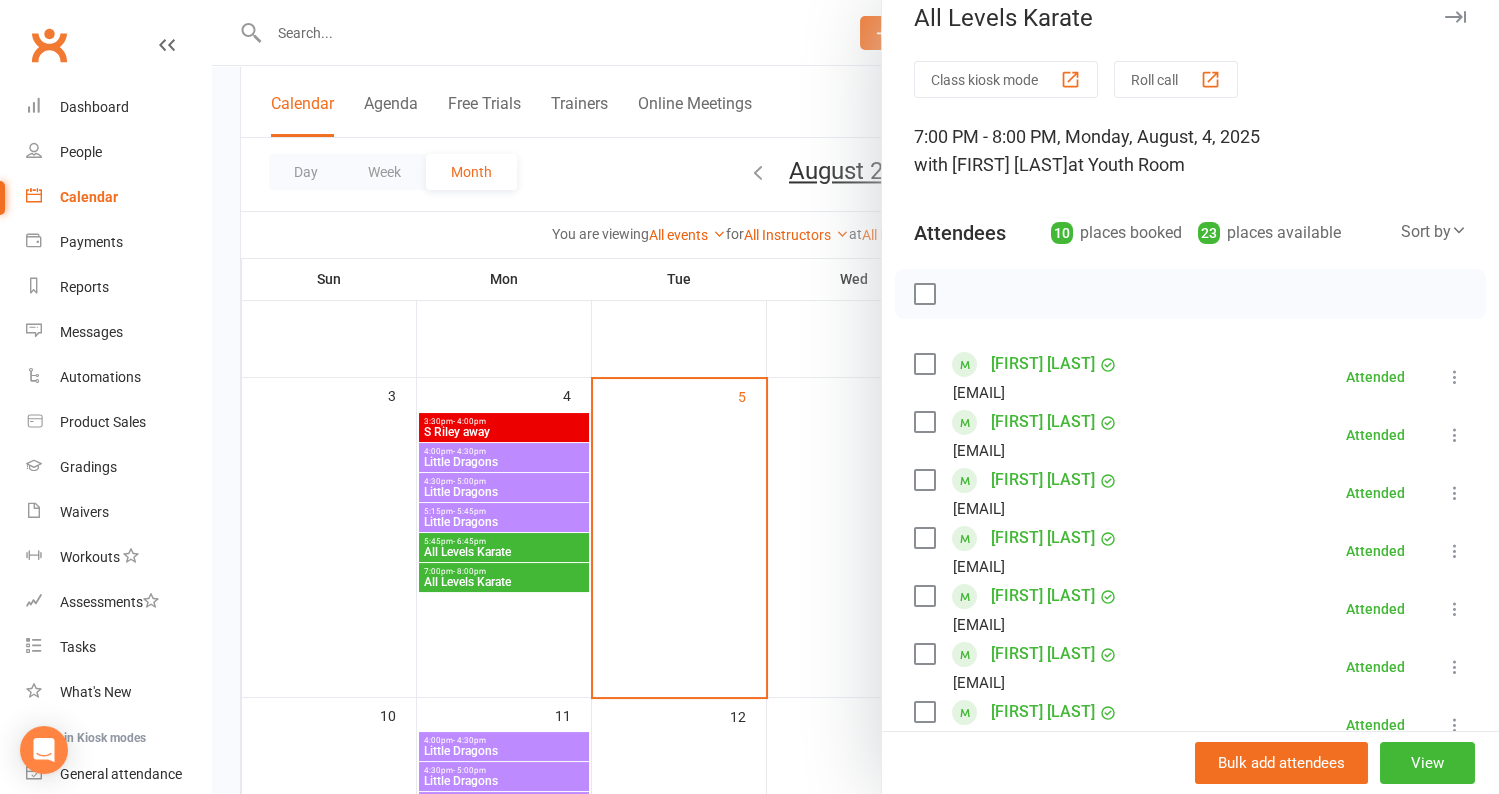 scroll, scrollTop: 0, scrollLeft: 0, axis: both 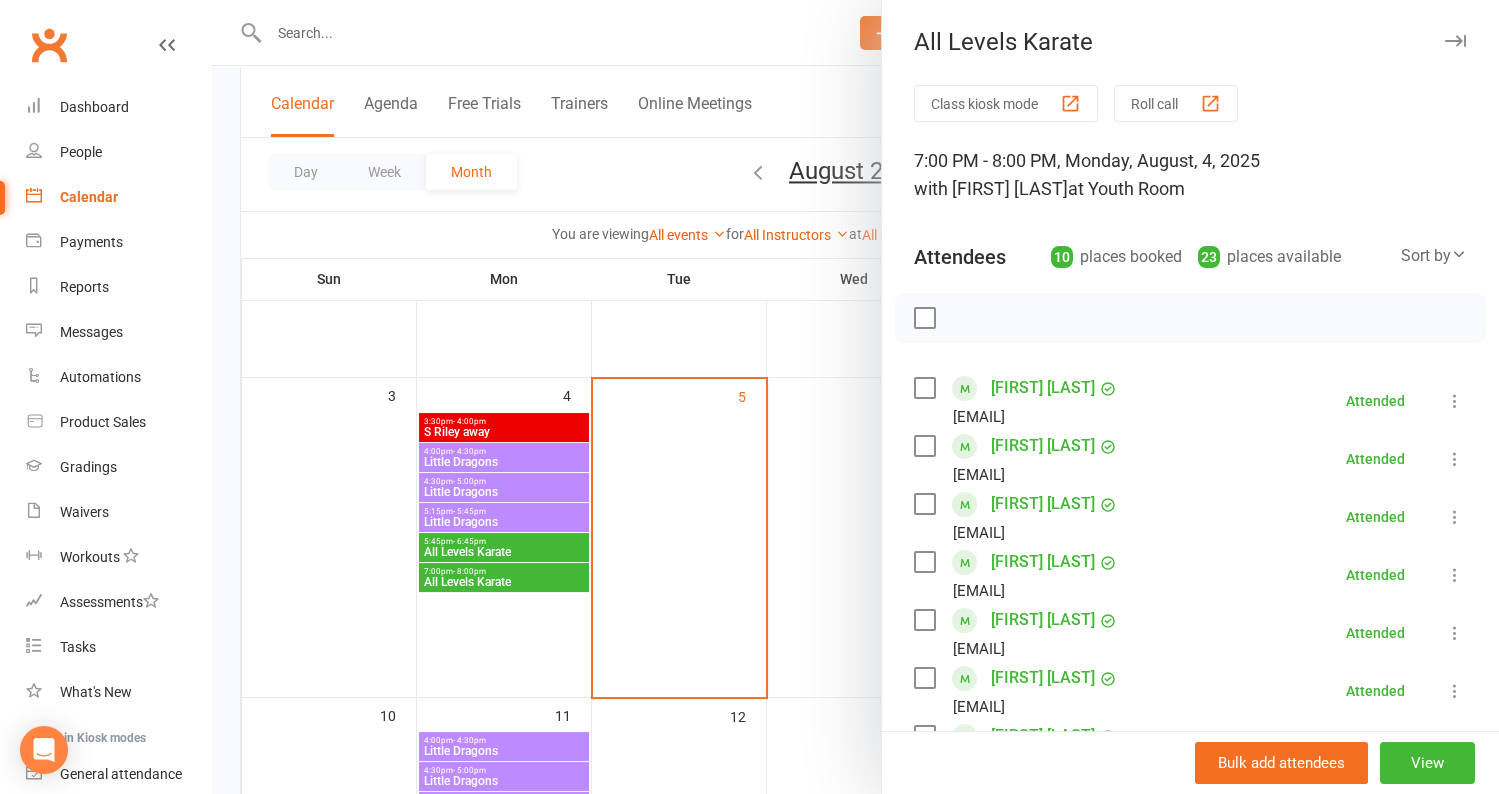 click at bounding box center (855, 397) 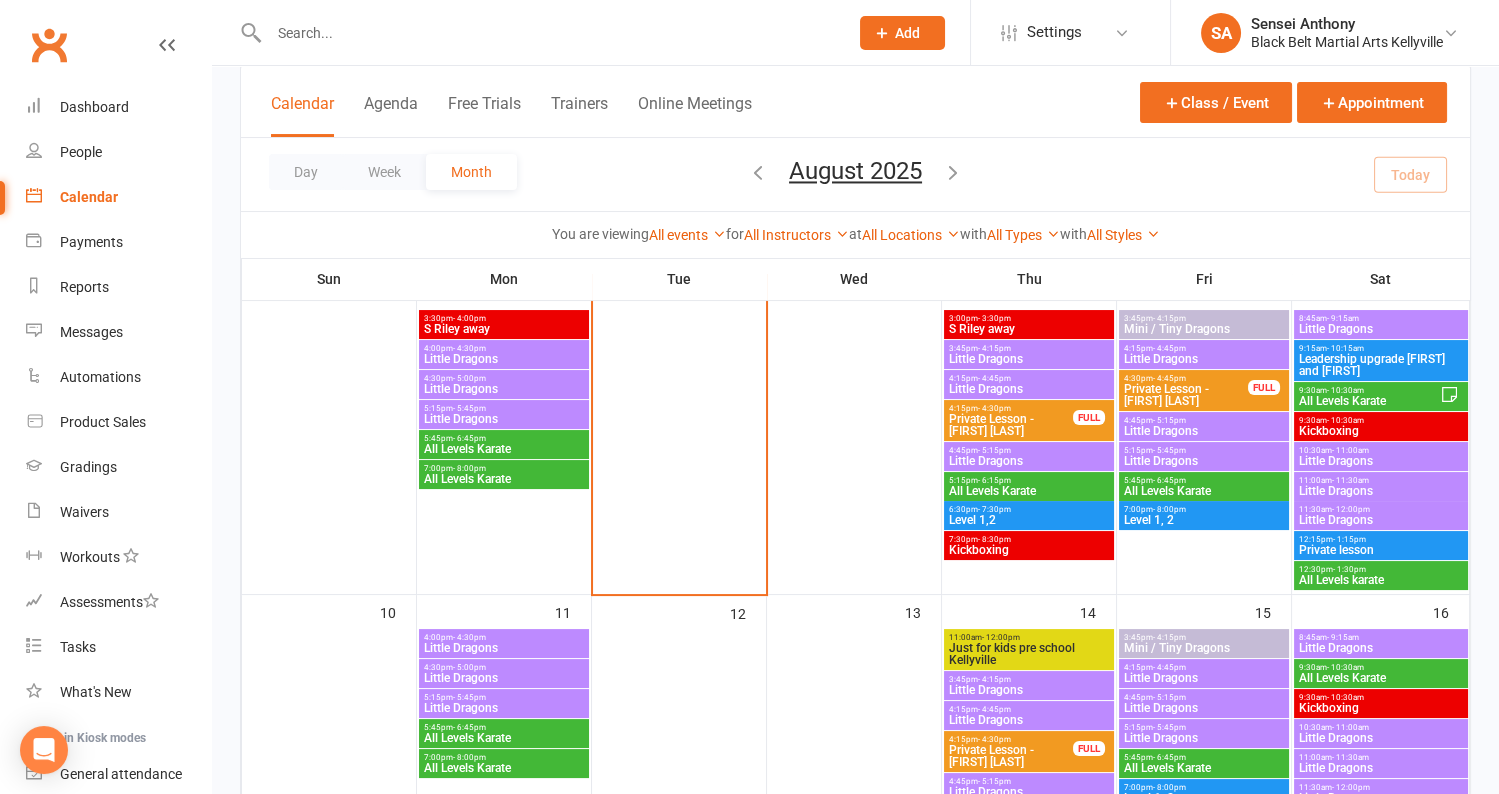 scroll, scrollTop: 485, scrollLeft: 0, axis: vertical 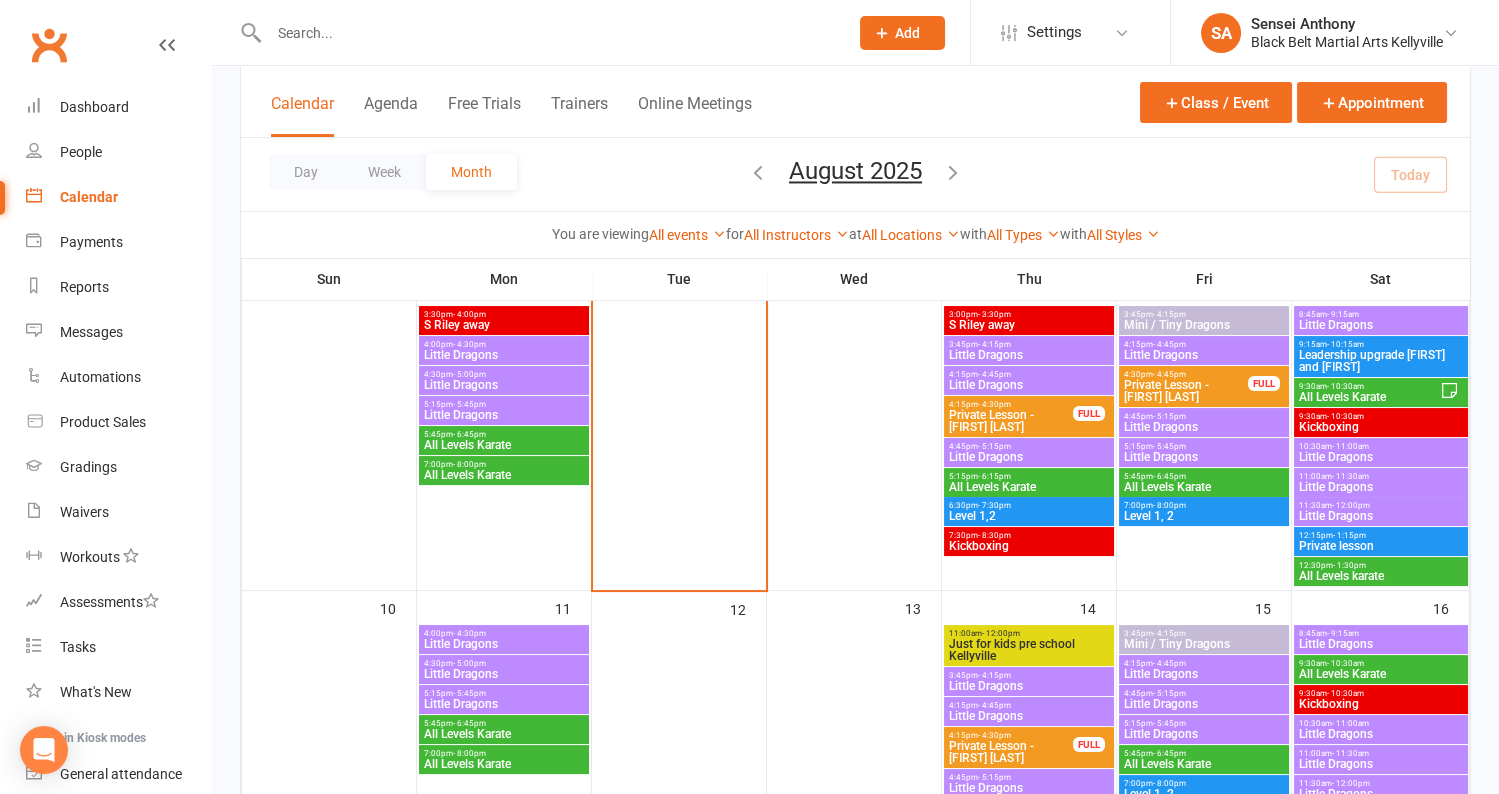 click on "Leadership upgrade Nikita & Arya" at bounding box center [1381, 361] 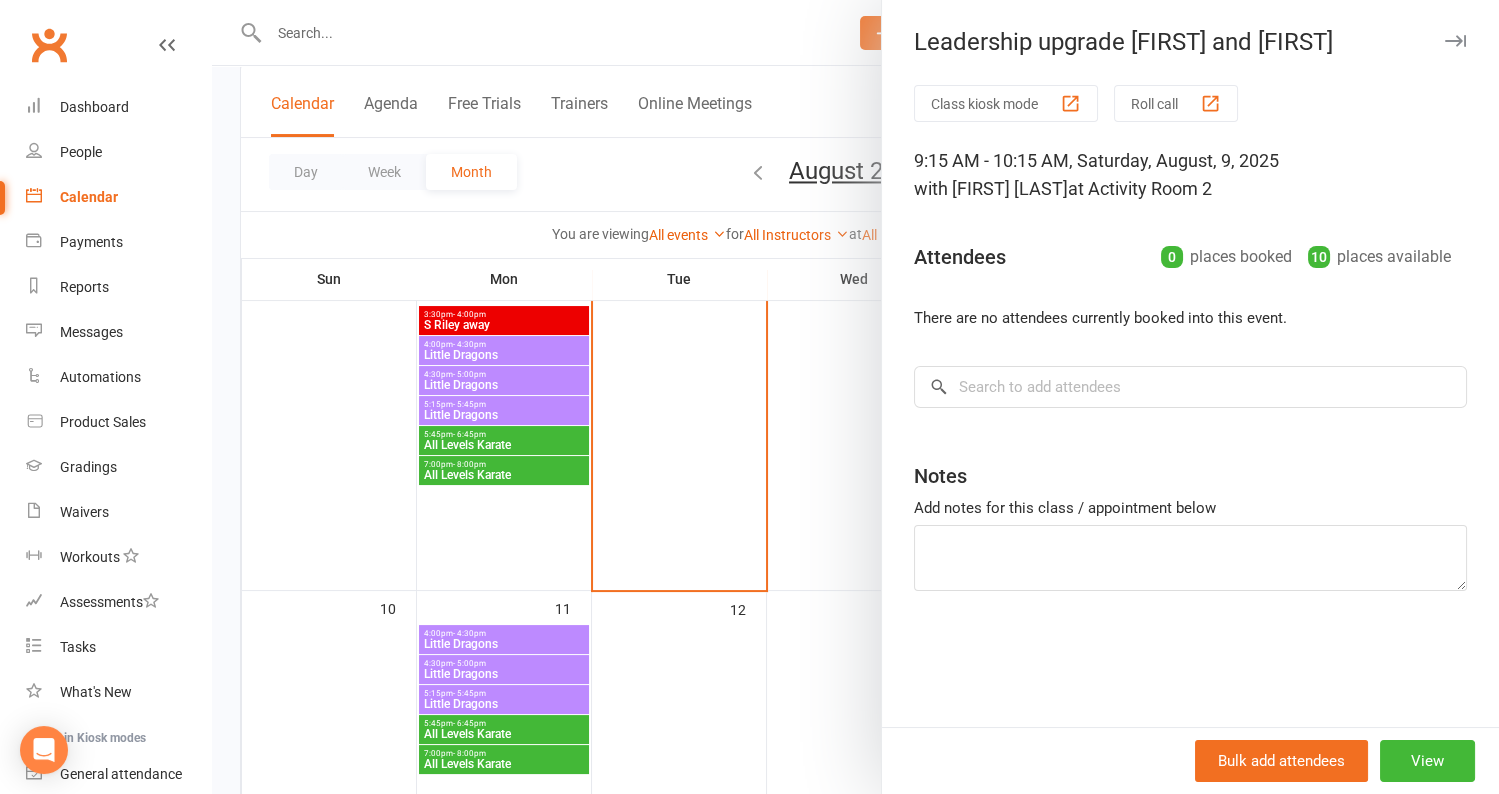 click at bounding box center (855, 397) 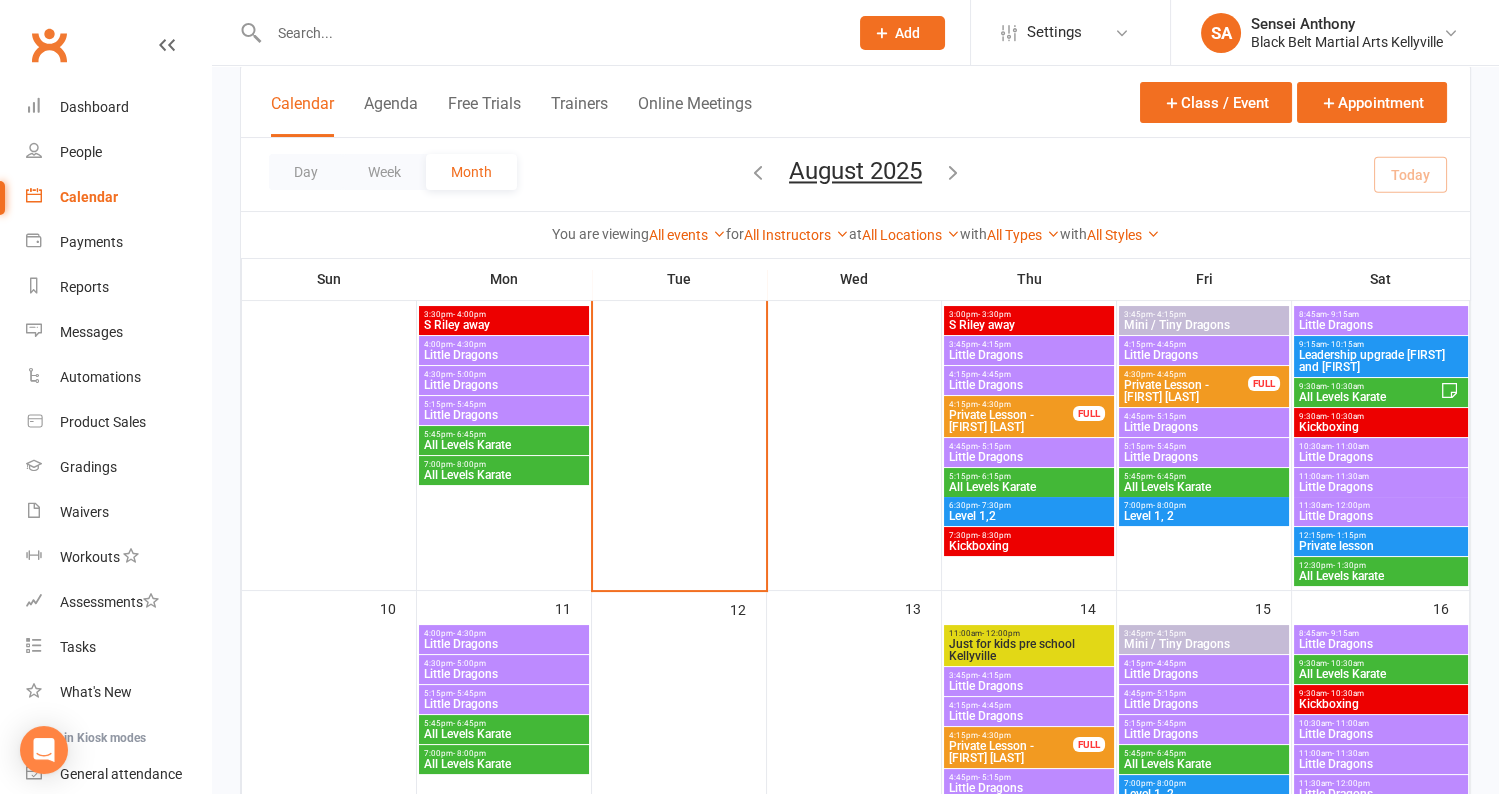 click on "12:15pm  - 1:15pm Private lesson" at bounding box center (1381, 541) 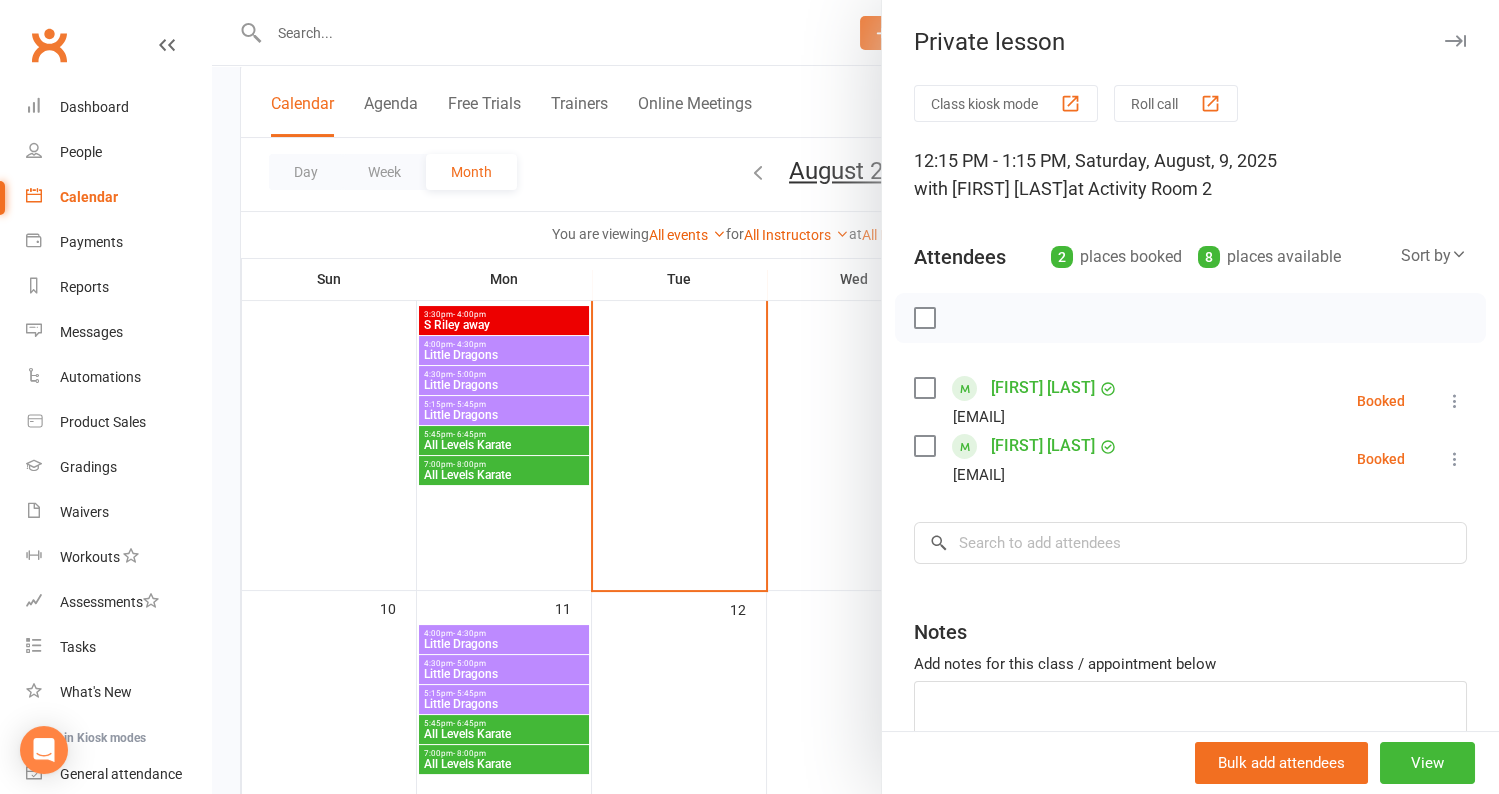 click at bounding box center [855, 397] 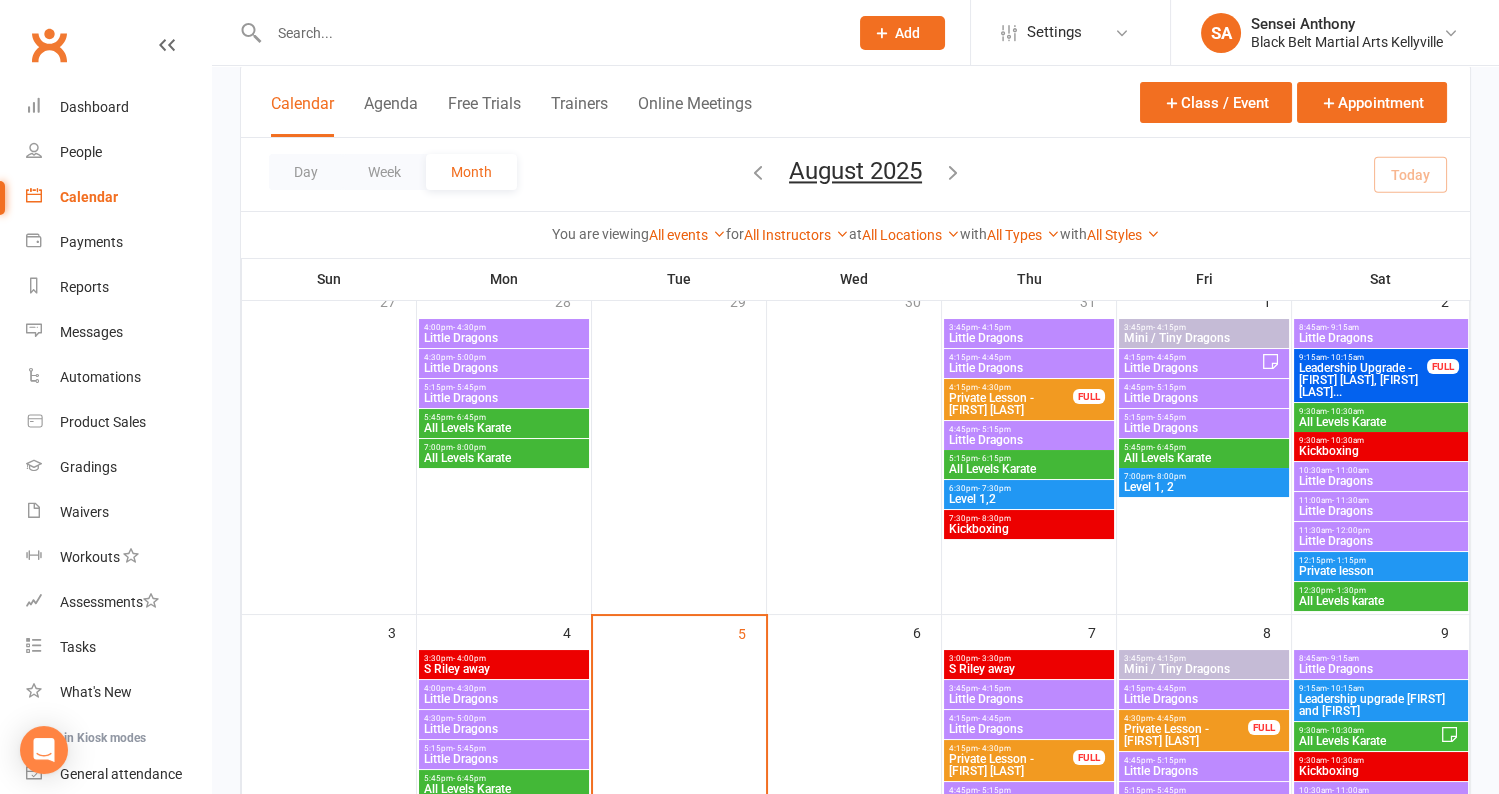 scroll, scrollTop: 142, scrollLeft: 0, axis: vertical 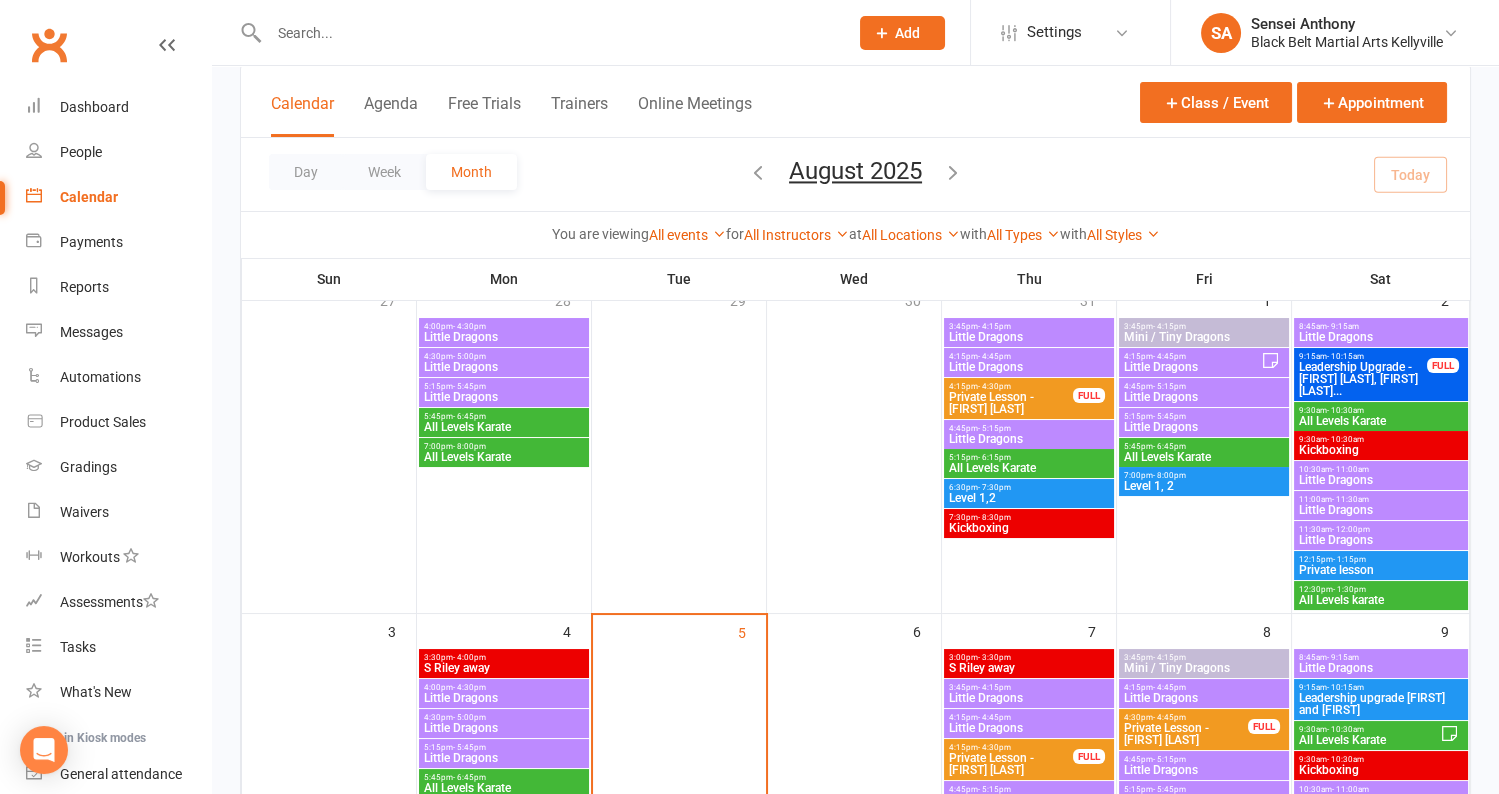 click on "Private lesson" at bounding box center (1381, 570) 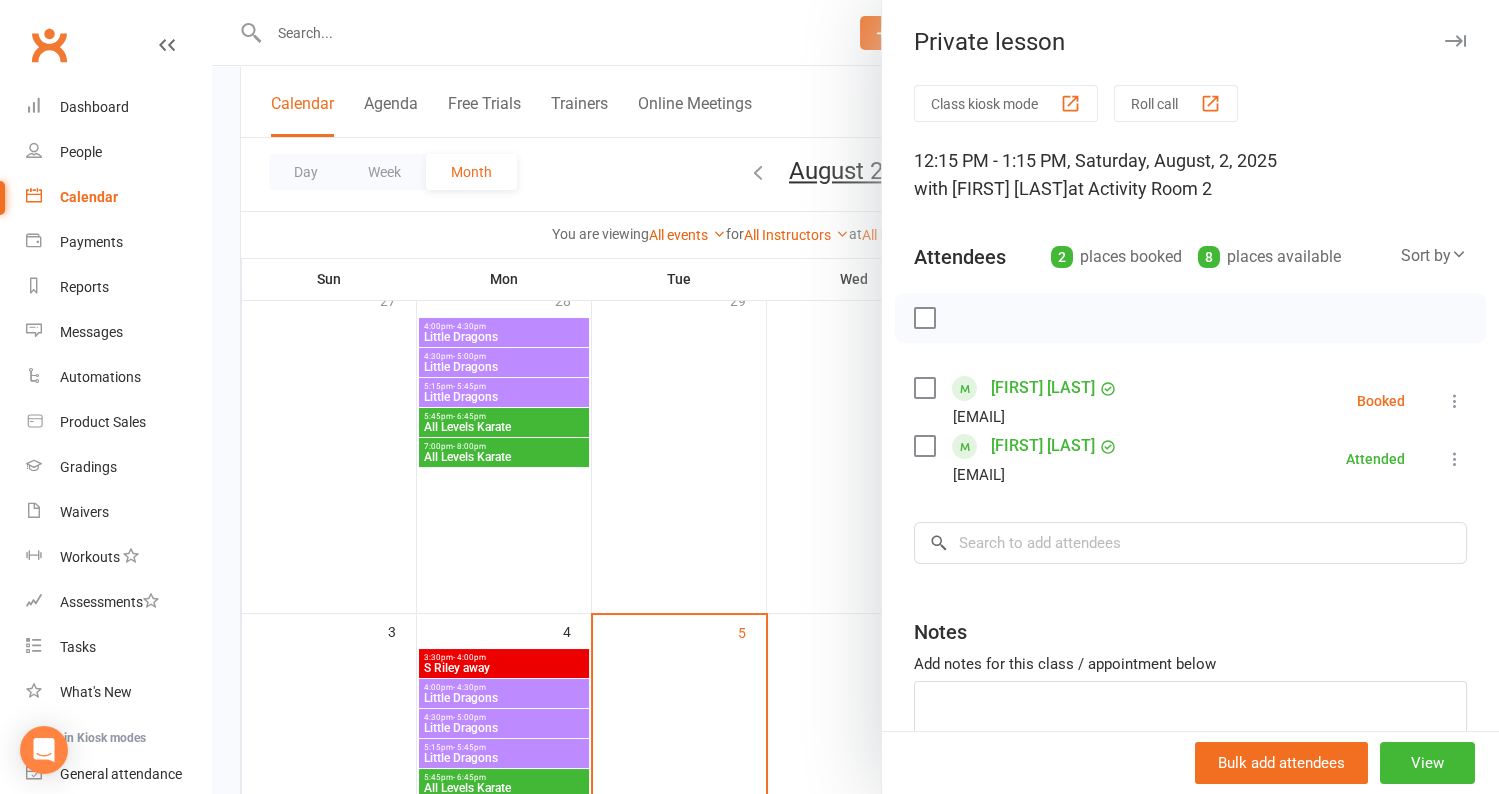 click at bounding box center (855, 397) 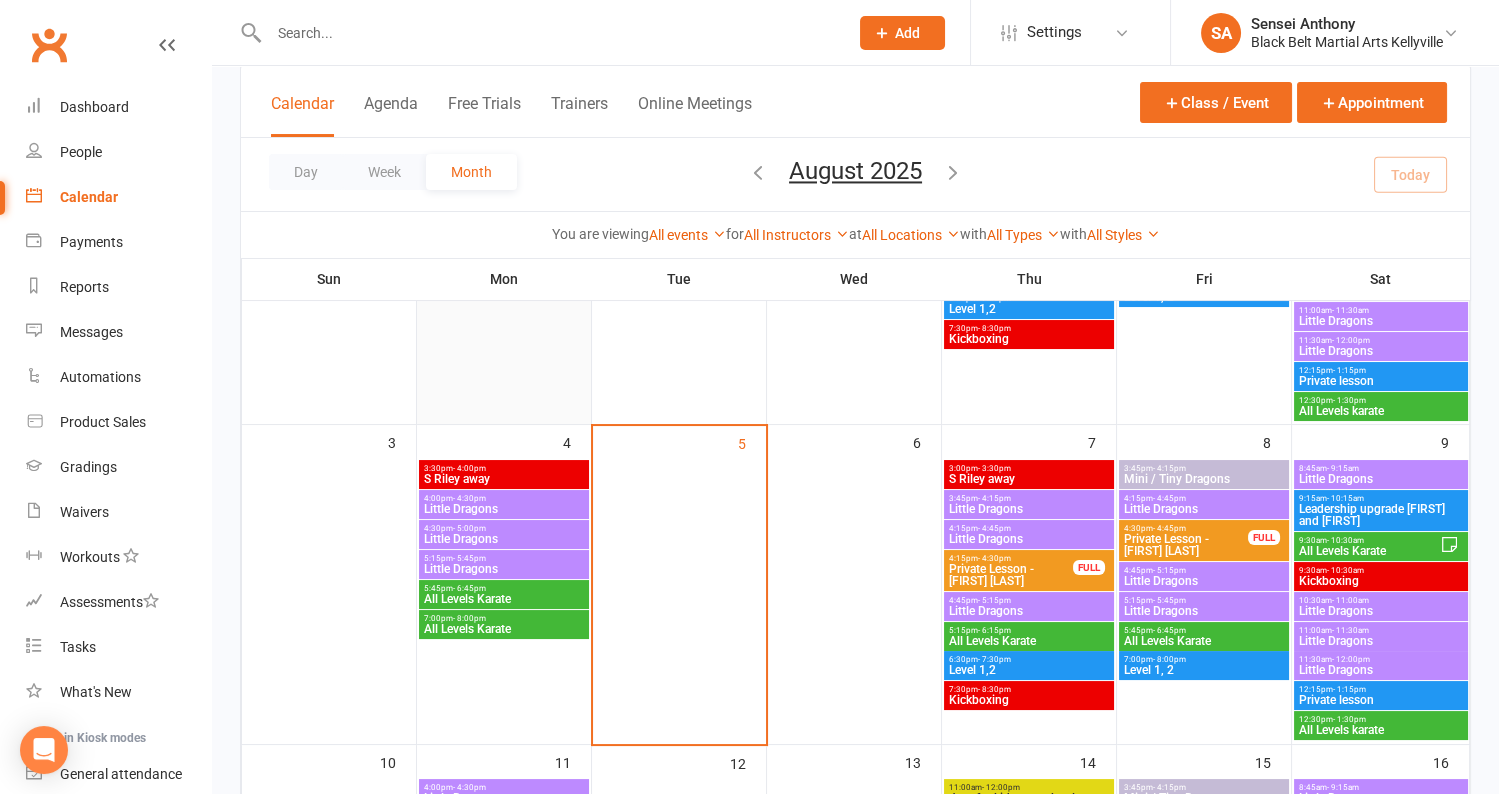 scroll, scrollTop: 337, scrollLeft: 0, axis: vertical 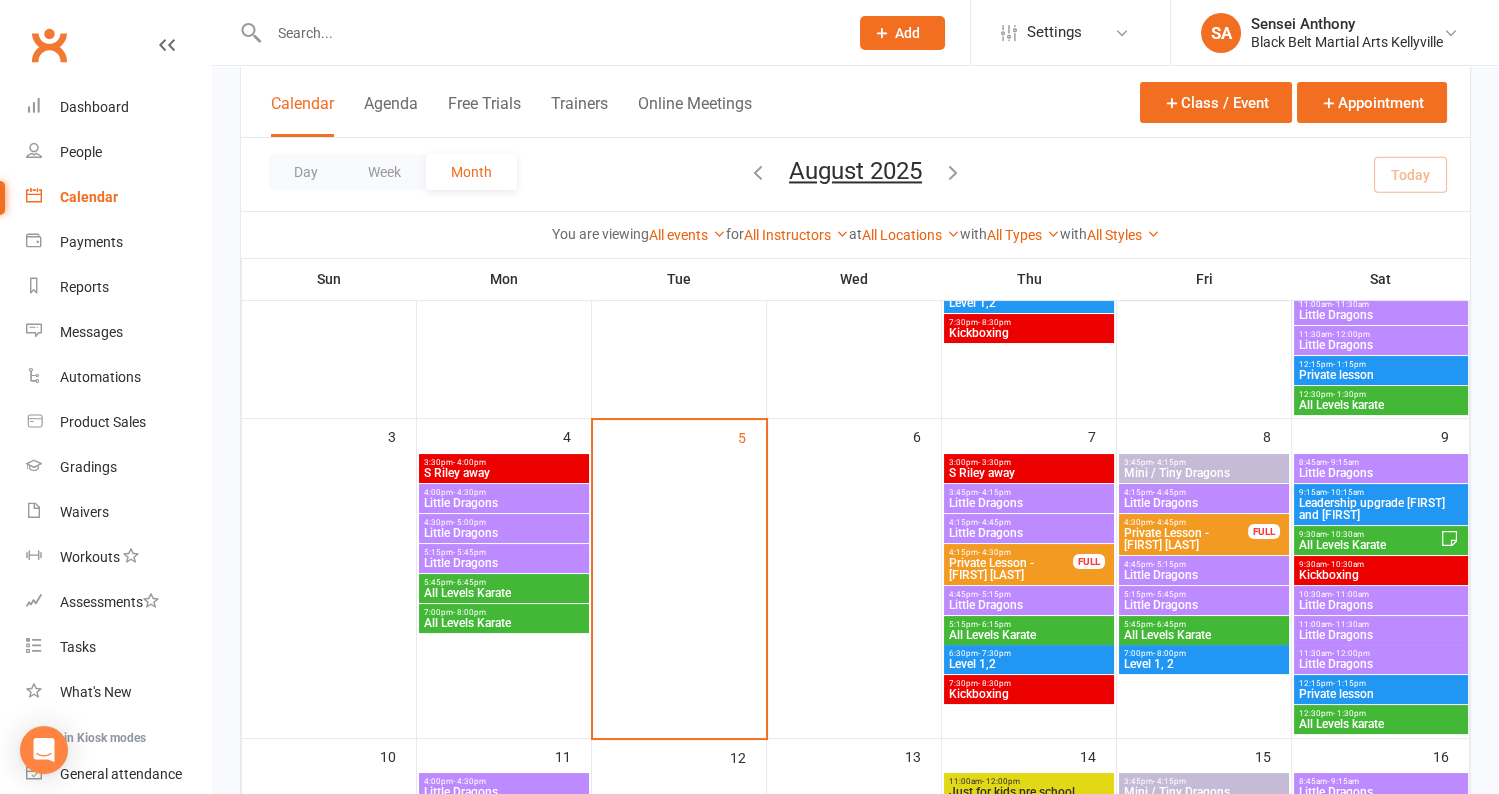click on "- 4:15pm" at bounding box center [994, 492] 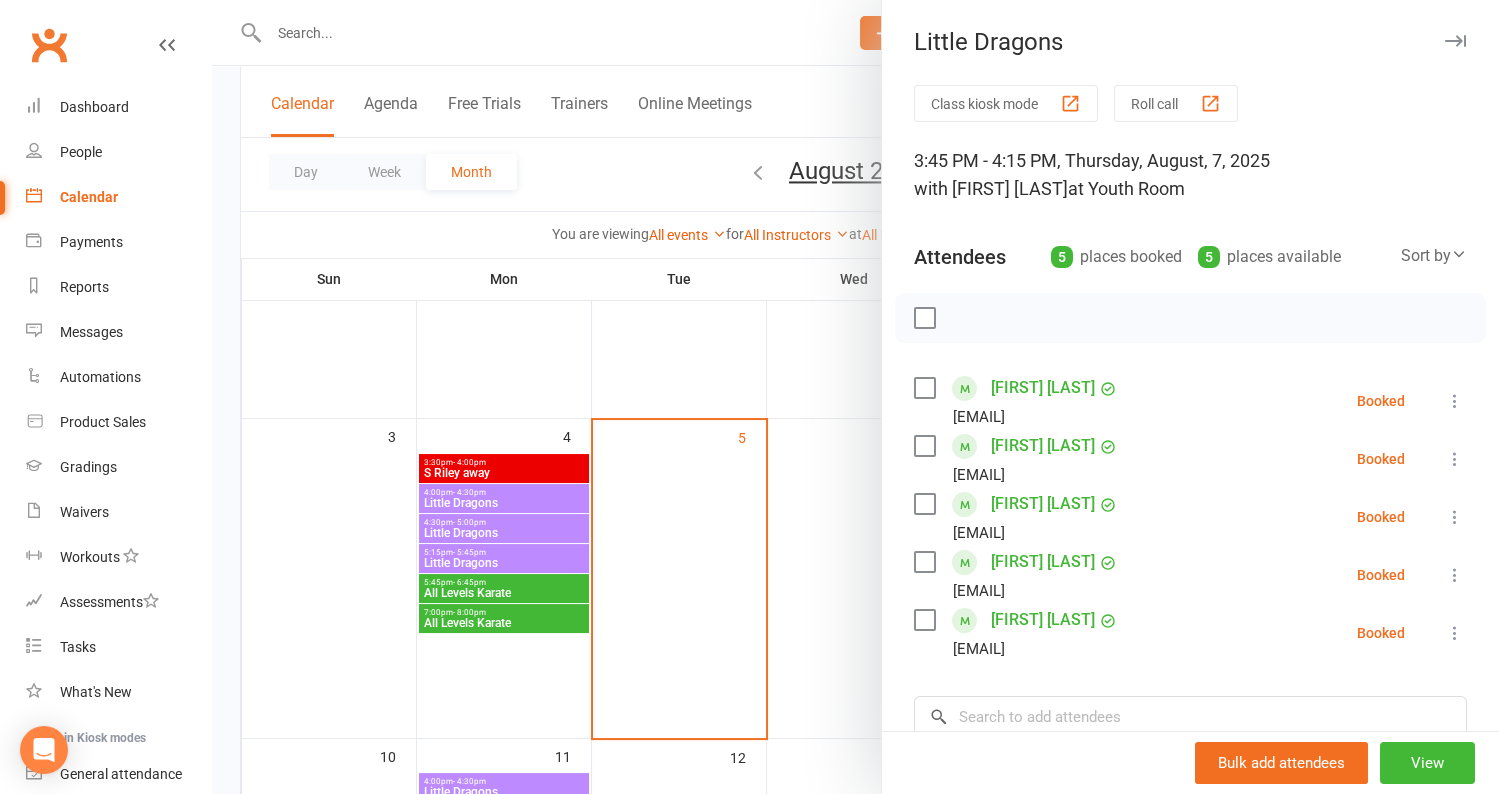 click at bounding box center (855, 397) 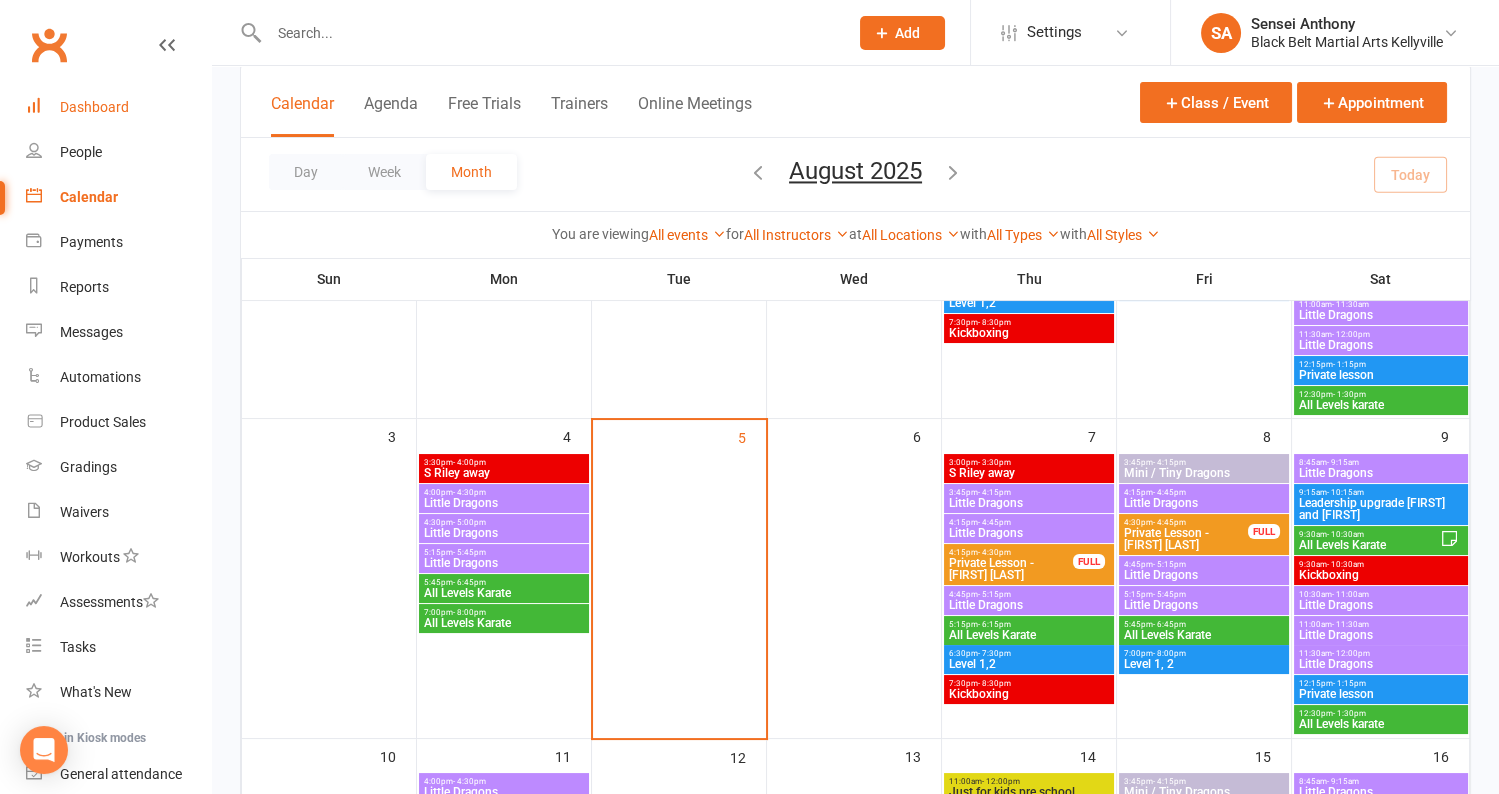 click on "Dashboard" at bounding box center [94, 107] 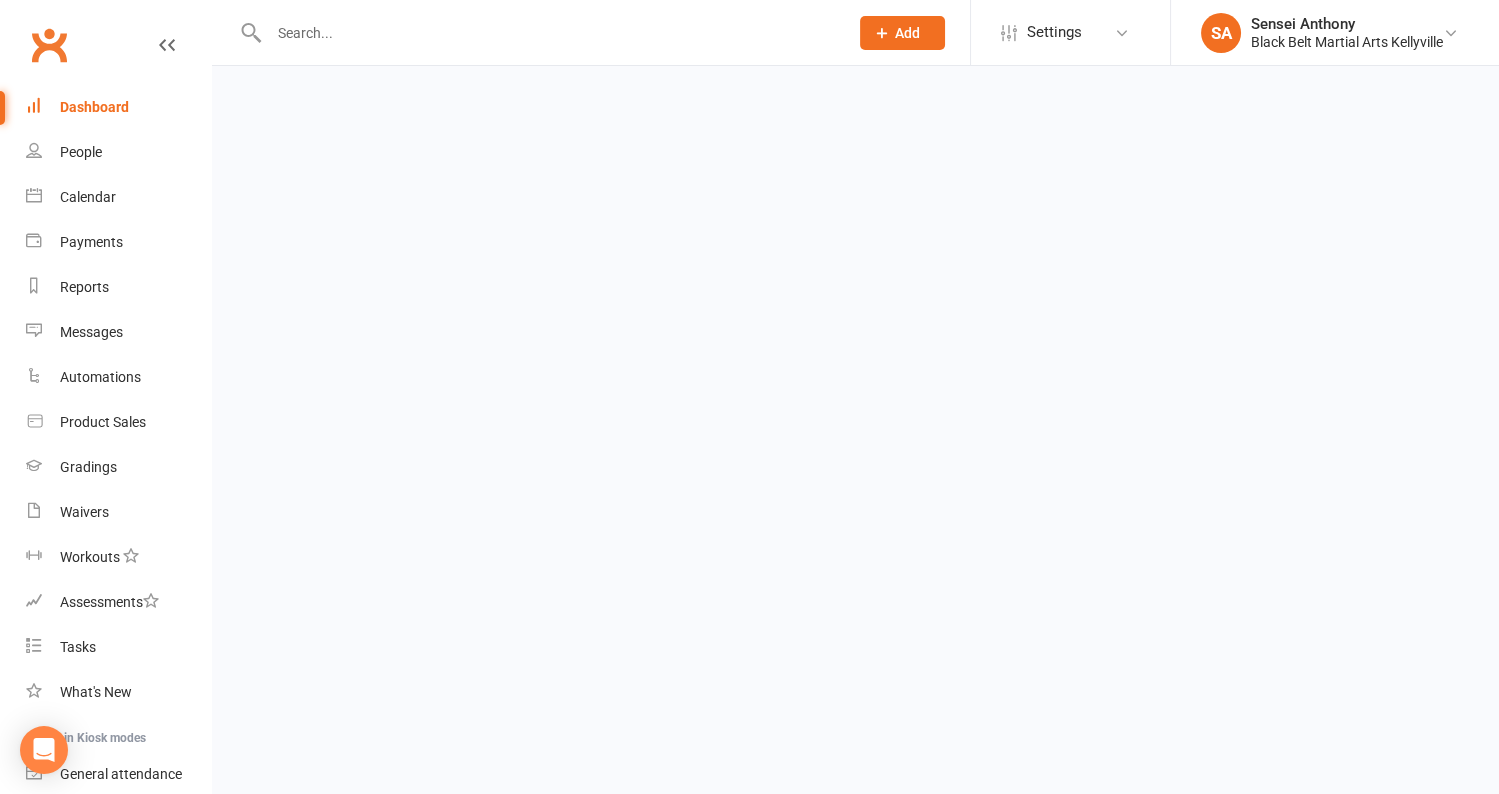 scroll, scrollTop: 0, scrollLeft: 0, axis: both 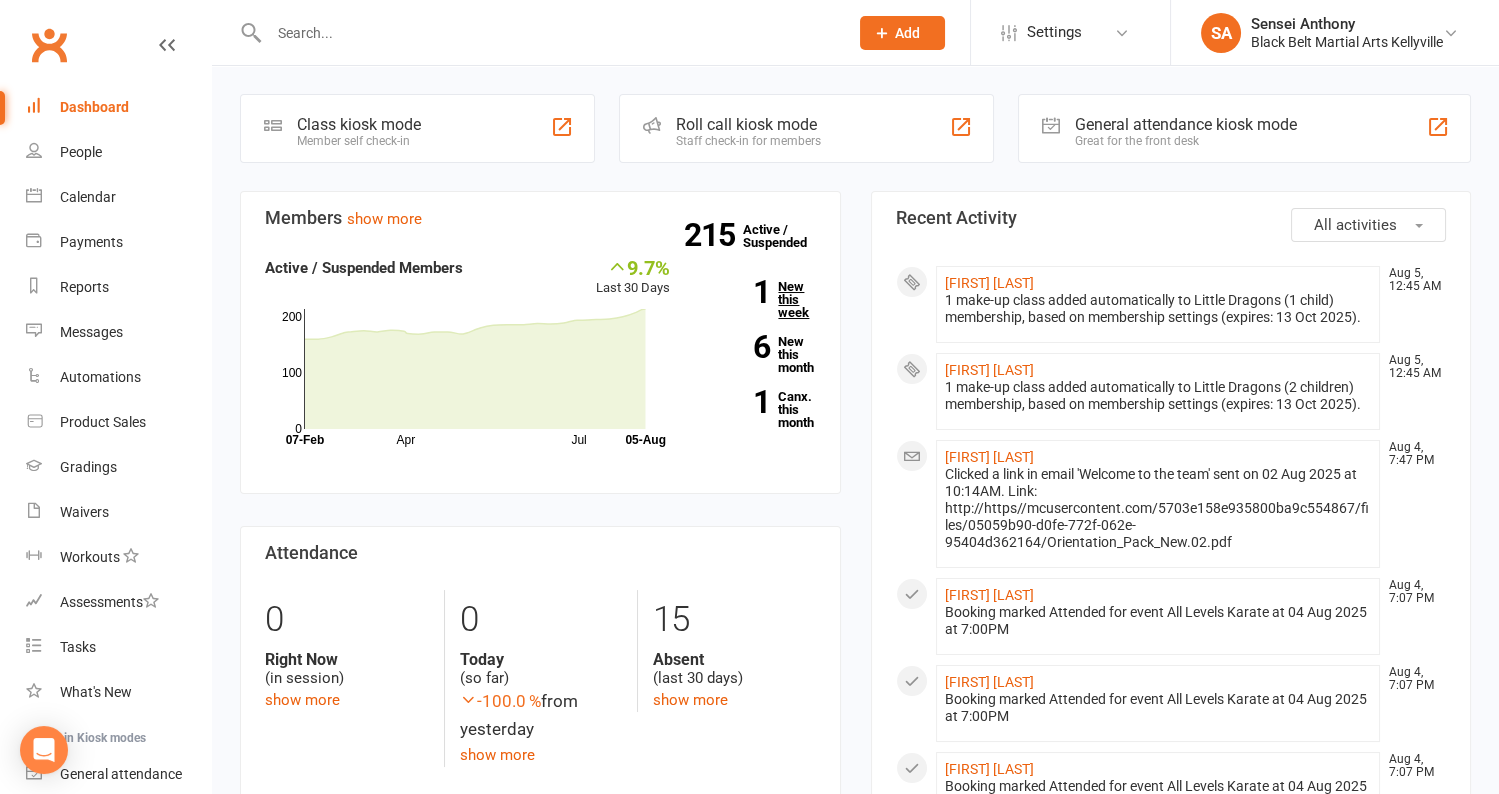 click on "1 New this week" at bounding box center [757, 299] 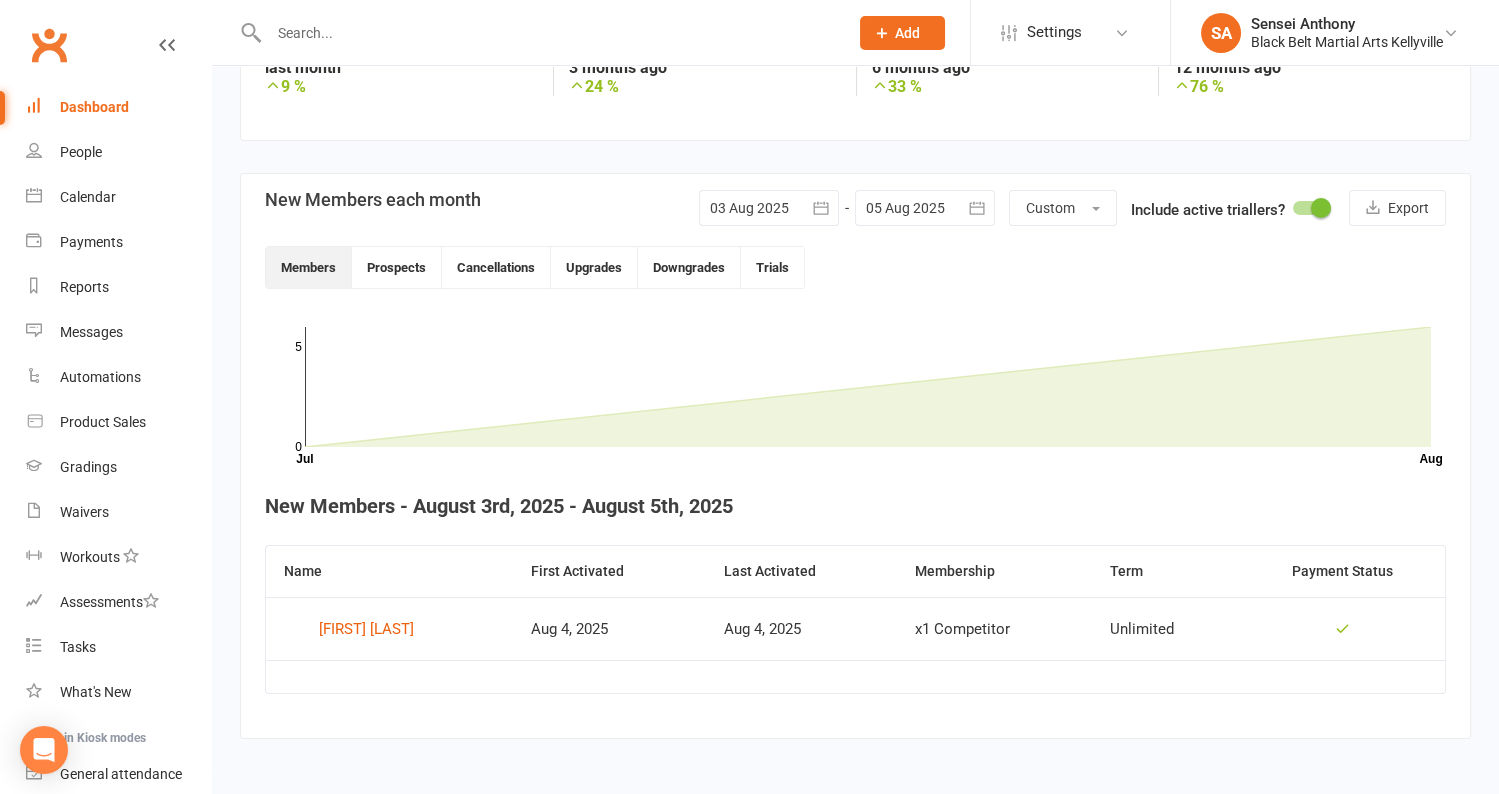 scroll, scrollTop: 373, scrollLeft: 0, axis: vertical 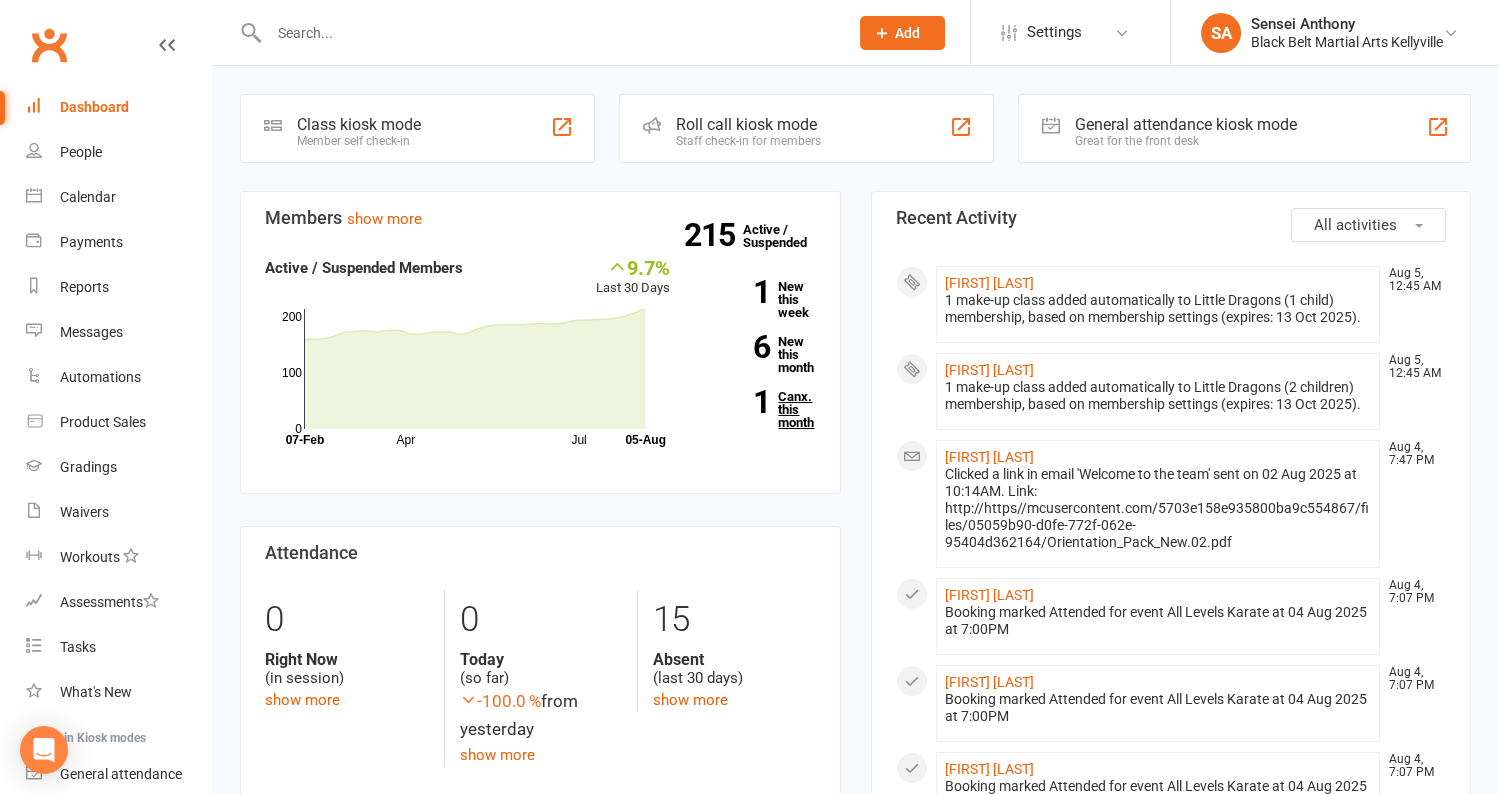 click on "1 Canx. this month" at bounding box center [757, 409] 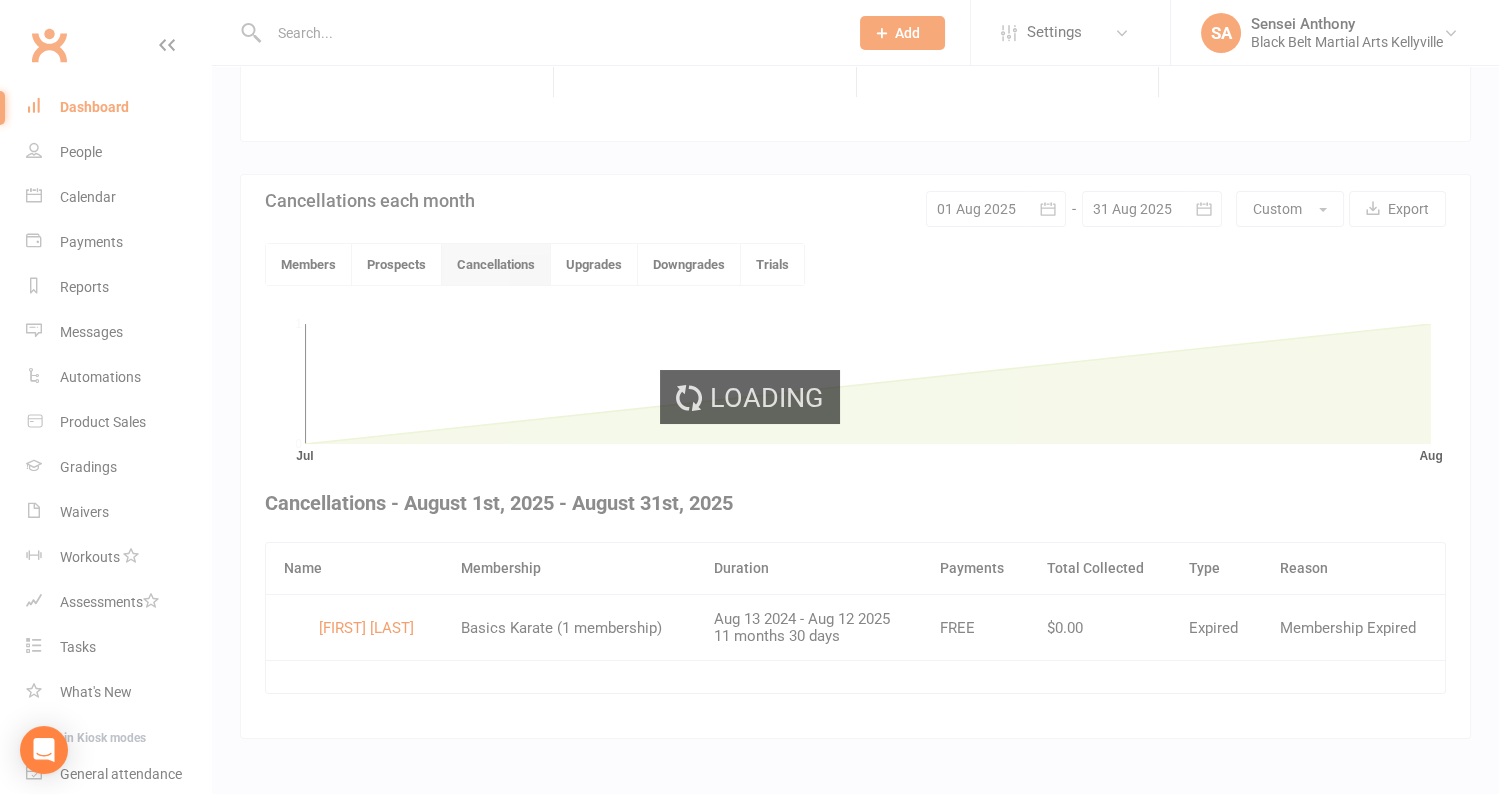 scroll, scrollTop: 346, scrollLeft: 0, axis: vertical 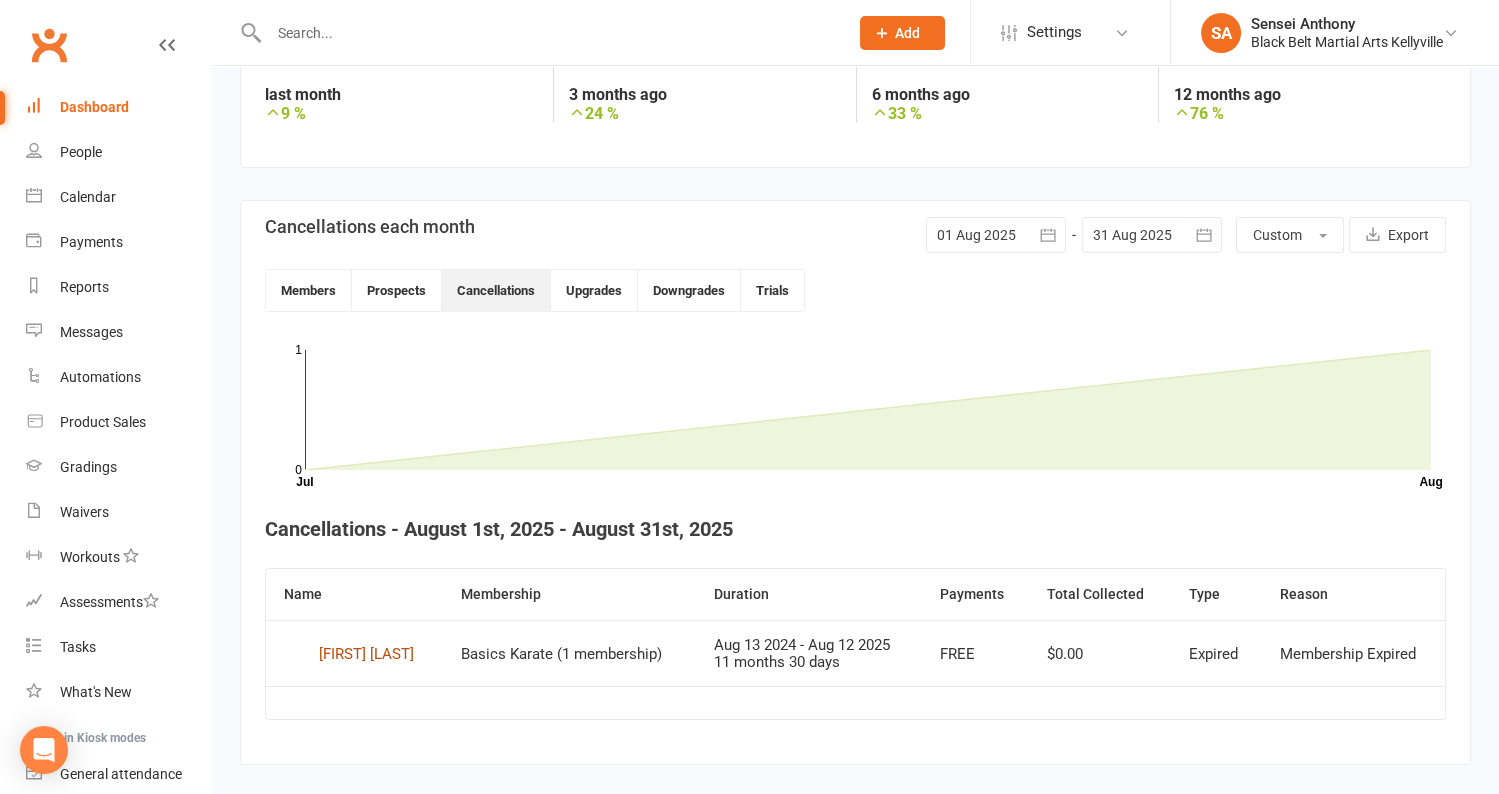 click on "Nilesh Baker" at bounding box center (366, 654) 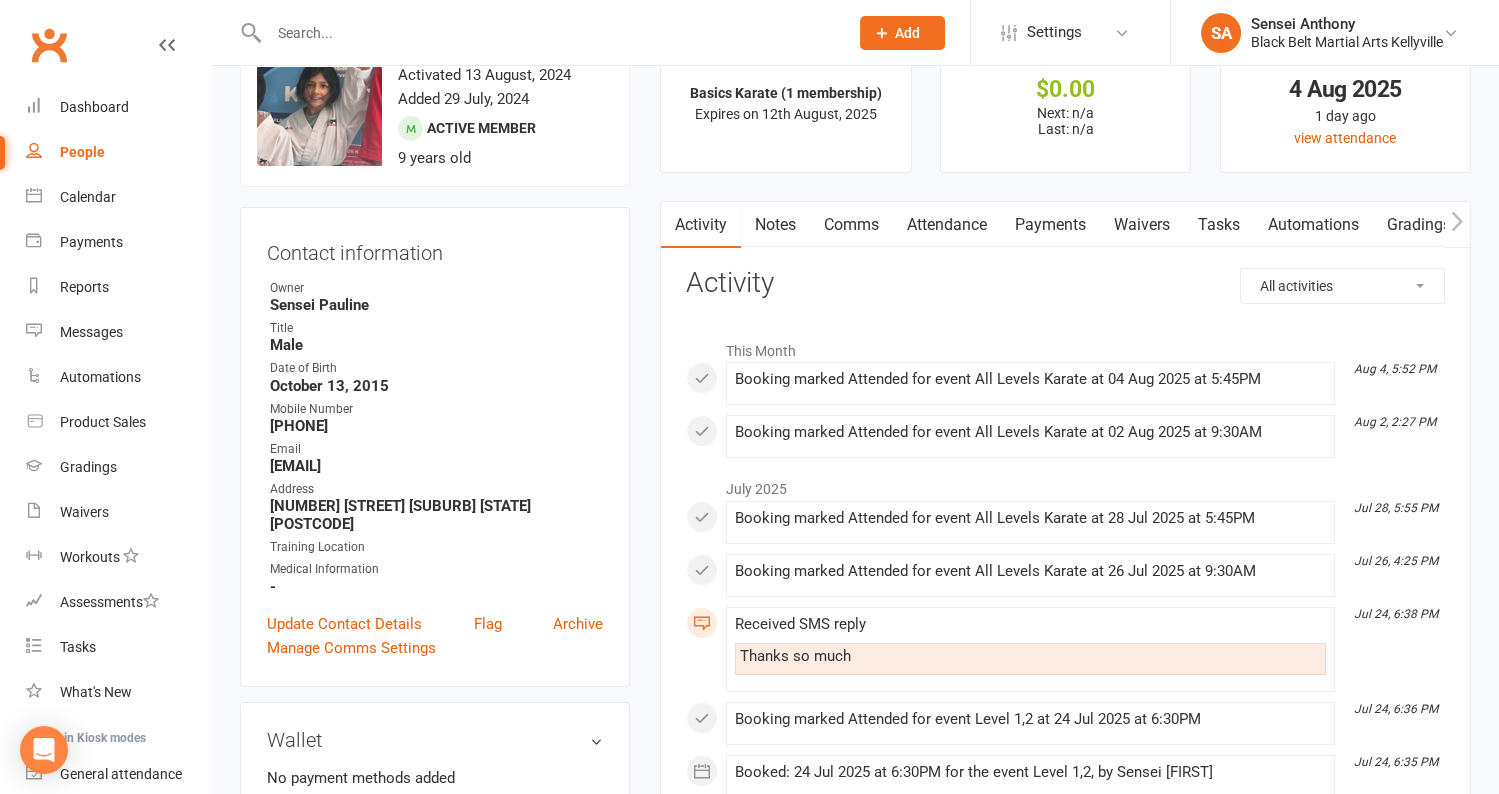 scroll, scrollTop: 0, scrollLeft: 0, axis: both 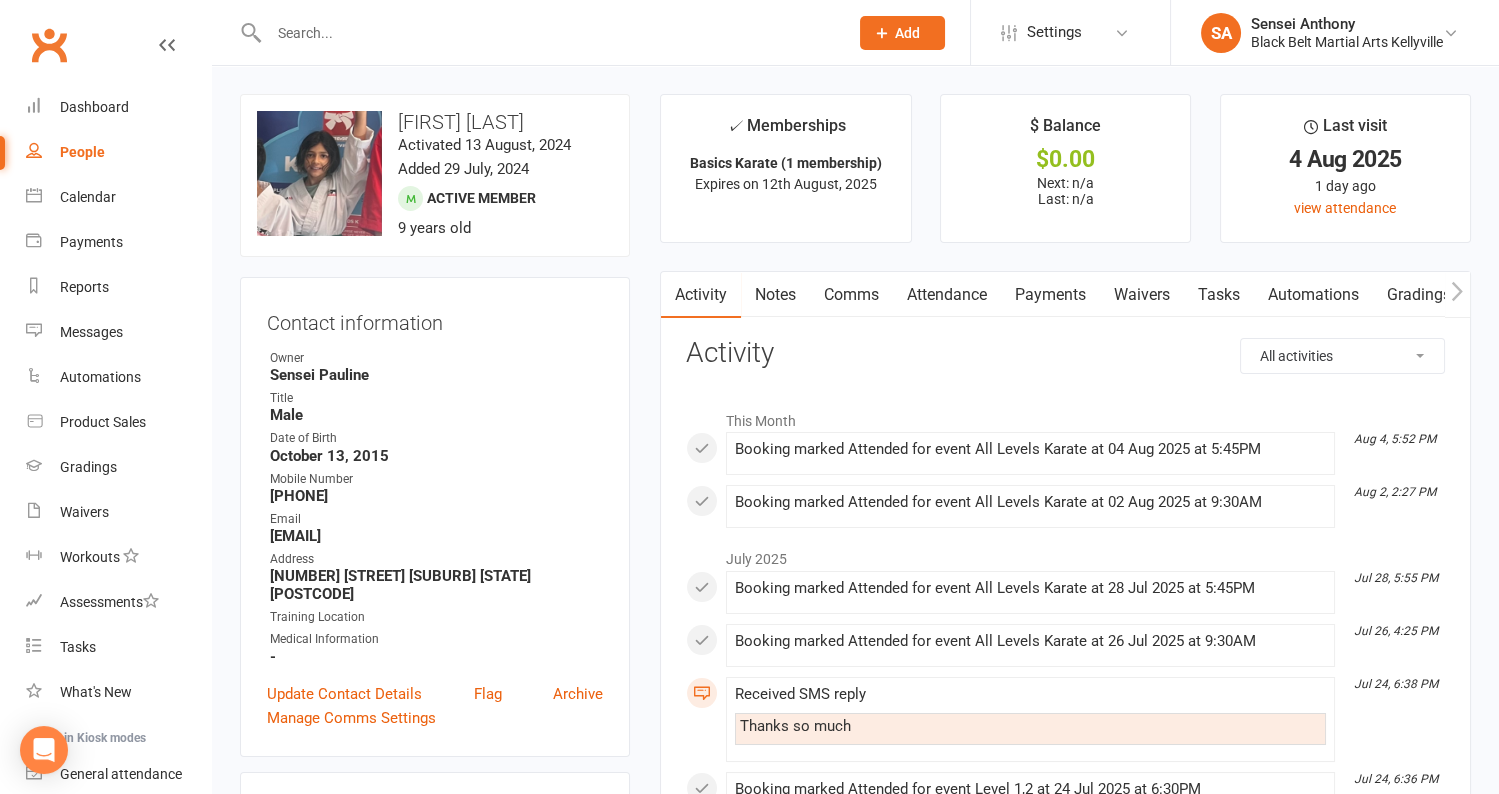 click on "Payments" at bounding box center (1050, 295) 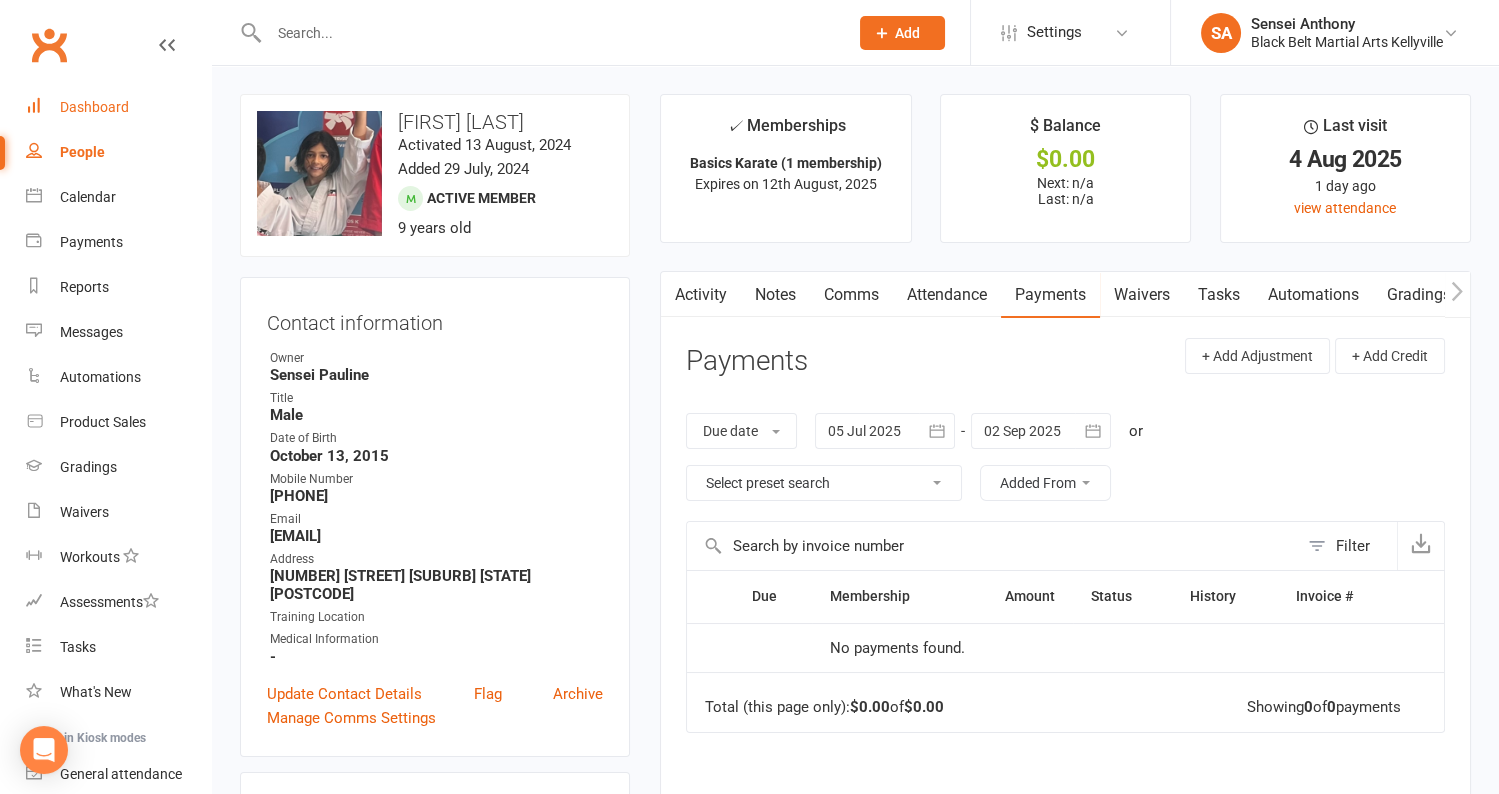 click on "Dashboard" at bounding box center [118, 107] 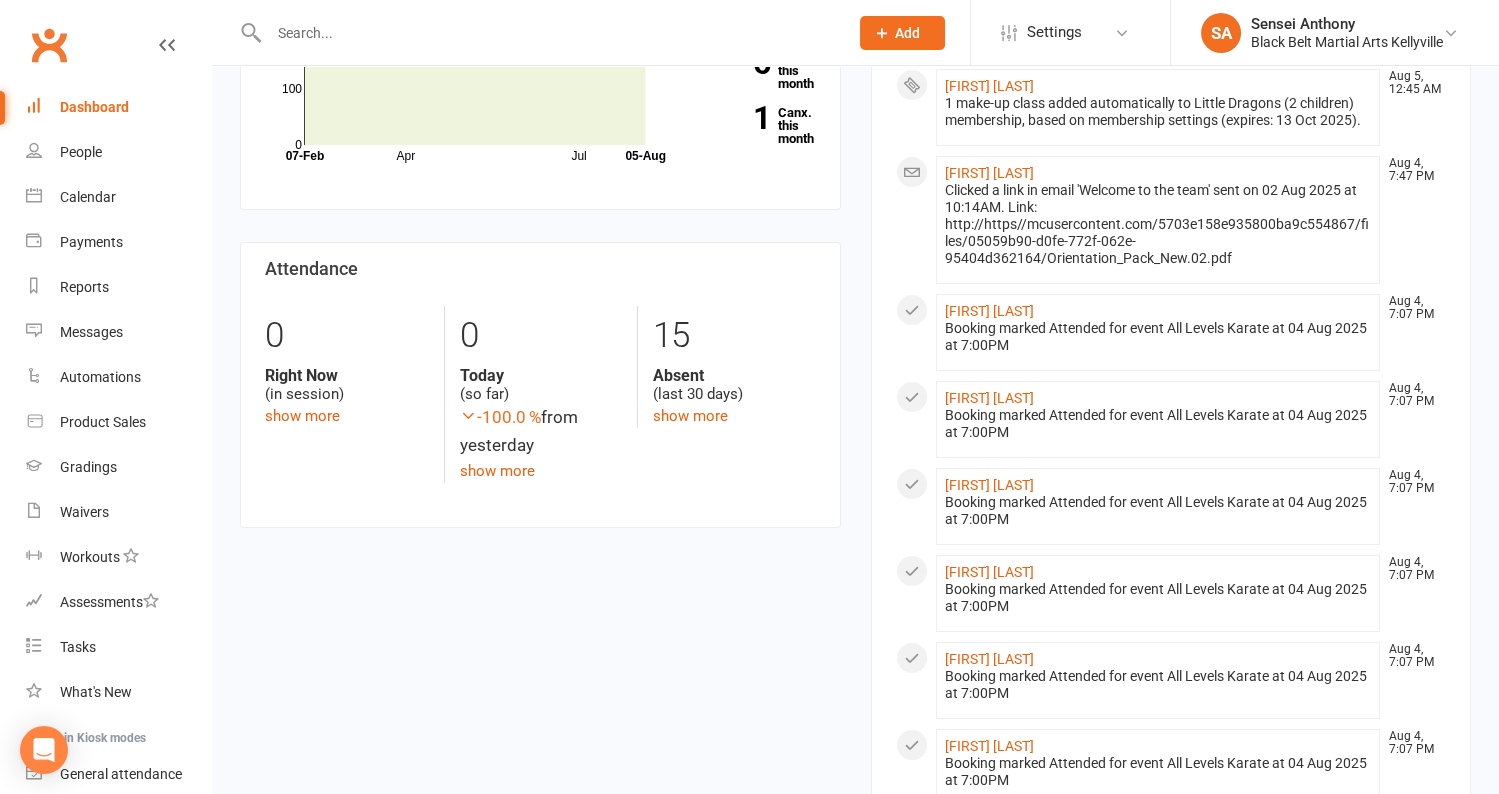 scroll, scrollTop: 0, scrollLeft: 0, axis: both 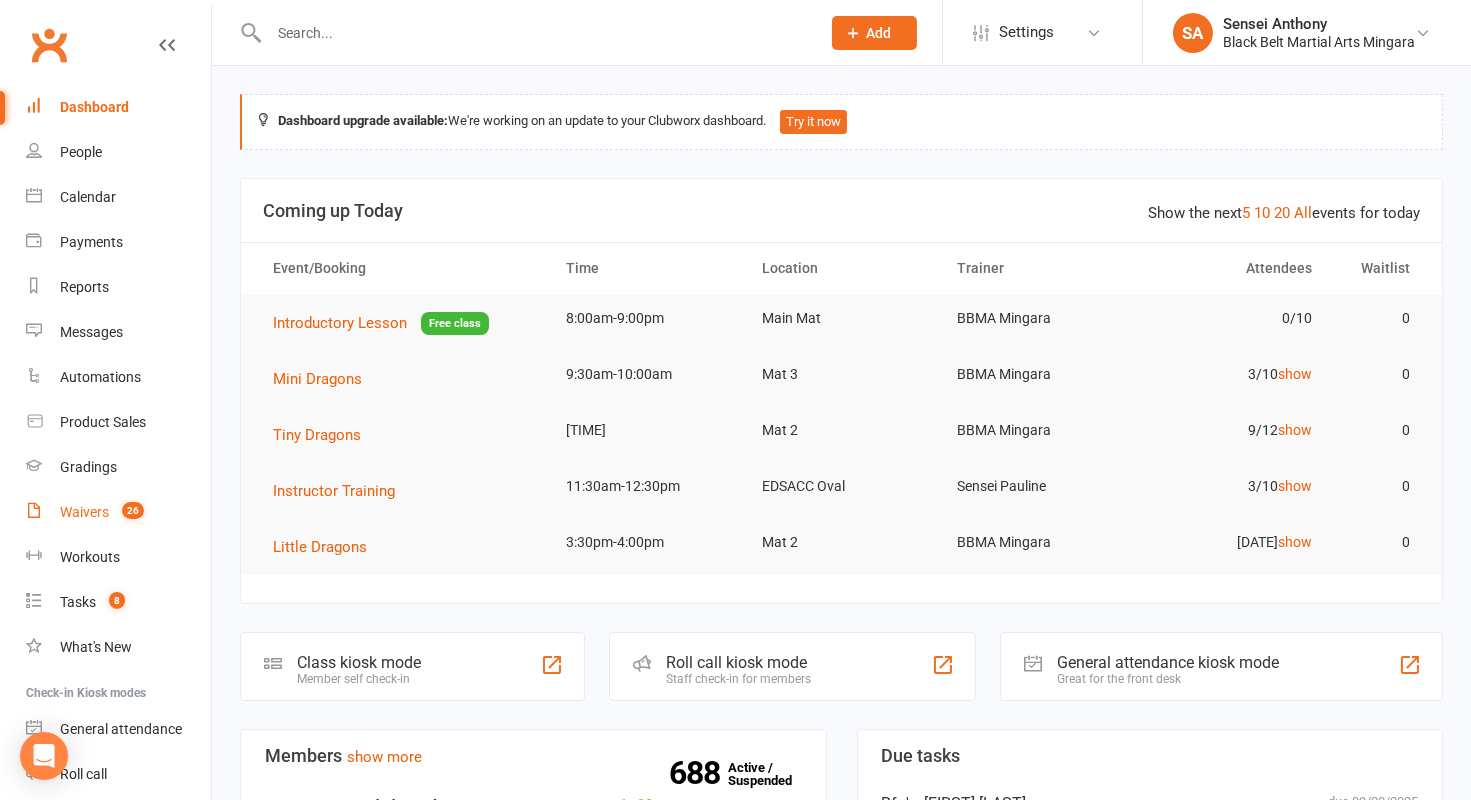 click on "Waivers" at bounding box center [84, 512] 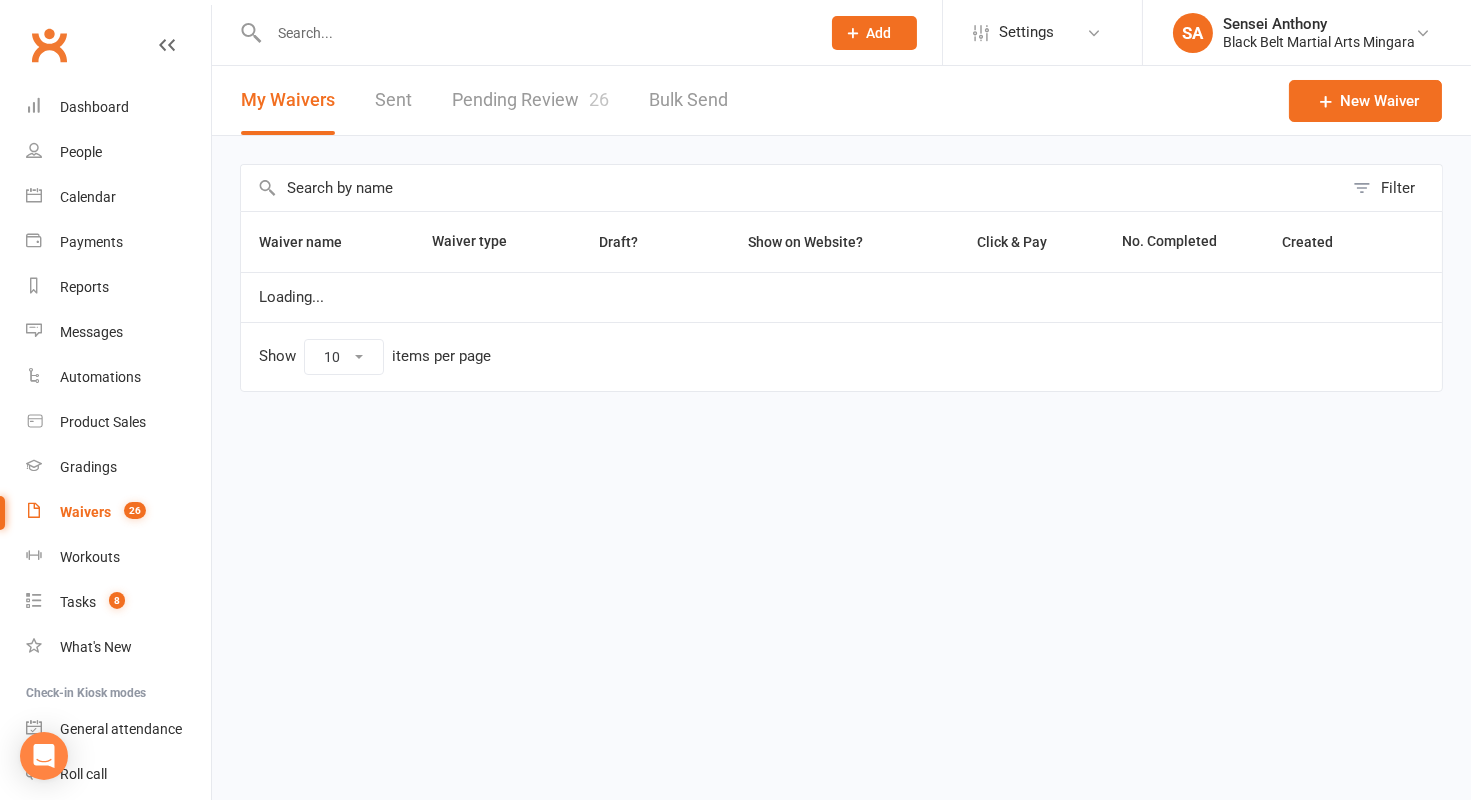 select on "100" 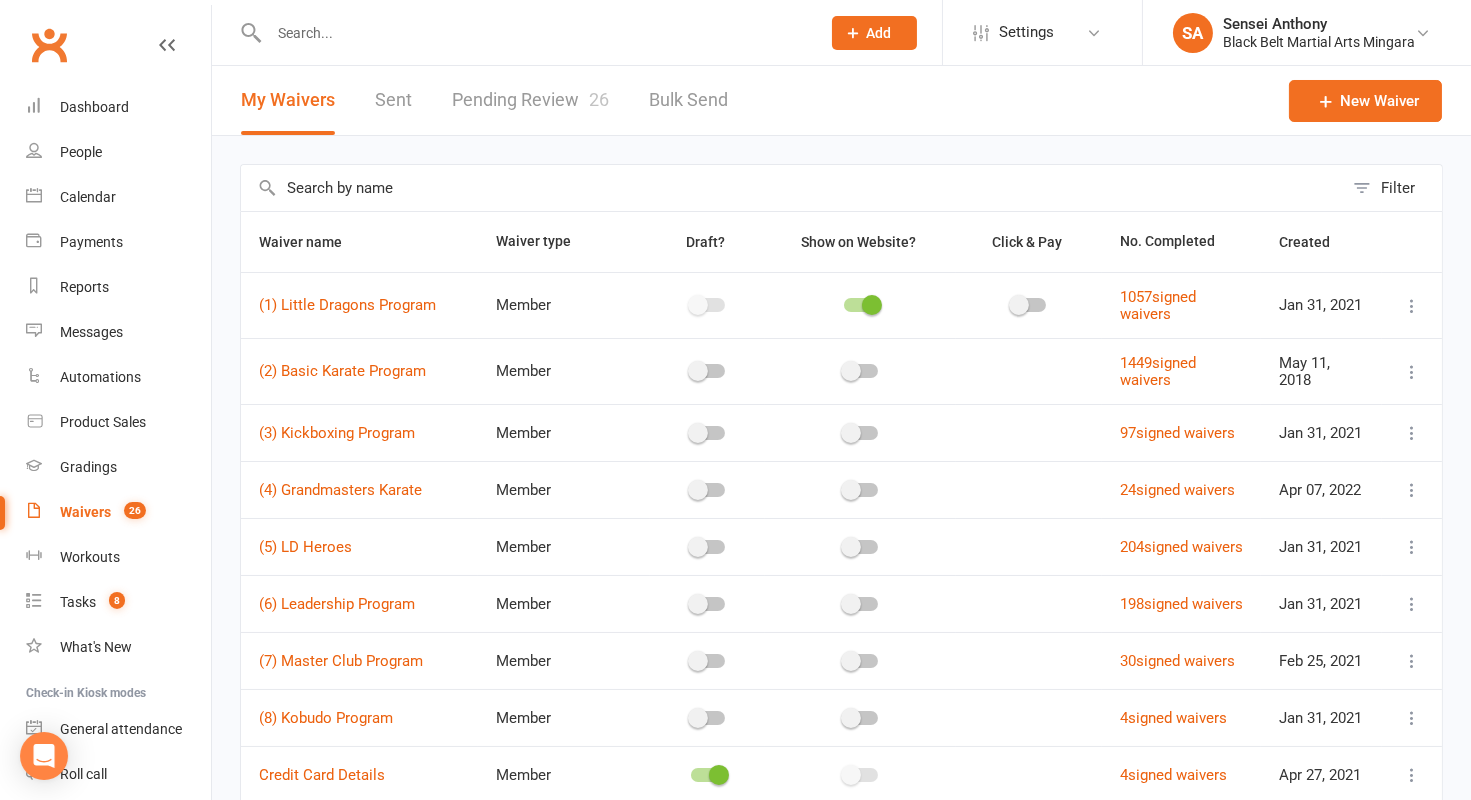 click on "Pending Review 26" at bounding box center [530, 100] 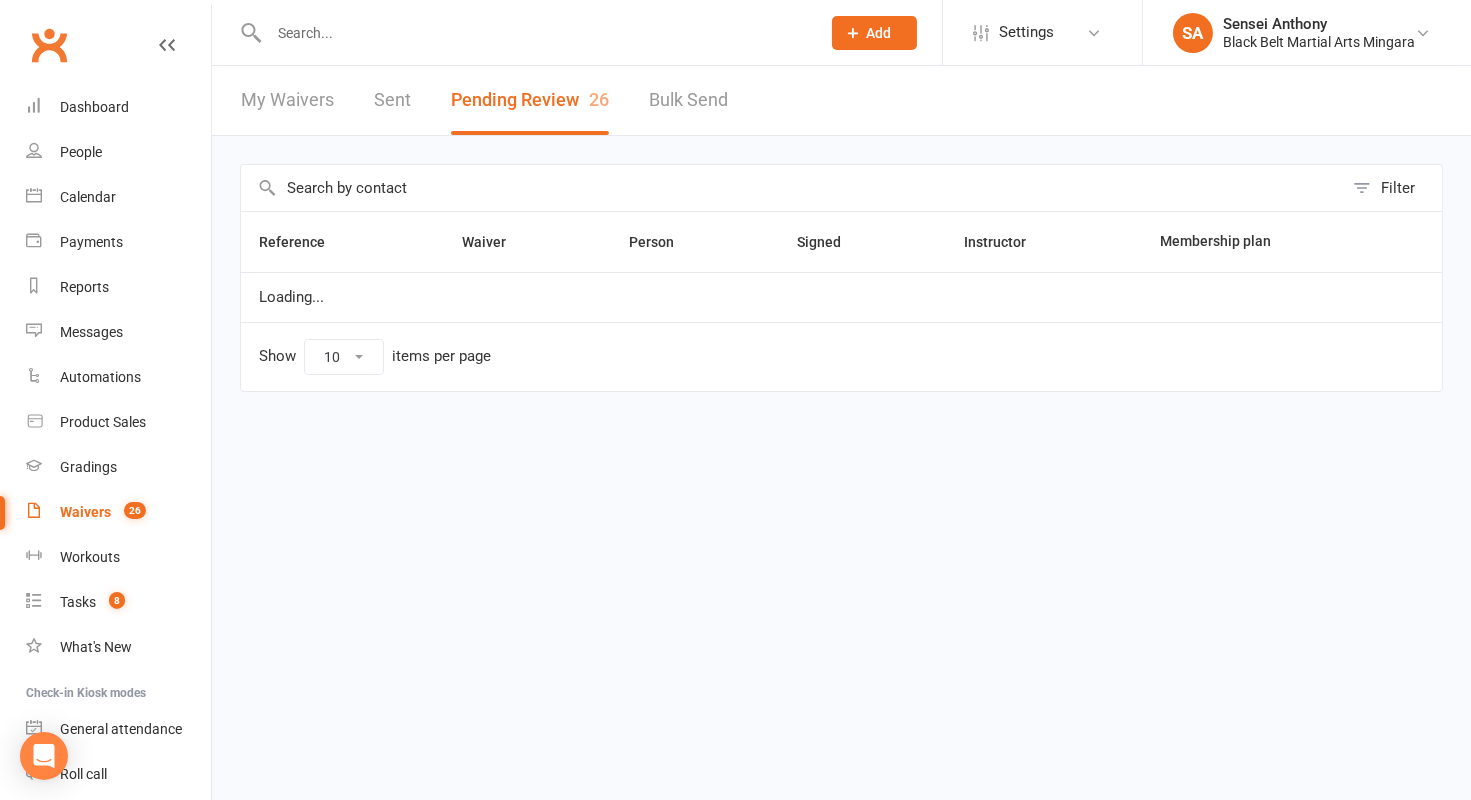 select on "50" 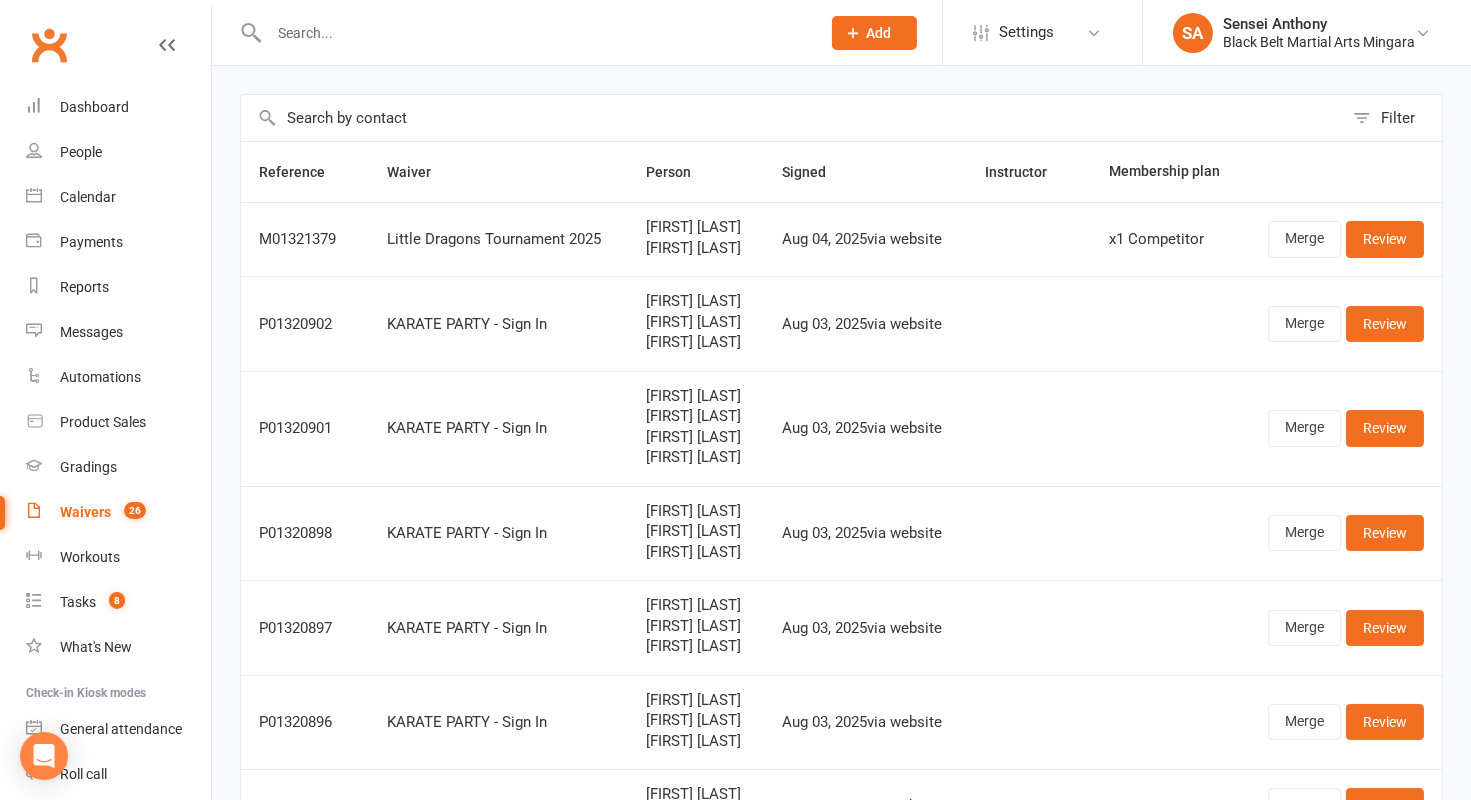 scroll, scrollTop: 0, scrollLeft: 0, axis: both 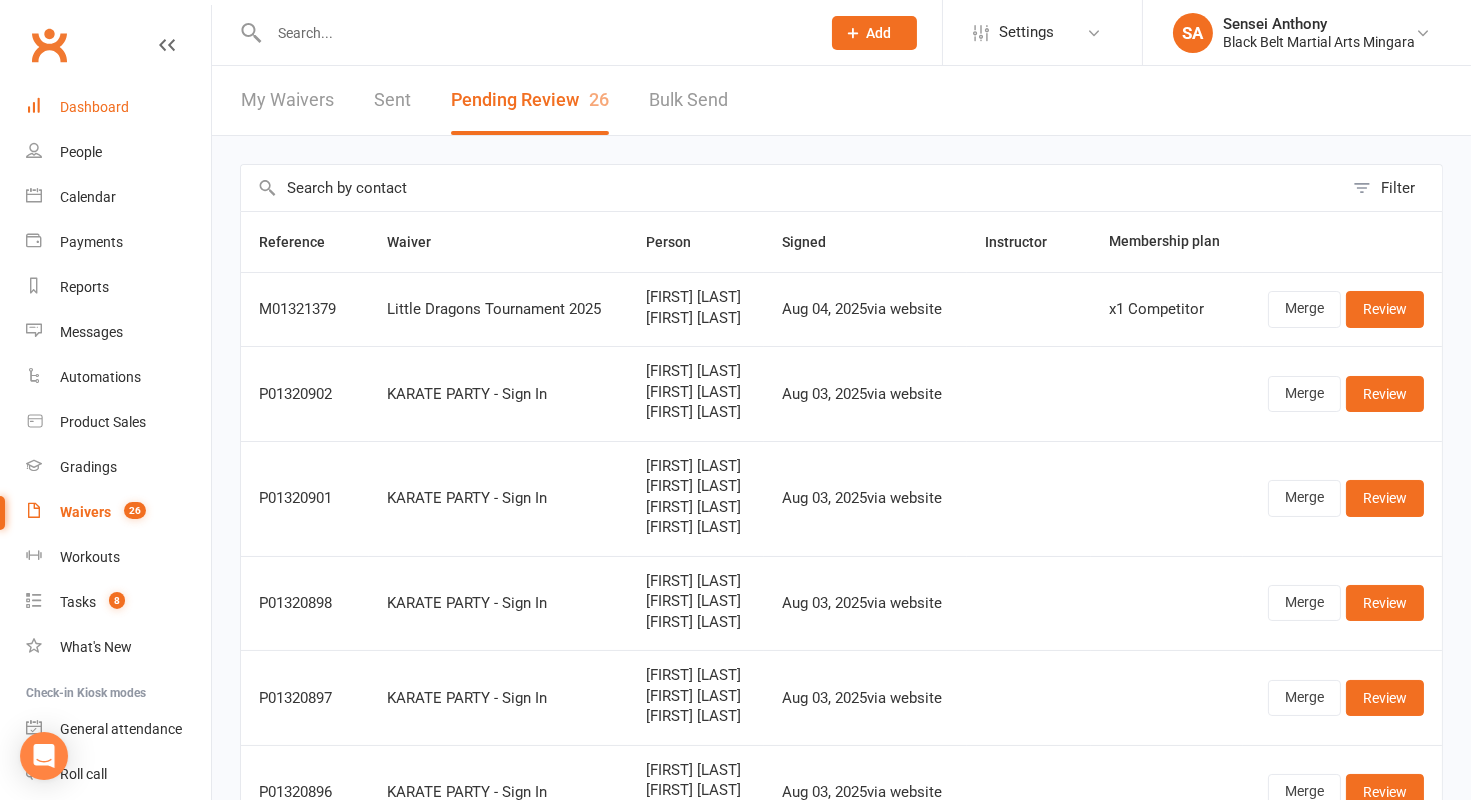 click on "Dashboard" at bounding box center (94, 107) 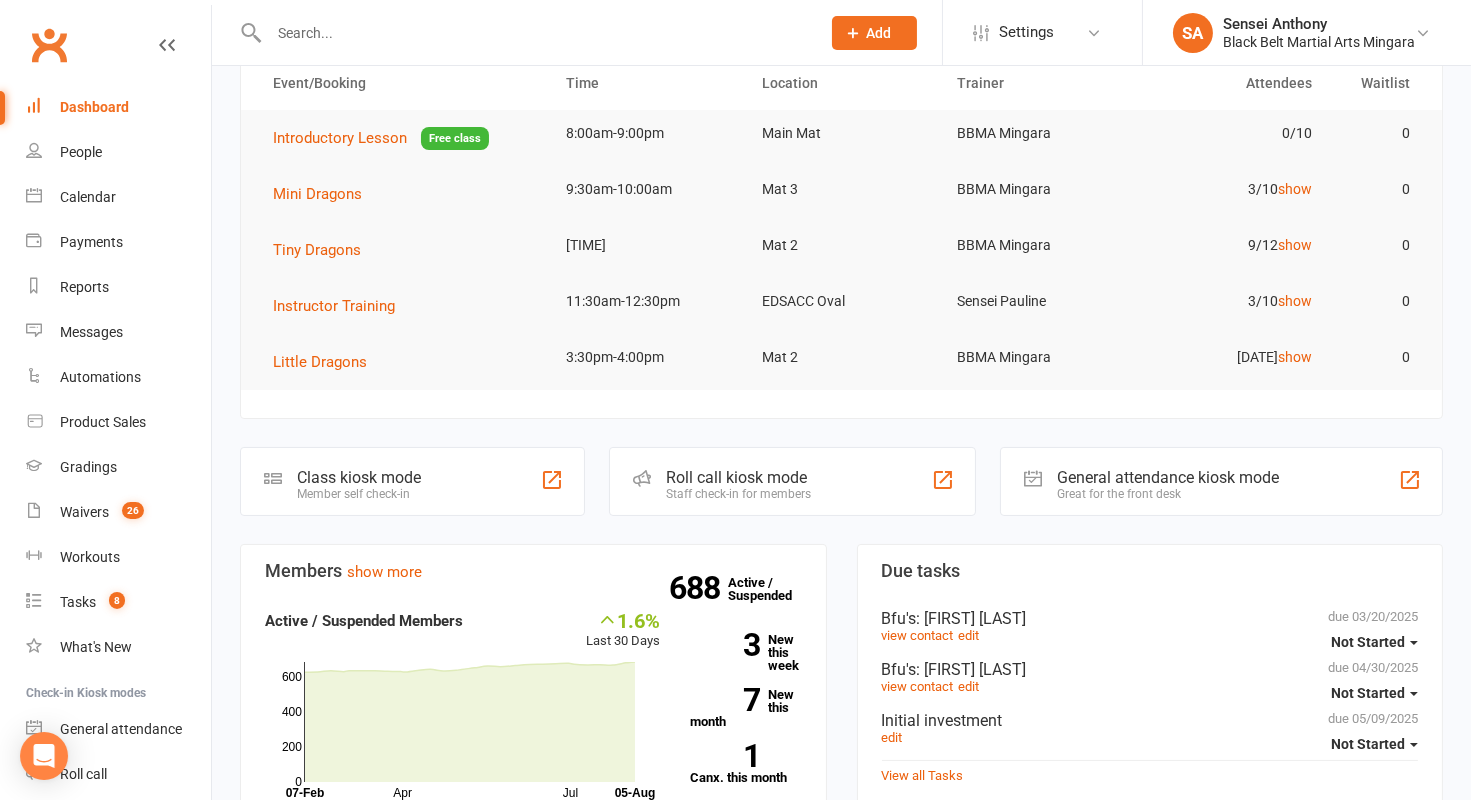 scroll, scrollTop: 42, scrollLeft: 0, axis: vertical 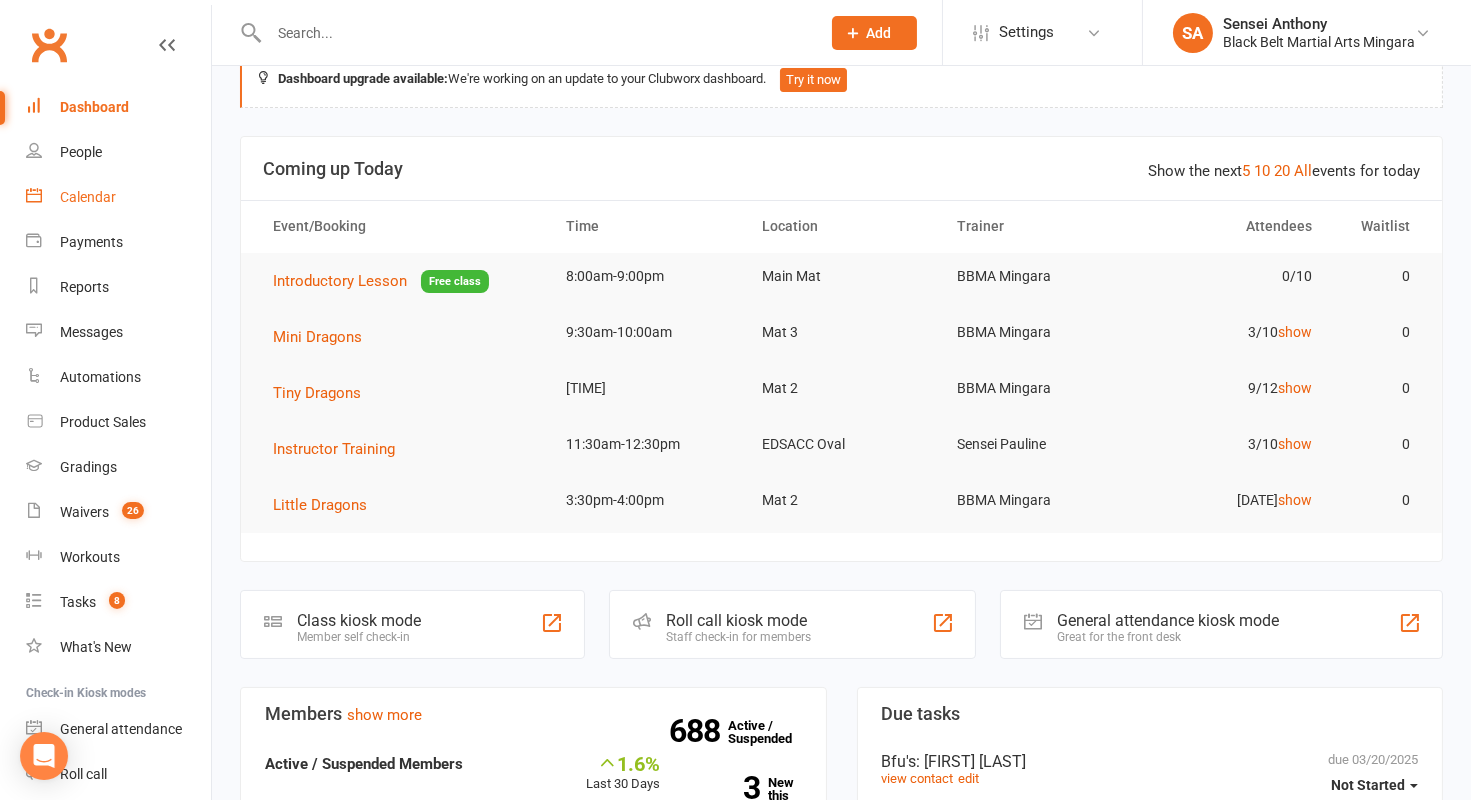 click on "Calendar" at bounding box center [118, 197] 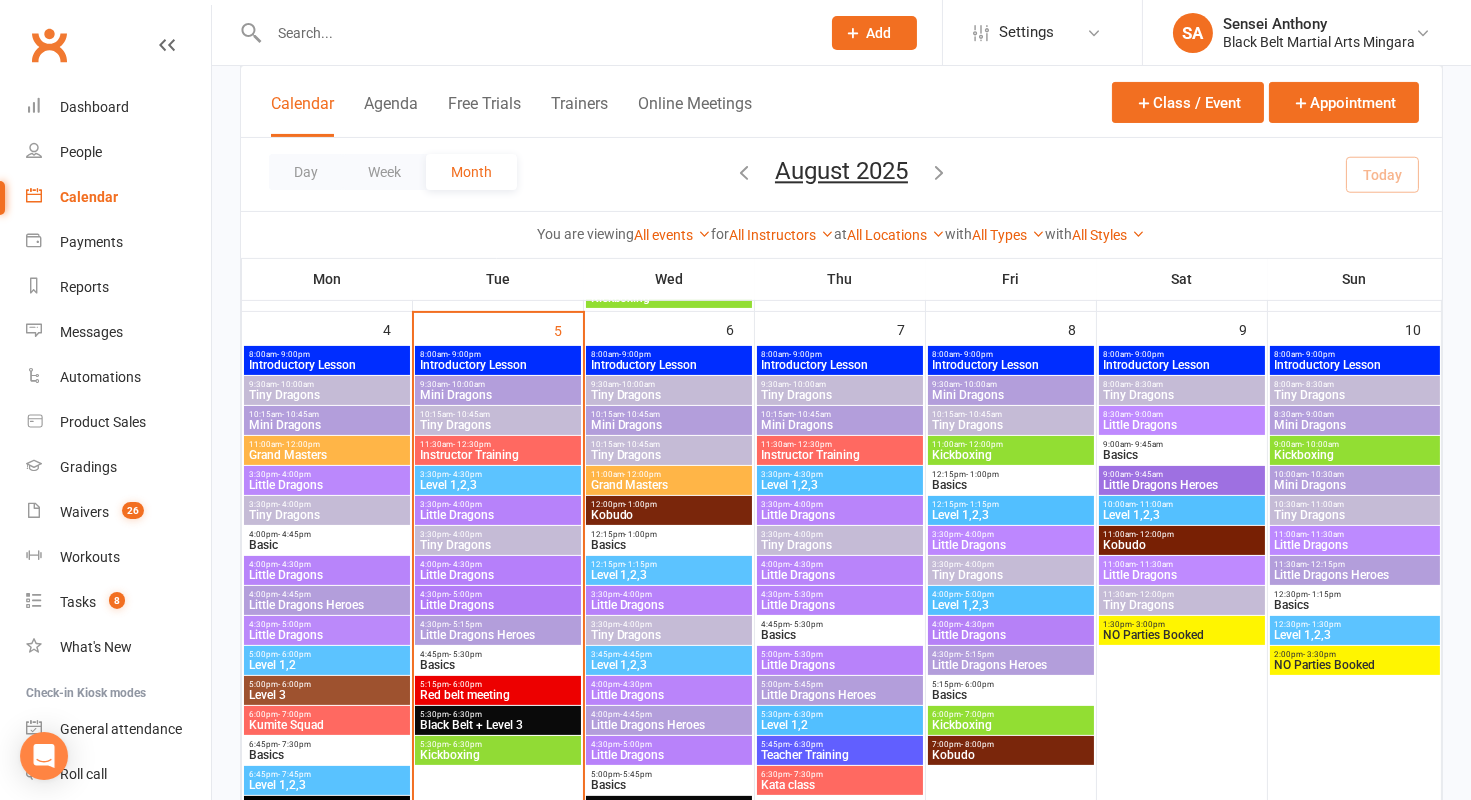 scroll, scrollTop: 835, scrollLeft: 0, axis: vertical 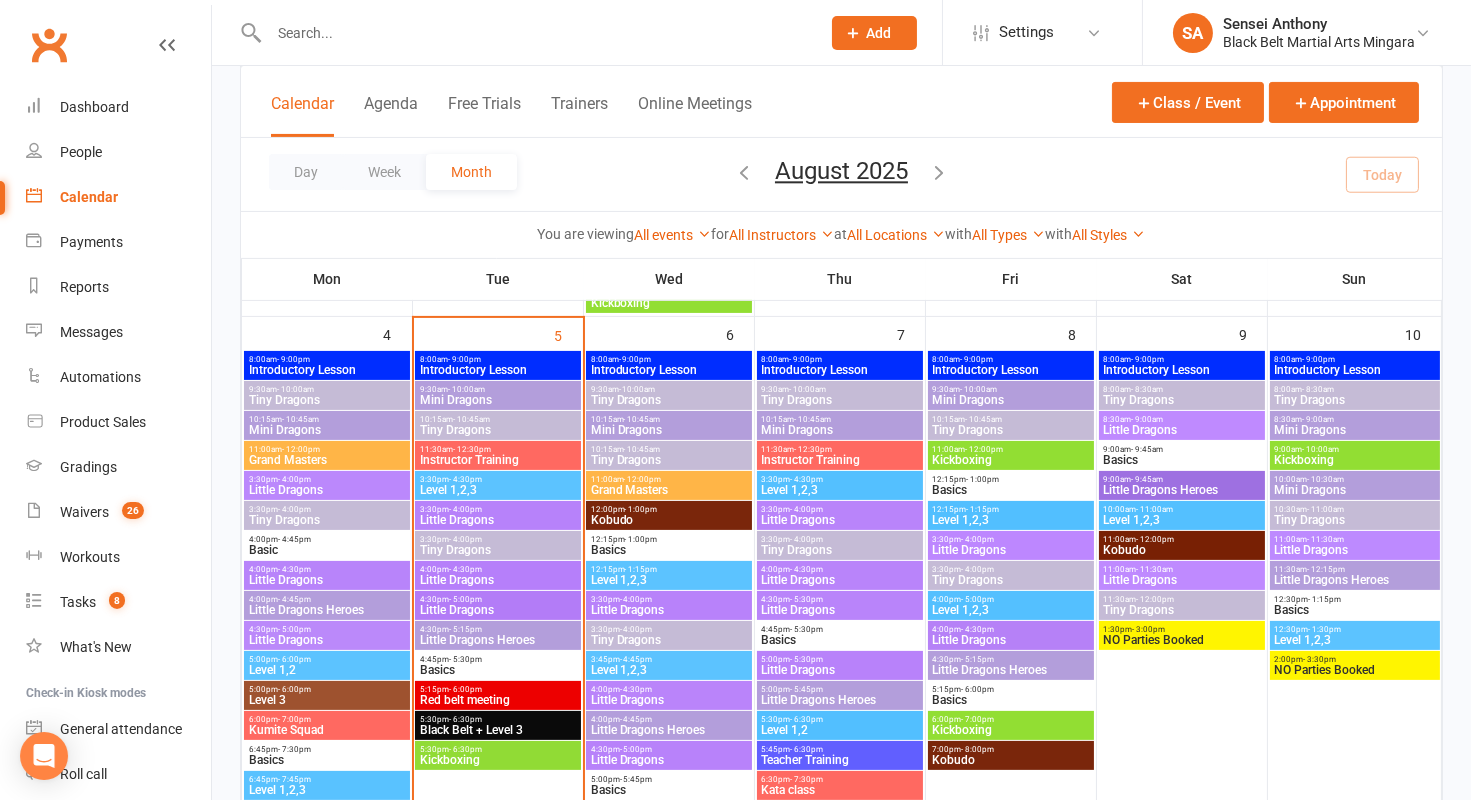 click on "Tiny Dragons" at bounding box center (327, 400) 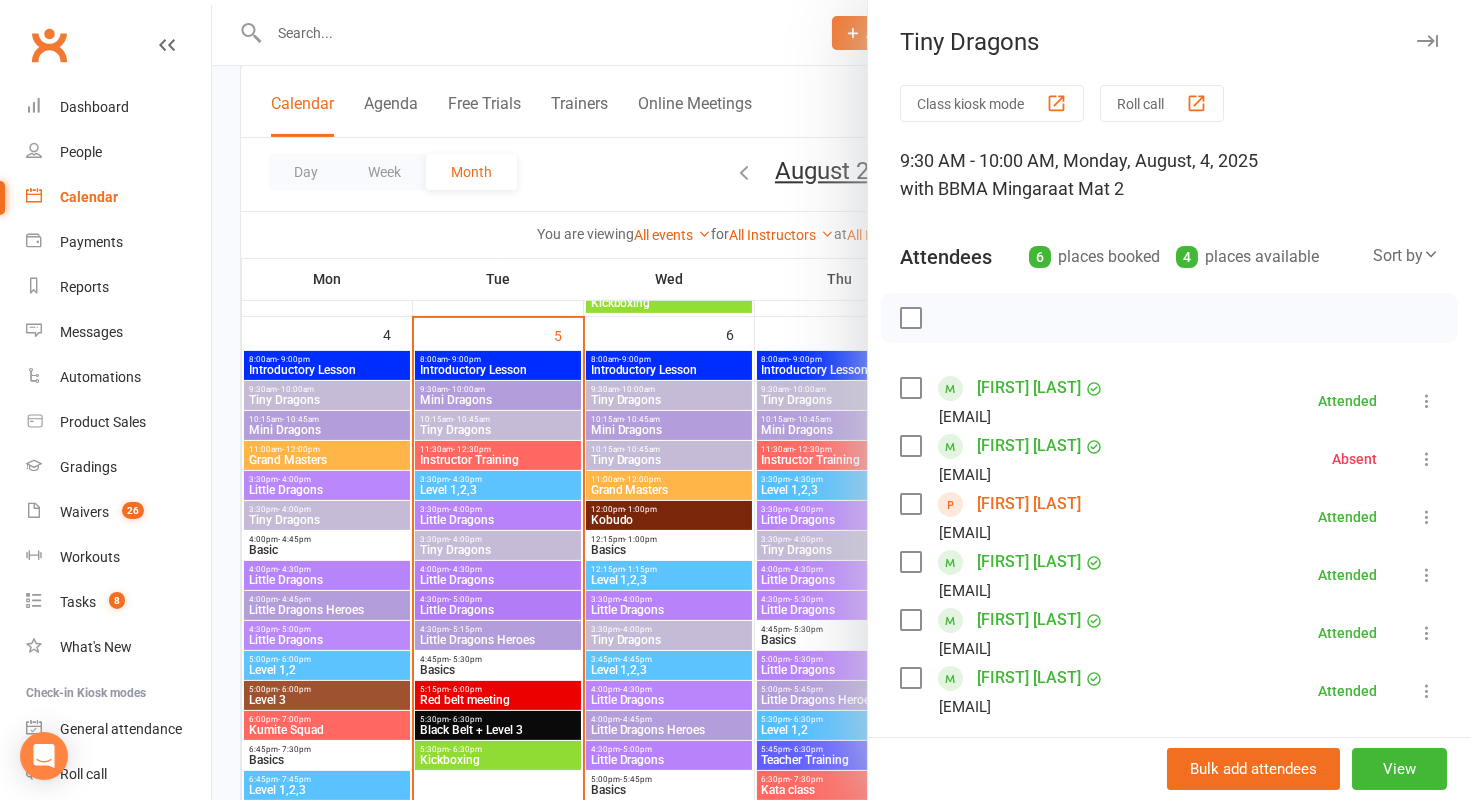 click at bounding box center (841, 400) 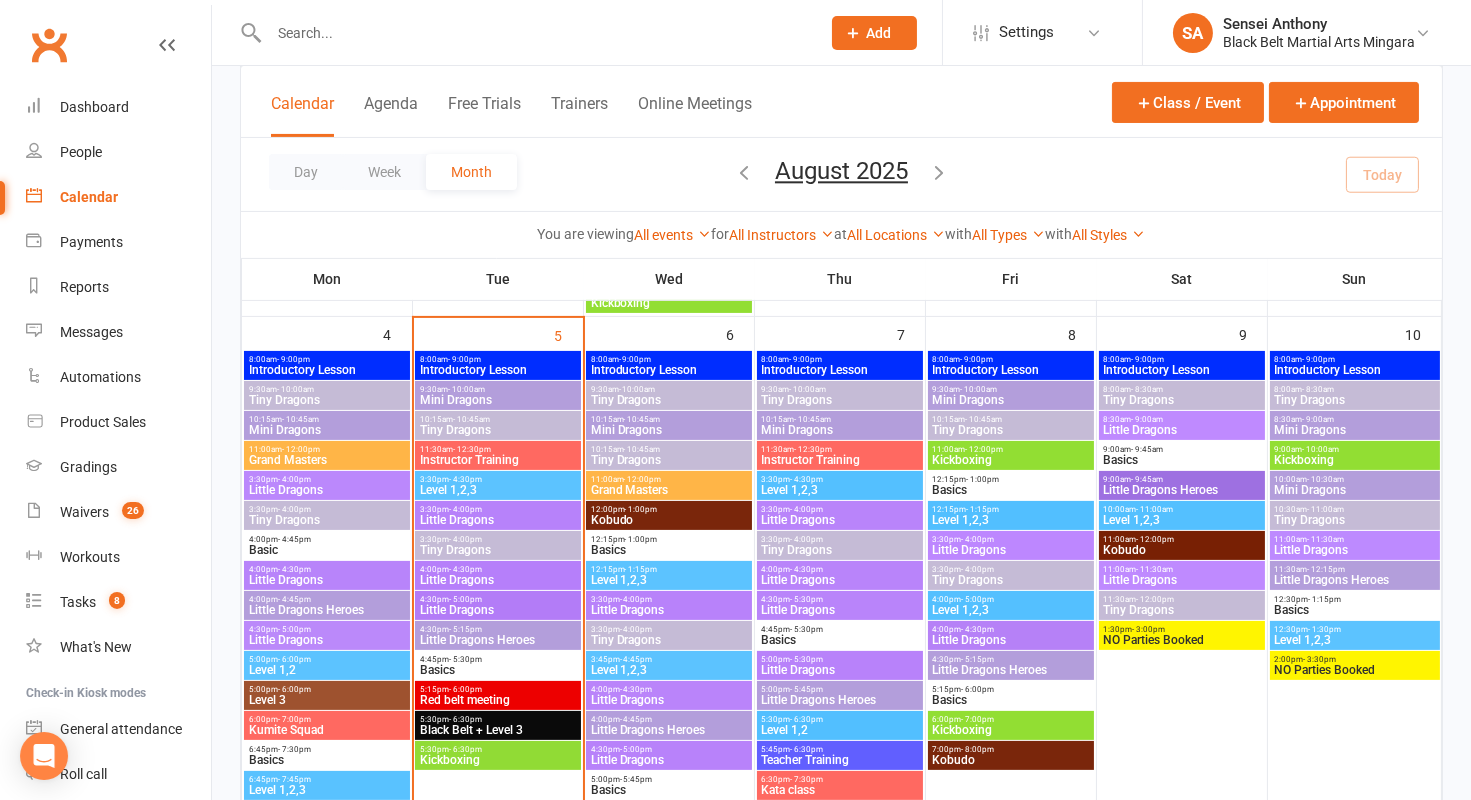 click on "Mini Dragons" at bounding box center (327, 430) 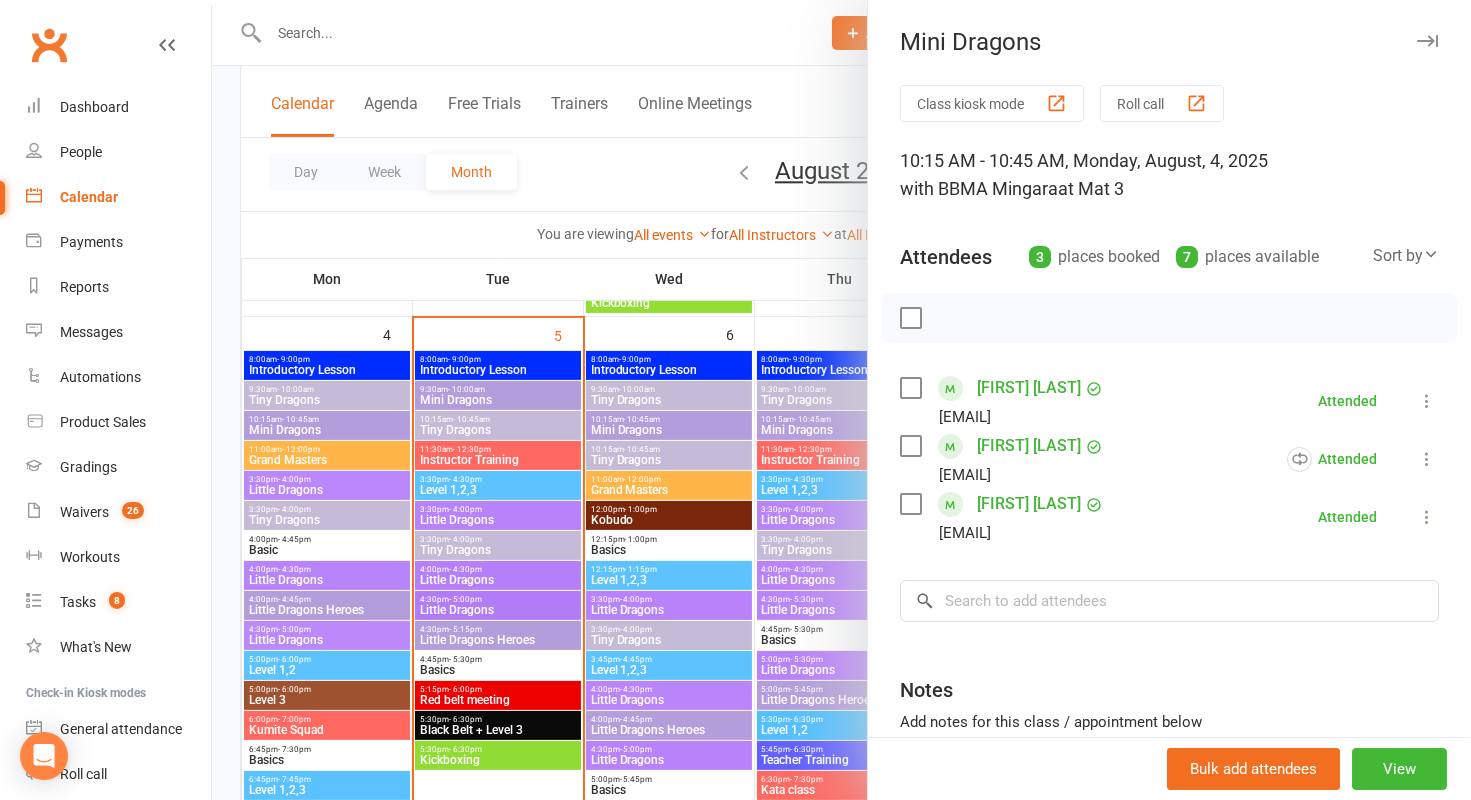 click at bounding box center [841, 400] 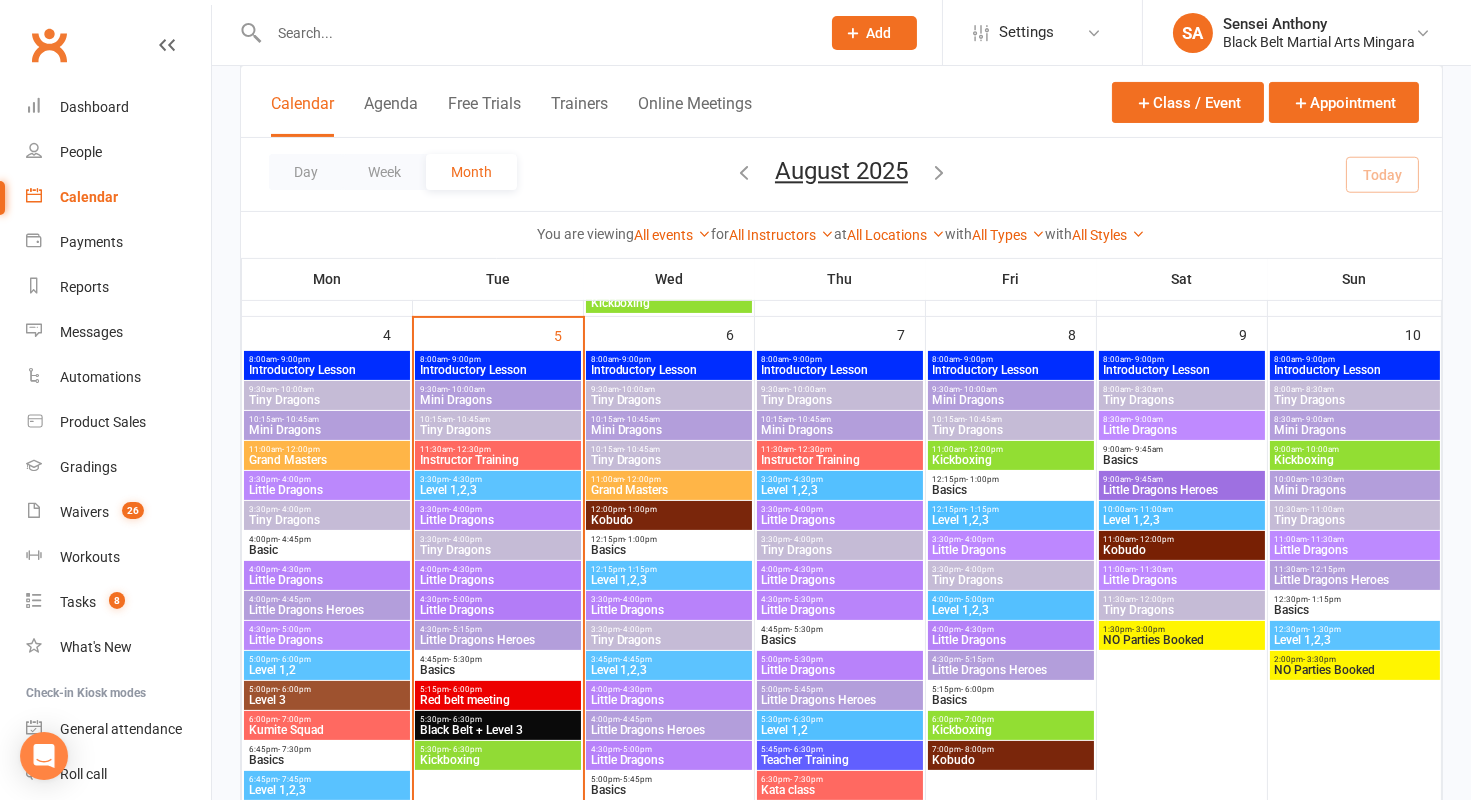 click on "Grand Masters" at bounding box center (327, 460) 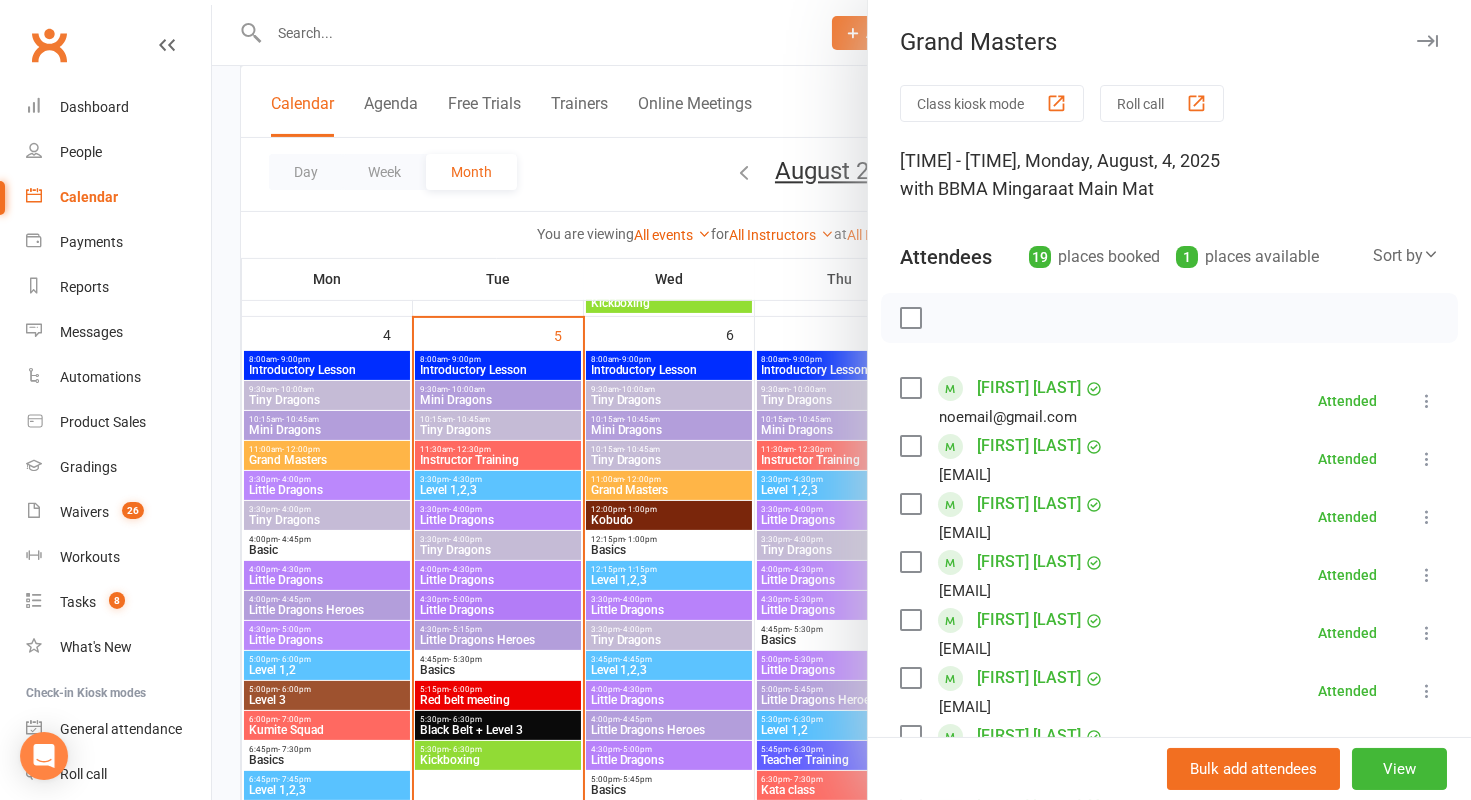 click at bounding box center [841, 400] 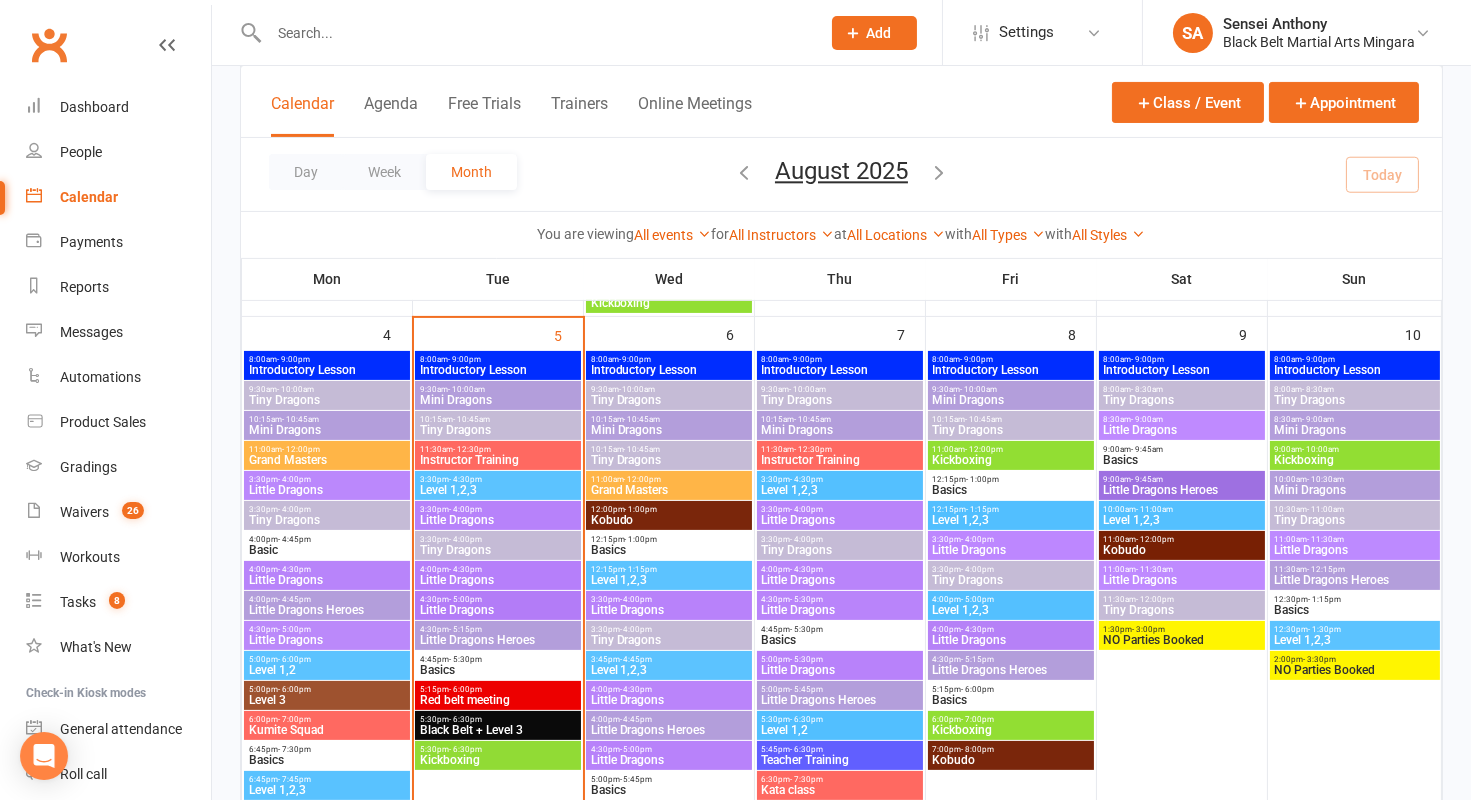 click on "Tiny Dragons" at bounding box center (327, 520) 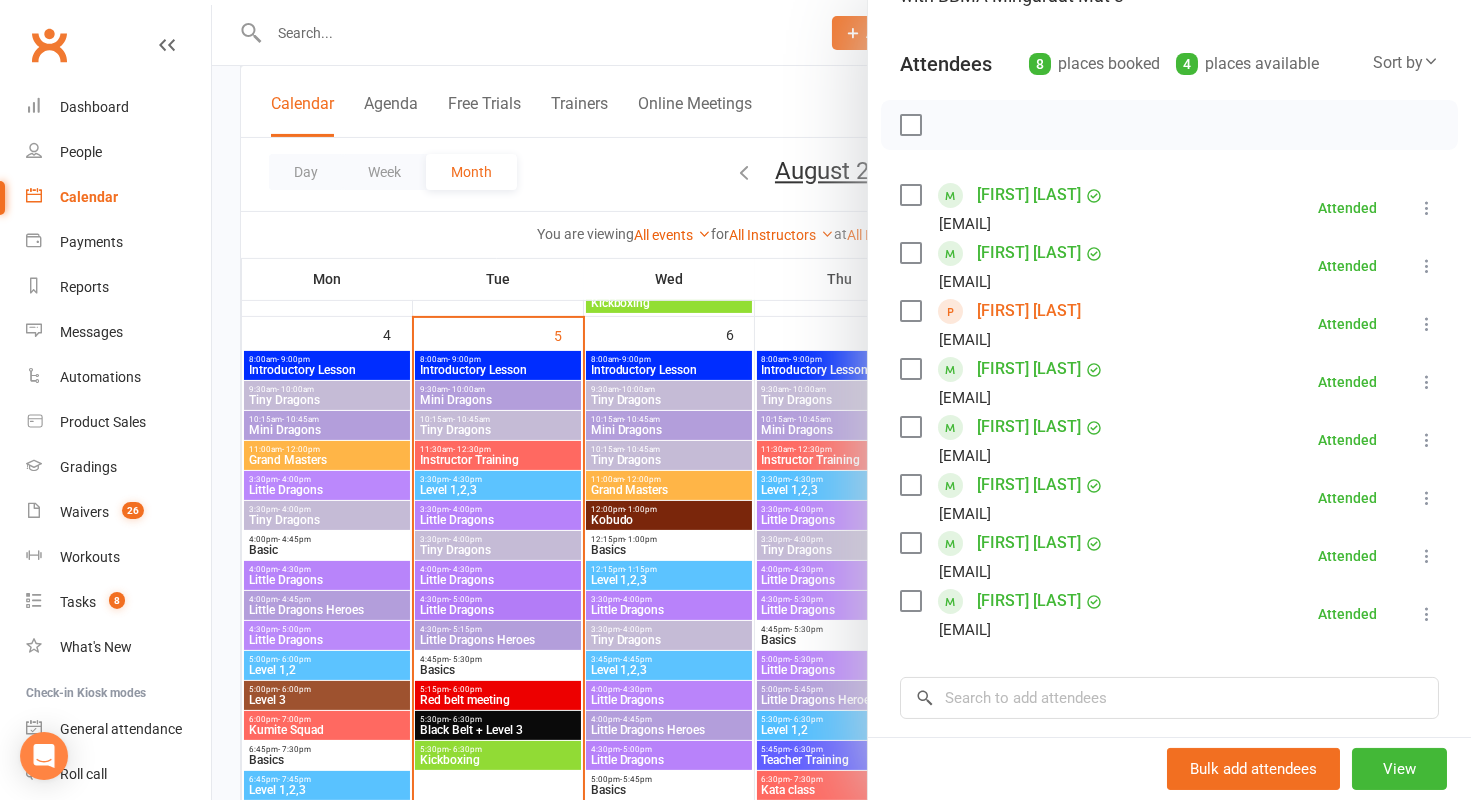 scroll, scrollTop: 192, scrollLeft: 0, axis: vertical 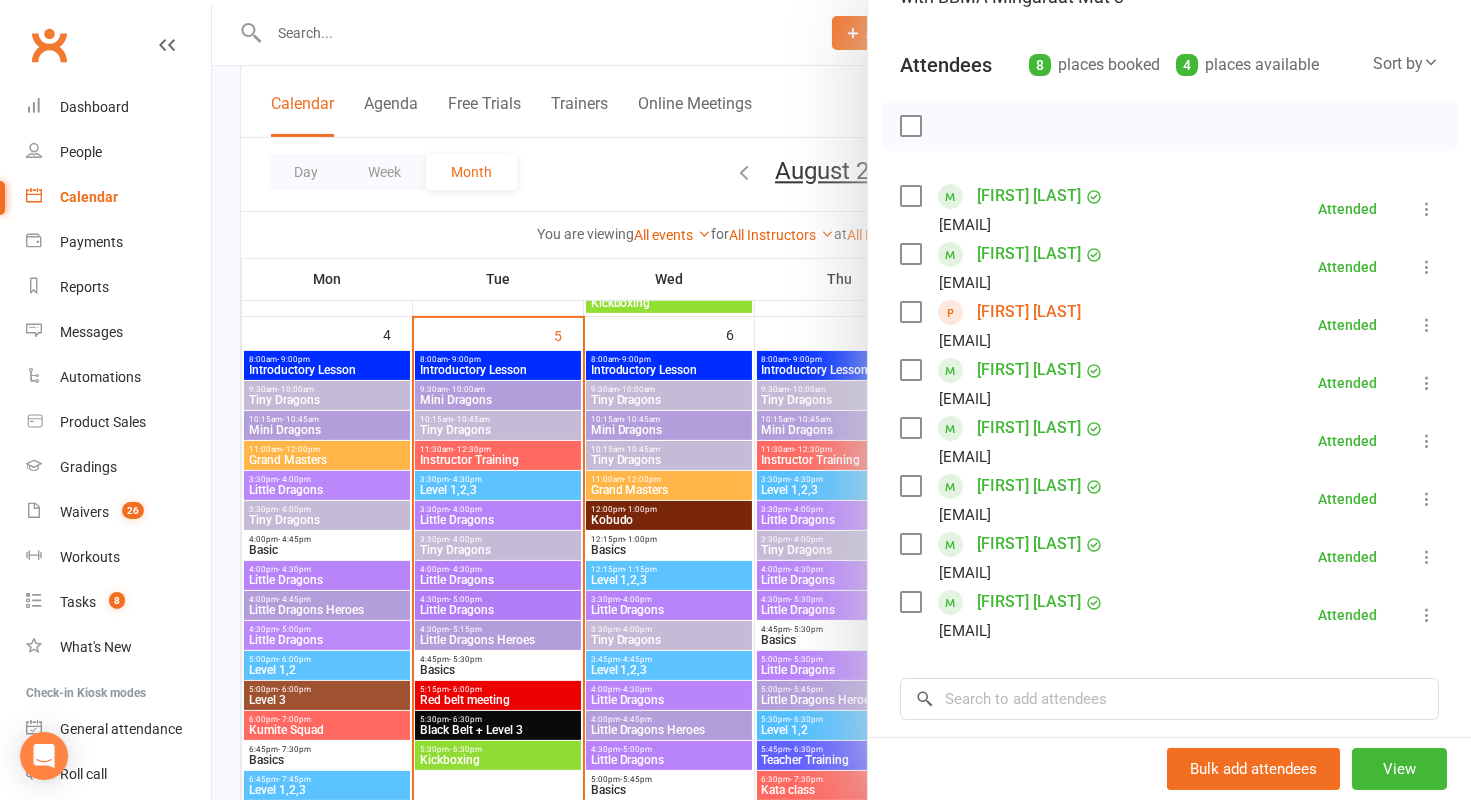 click at bounding box center (841, 400) 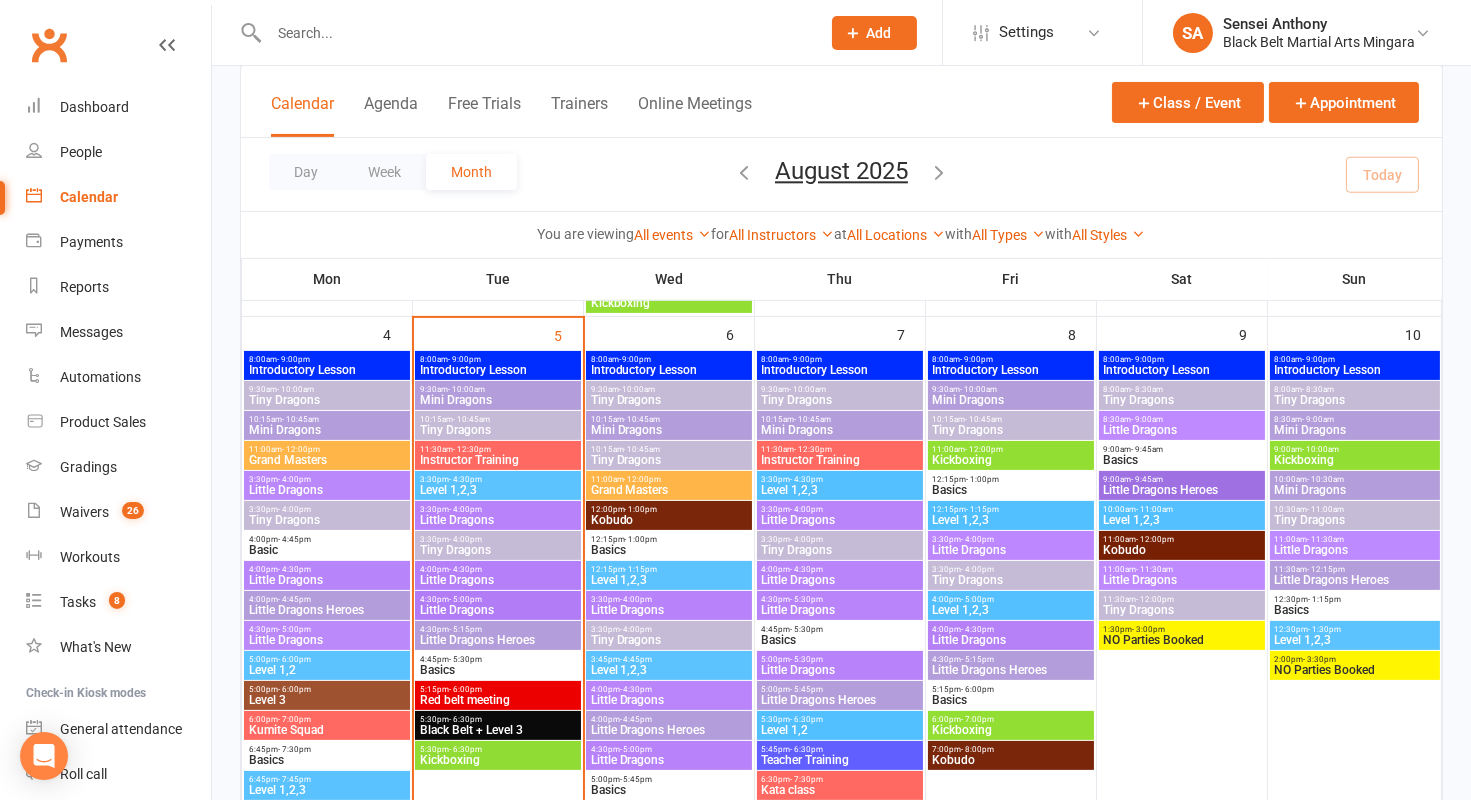 click on "3:30pm  - 4:00pm" at bounding box center (327, 509) 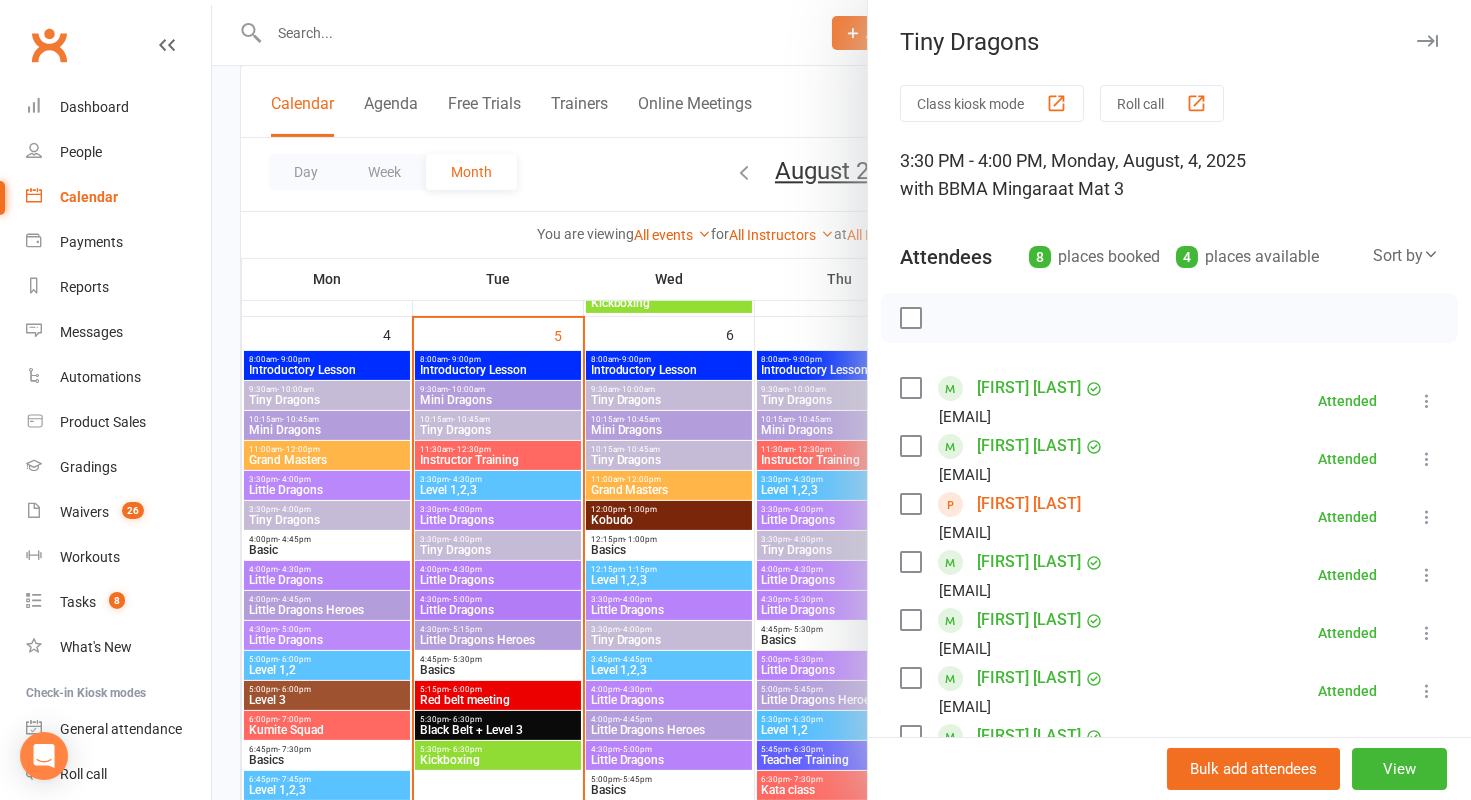 click at bounding box center (841, 400) 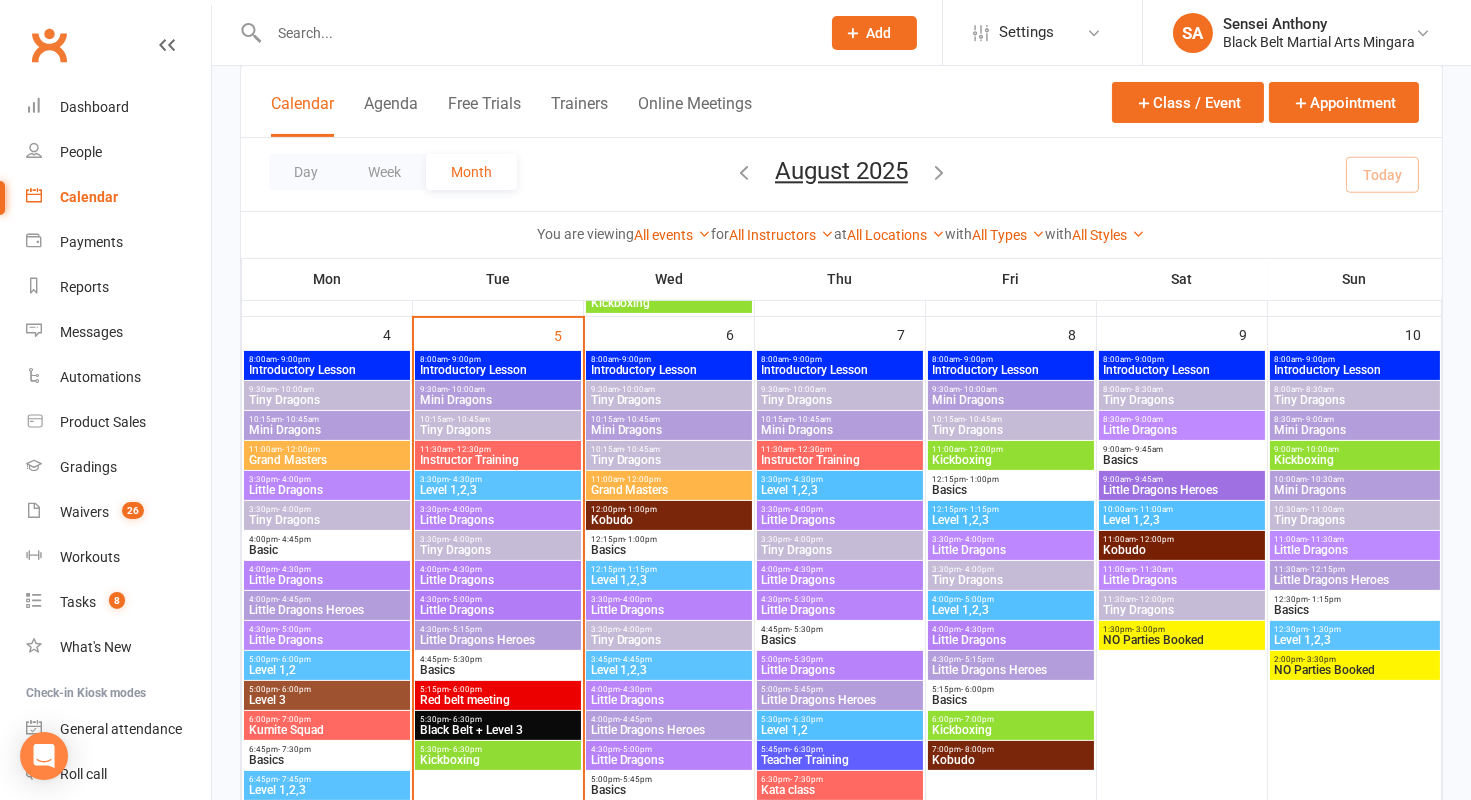 click on "Little Dragons" at bounding box center (327, 490) 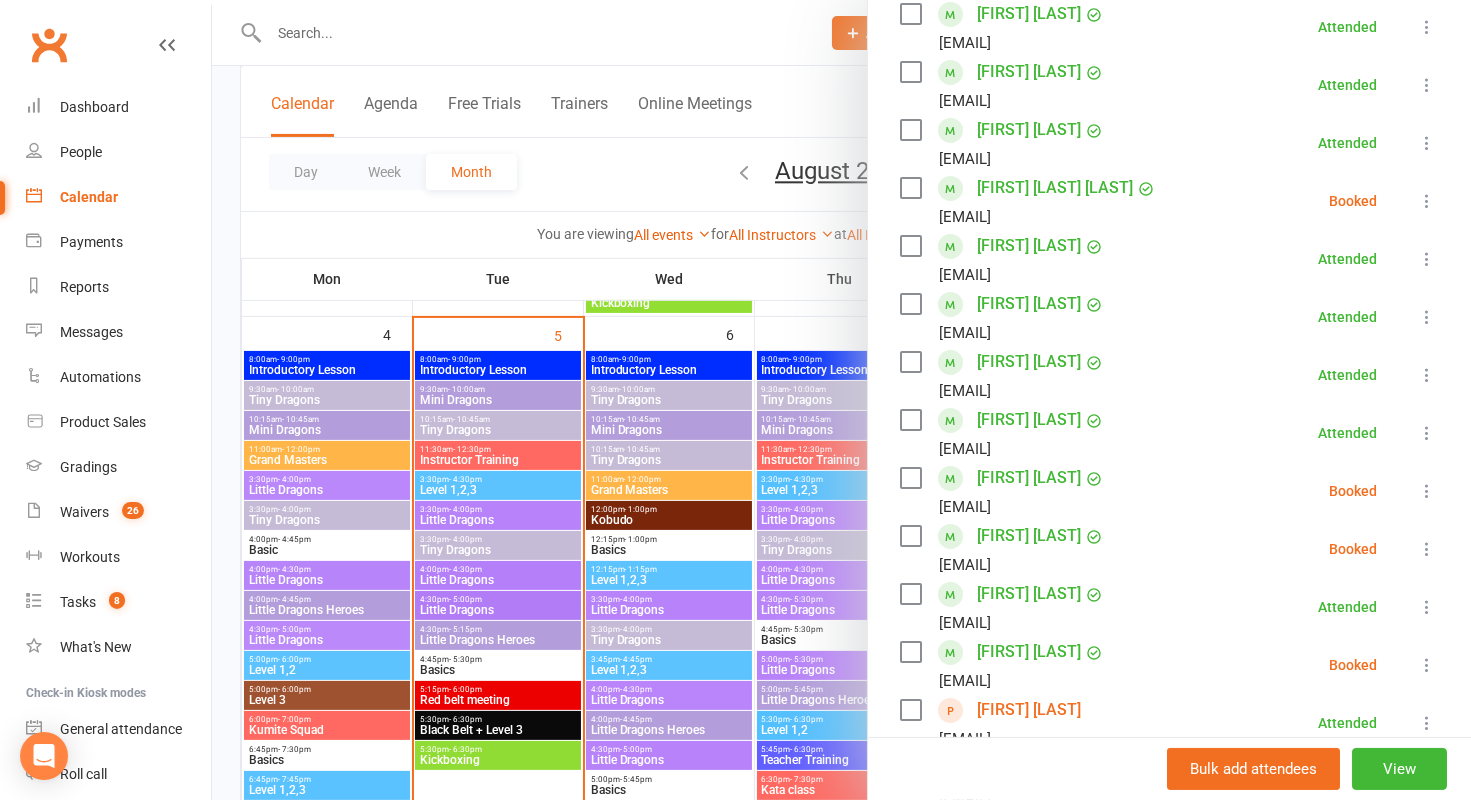 scroll, scrollTop: 494, scrollLeft: 0, axis: vertical 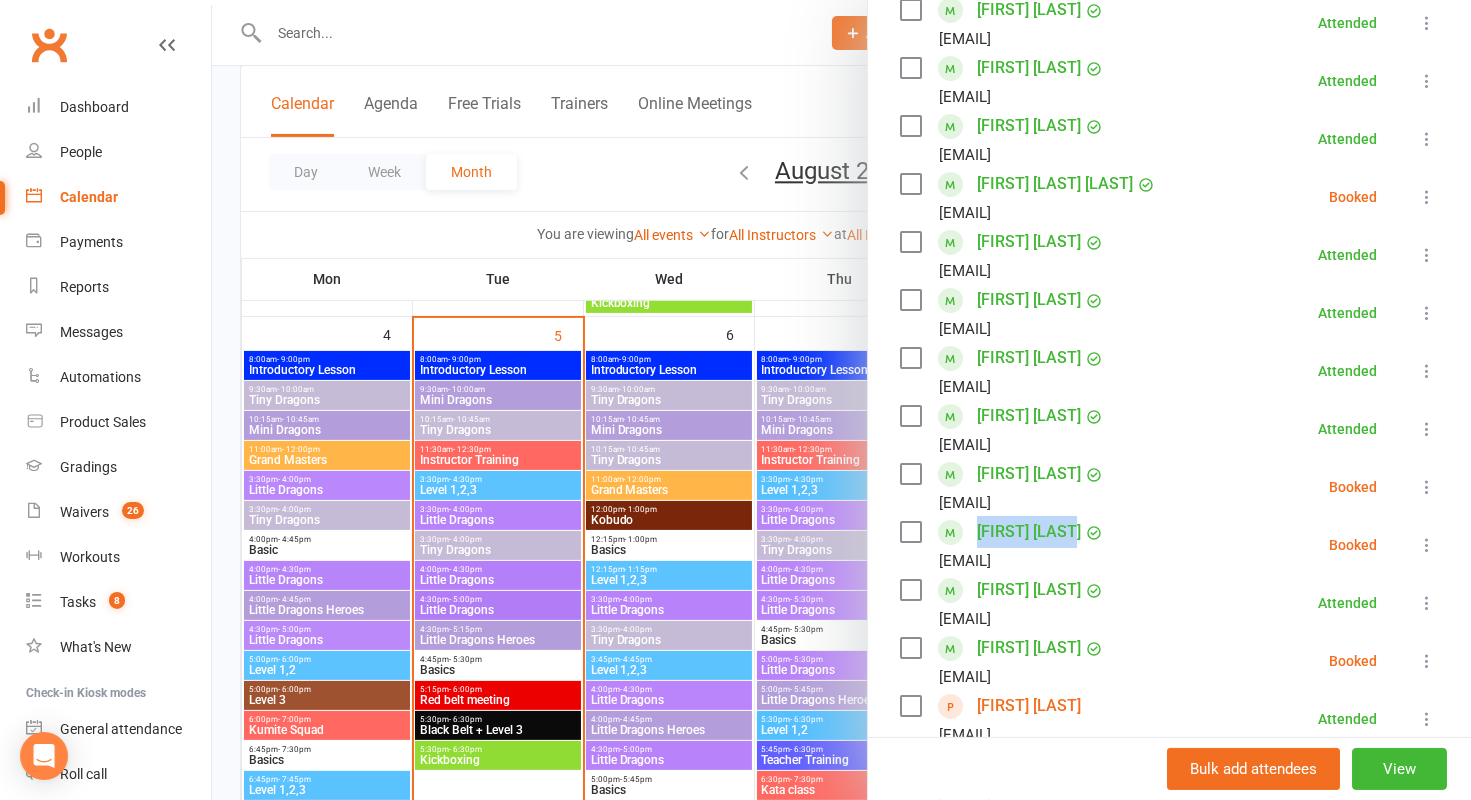 drag, startPoint x: 1098, startPoint y: 541, endPoint x: 977, endPoint y: 535, distance: 121.14867 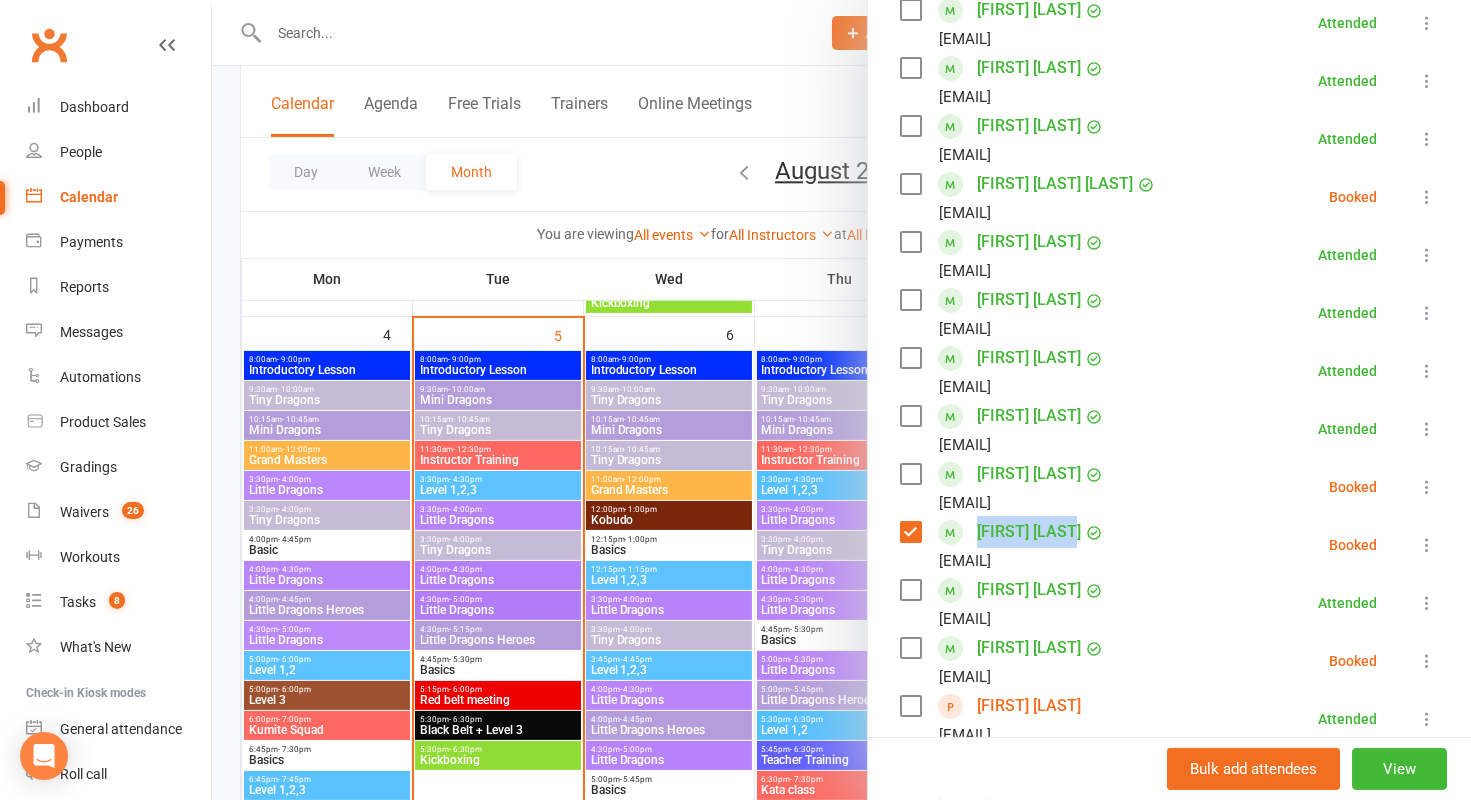 click at bounding box center (910, 474) 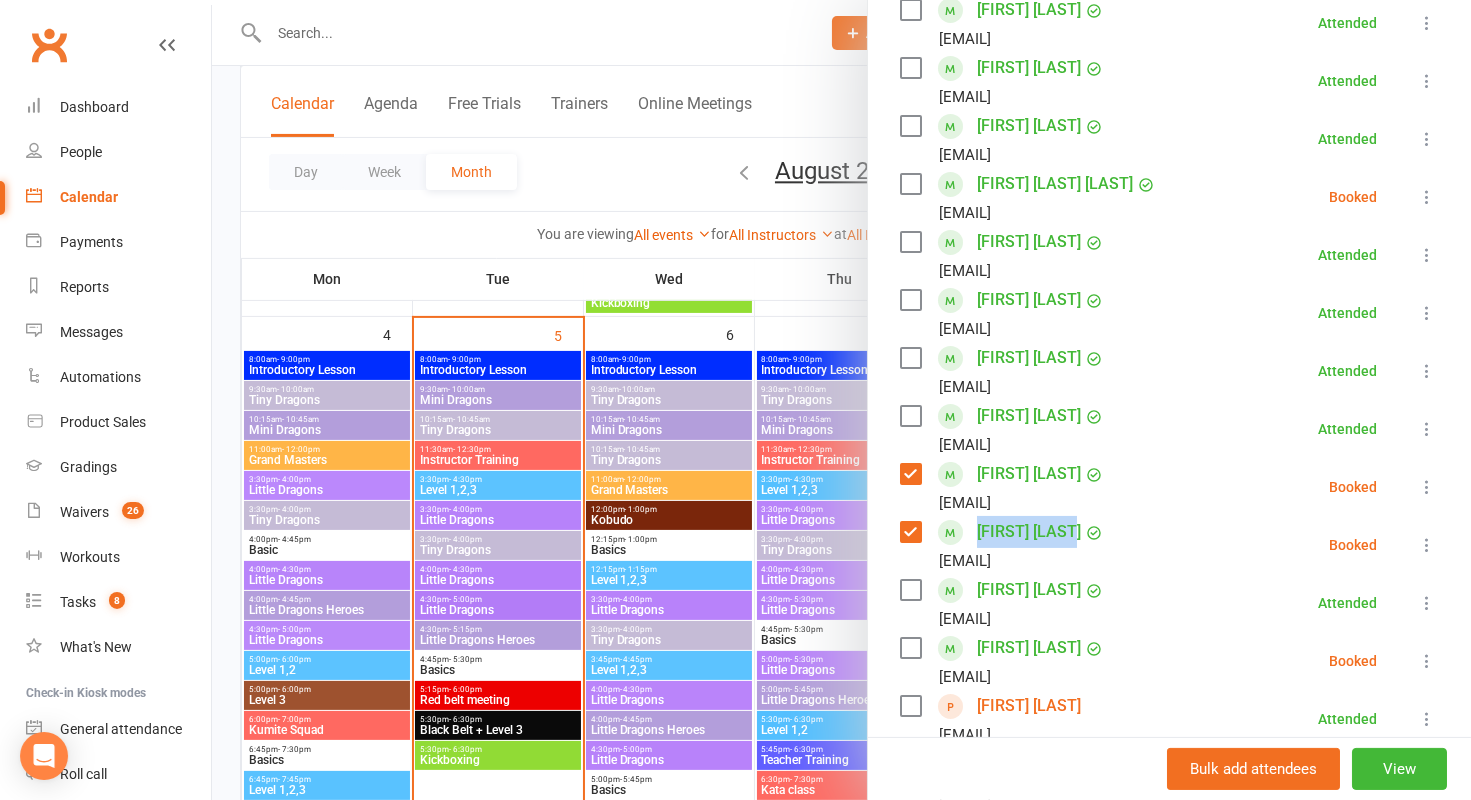 scroll, scrollTop: 0, scrollLeft: 0, axis: both 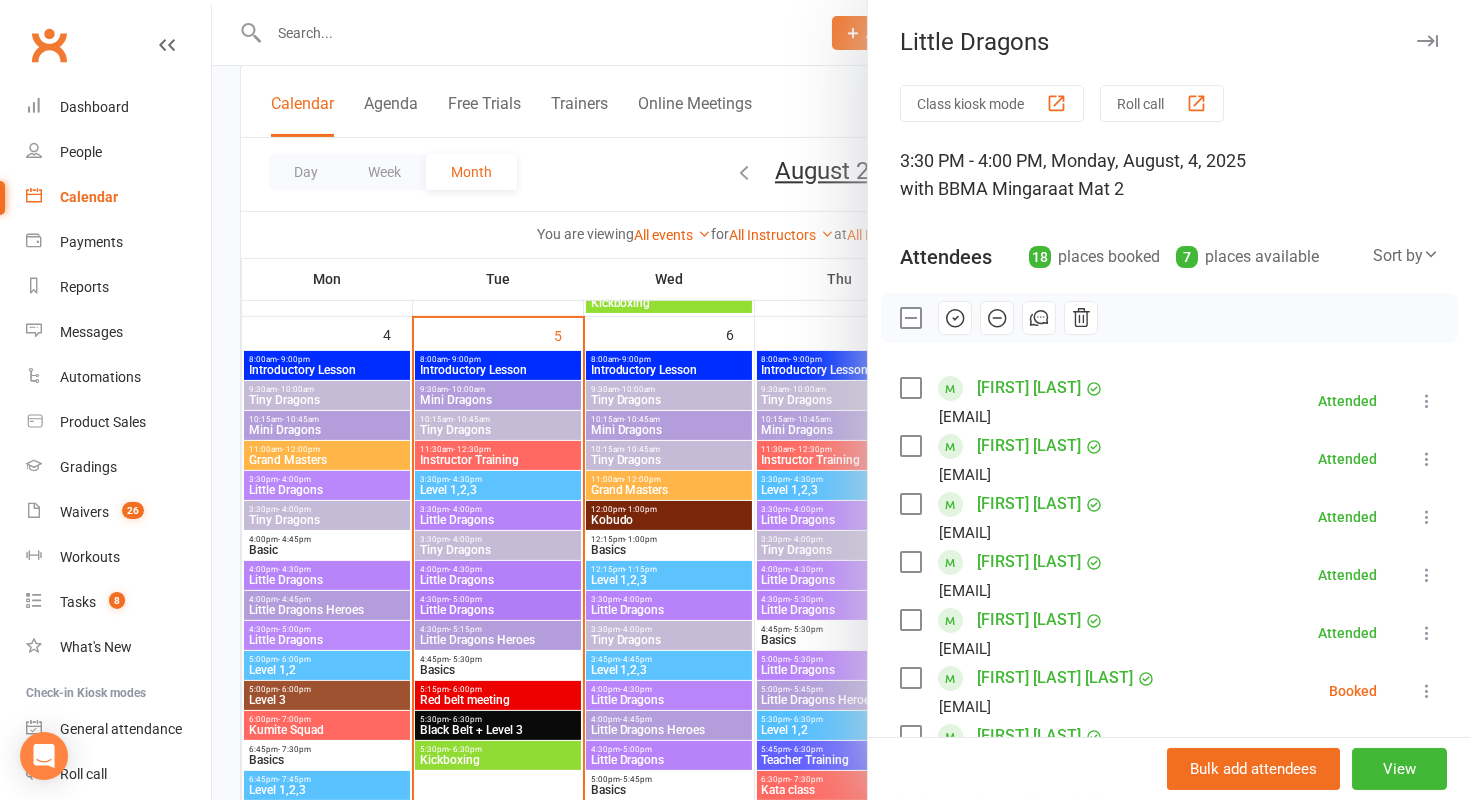 click 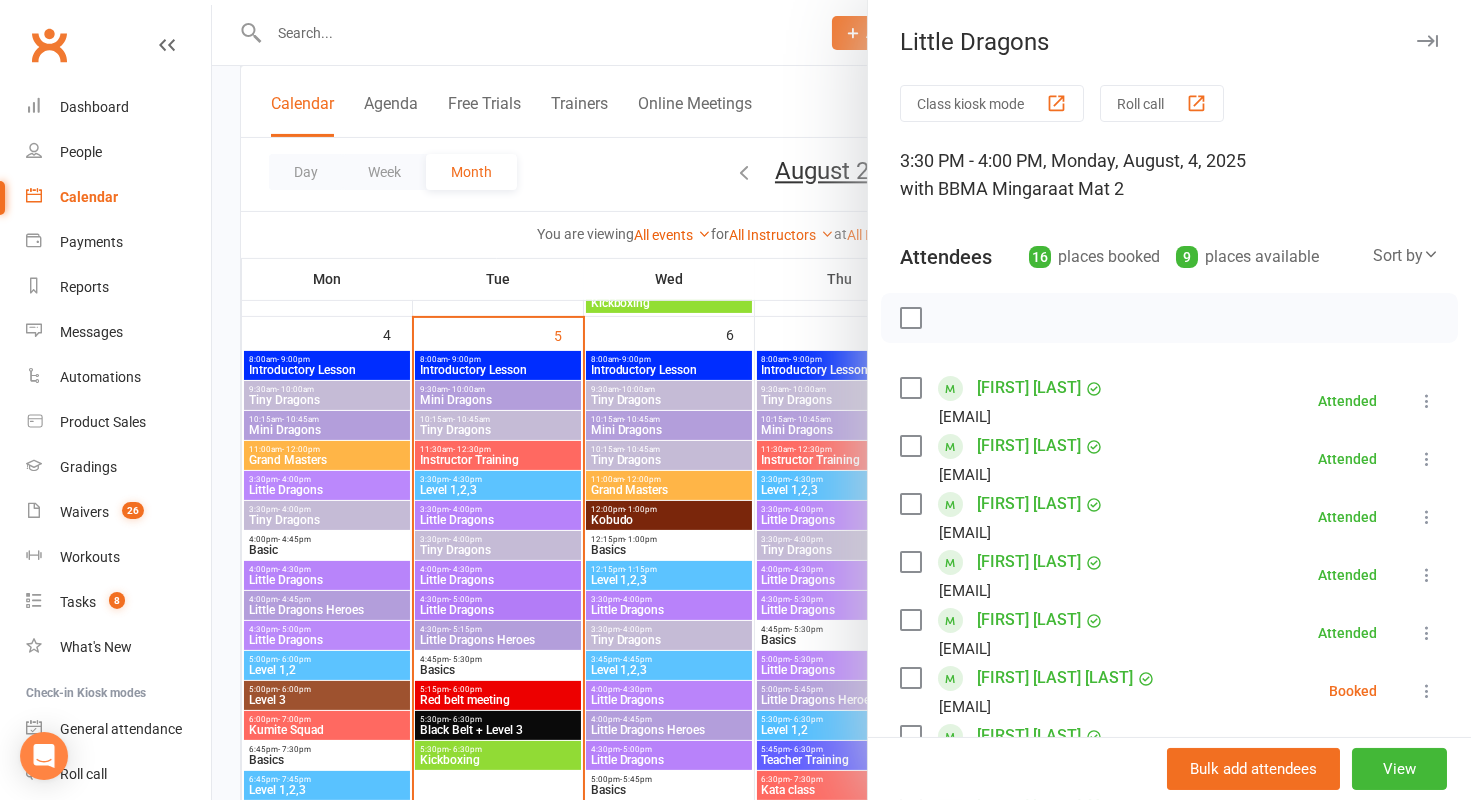 click at bounding box center [841, 400] 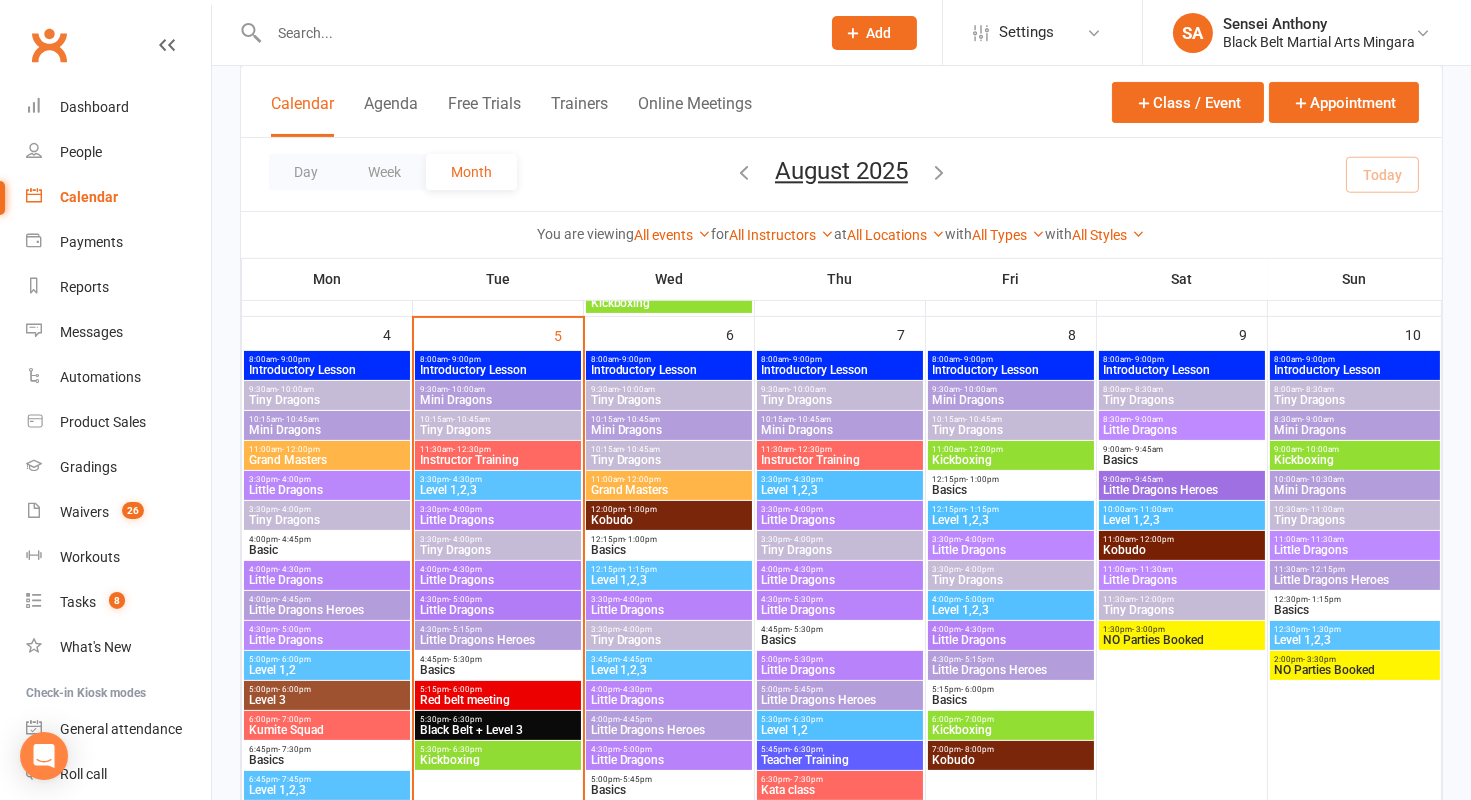 click on "Little Dragons" at bounding box center (669, 610) 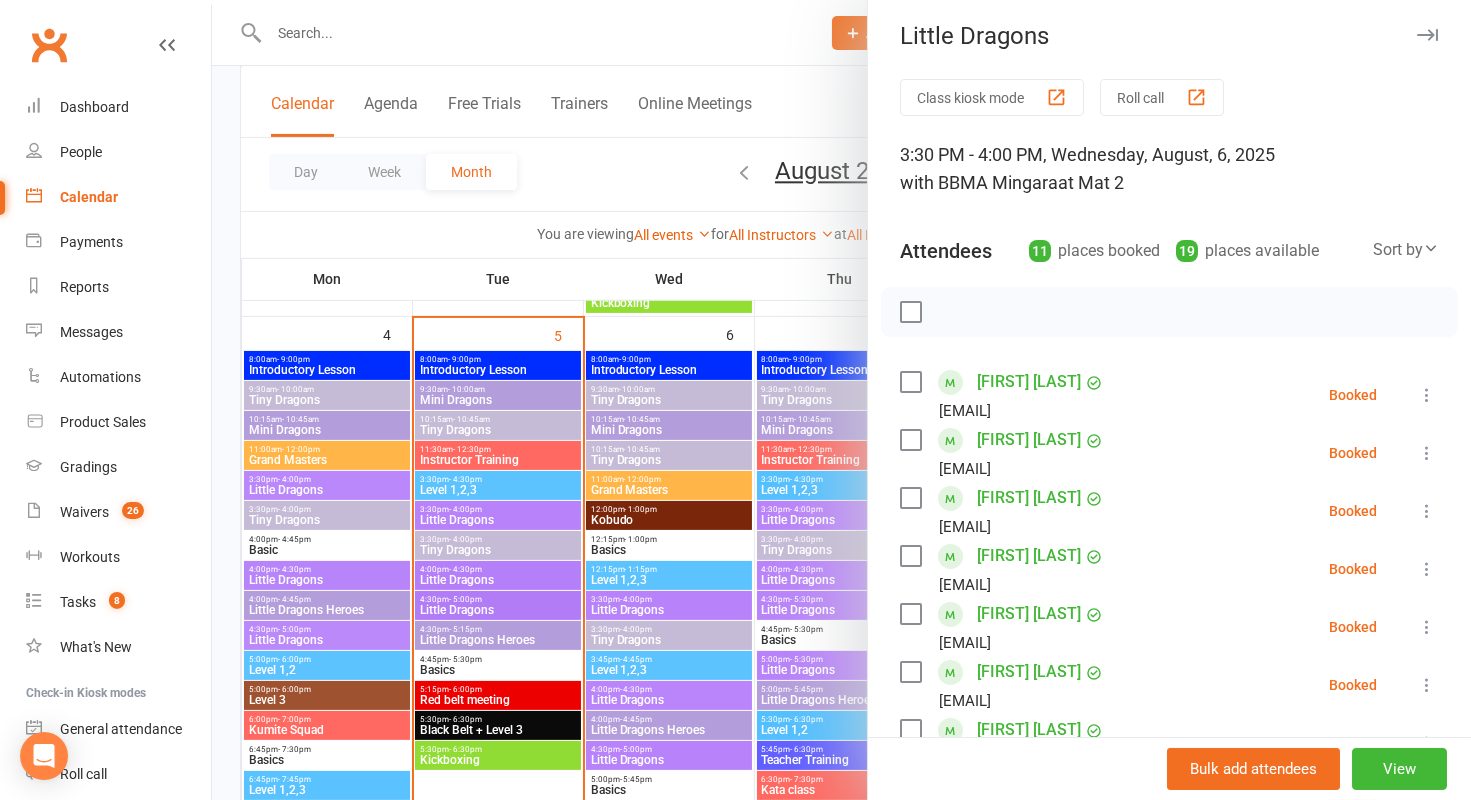 scroll, scrollTop: 10, scrollLeft: 0, axis: vertical 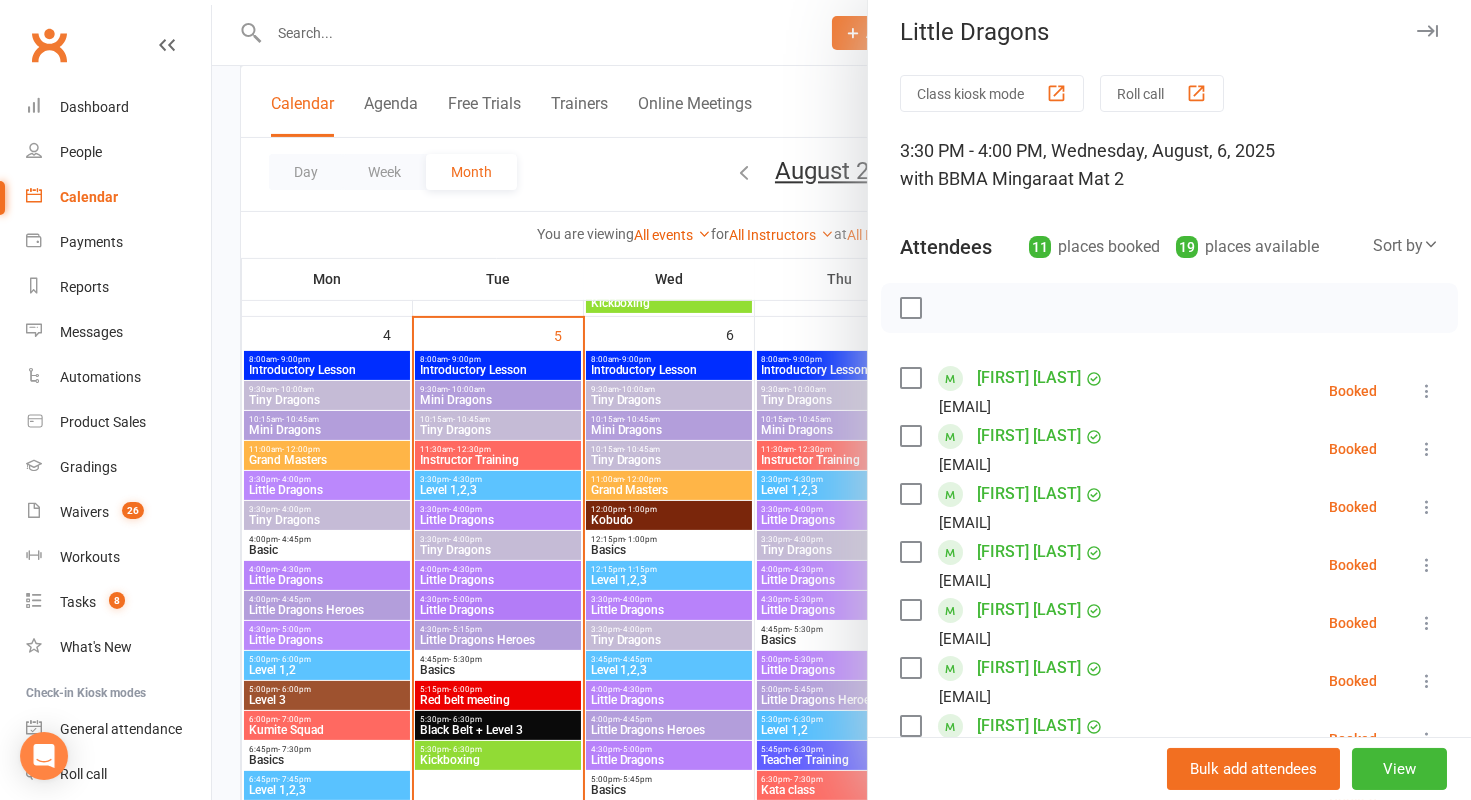 click at bounding box center [841, 400] 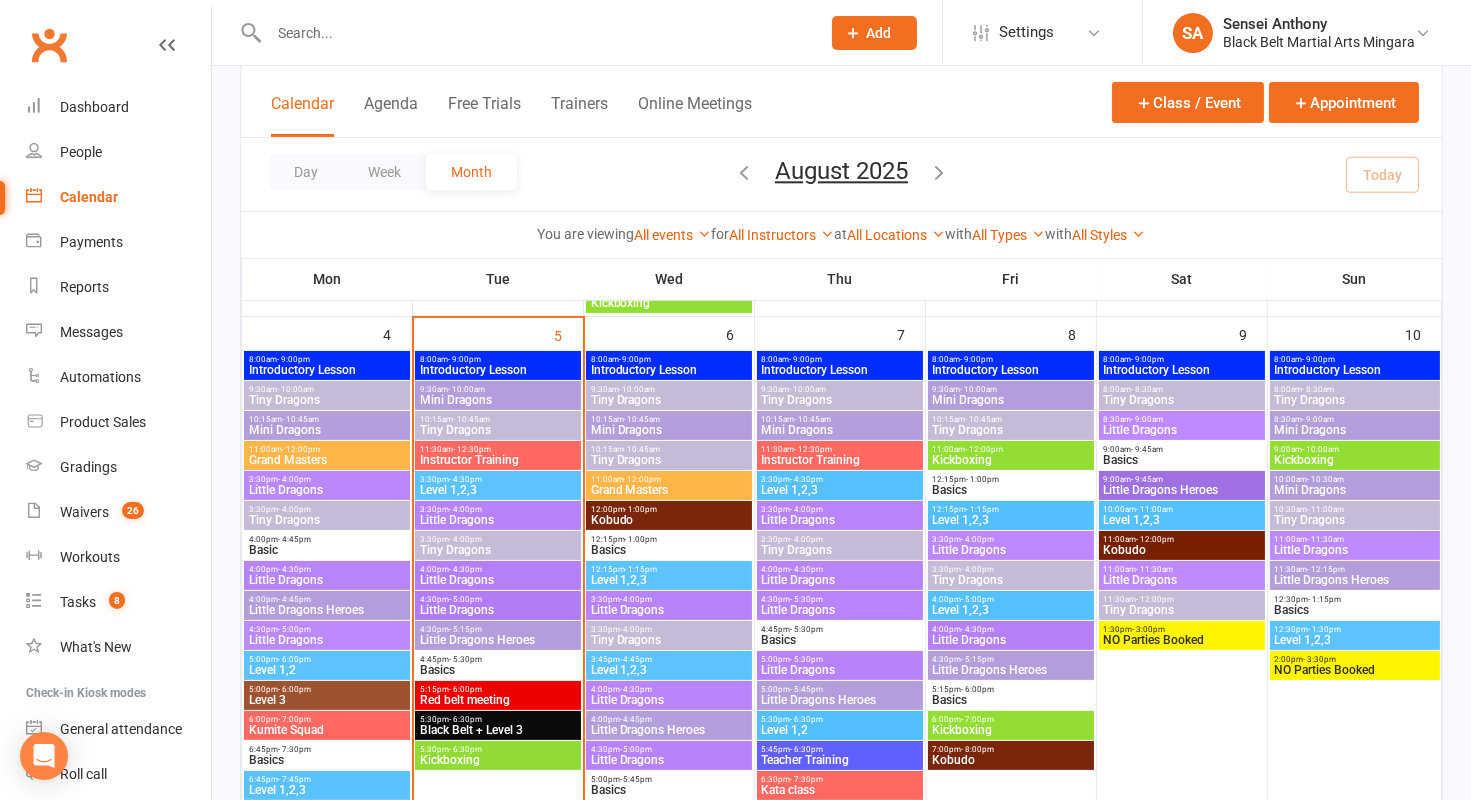 click on "Little Dragons" at bounding box center (669, 610) 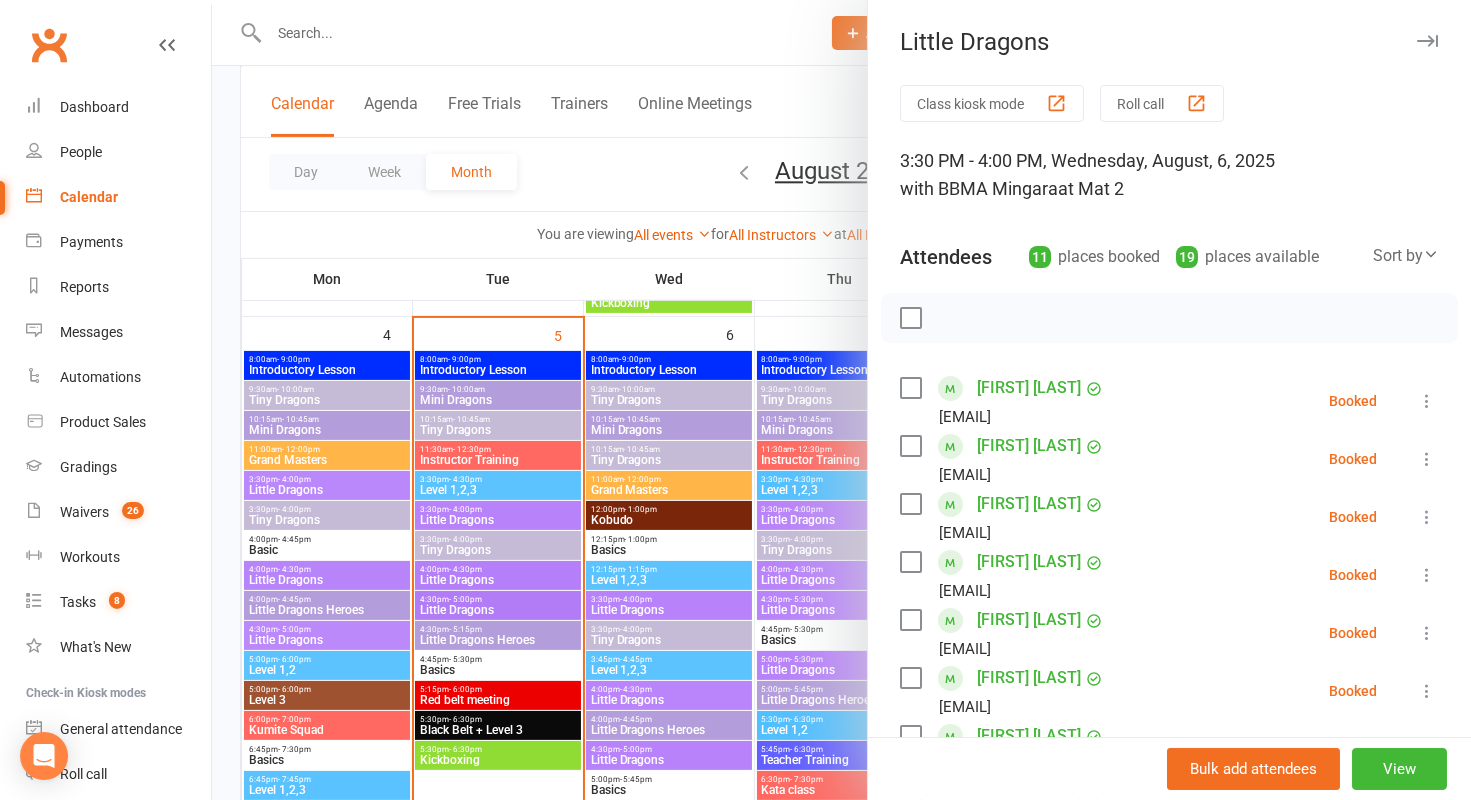 scroll, scrollTop: 628, scrollLeft: 0, axis: vertical 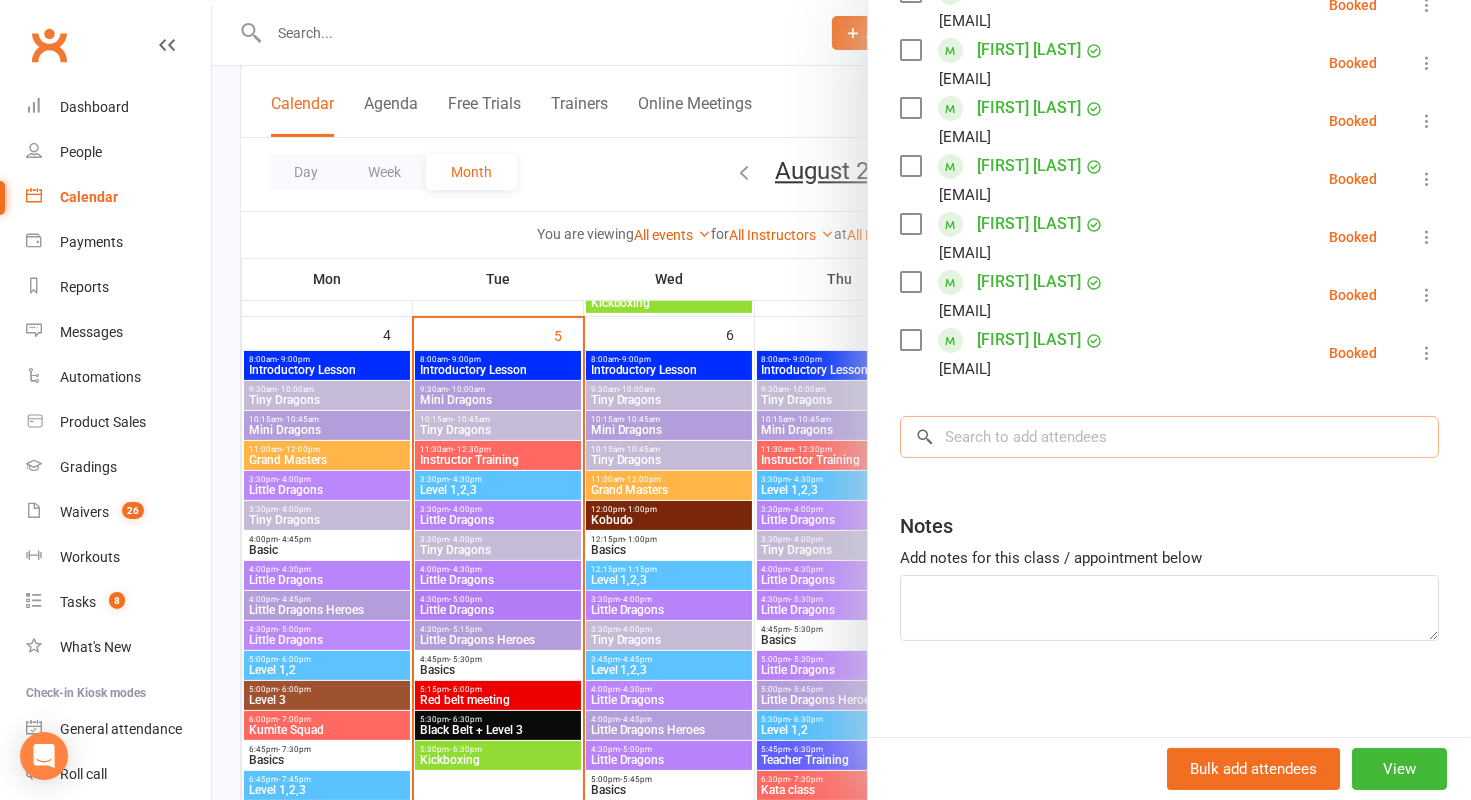 click at bounding box center (1169, 437) 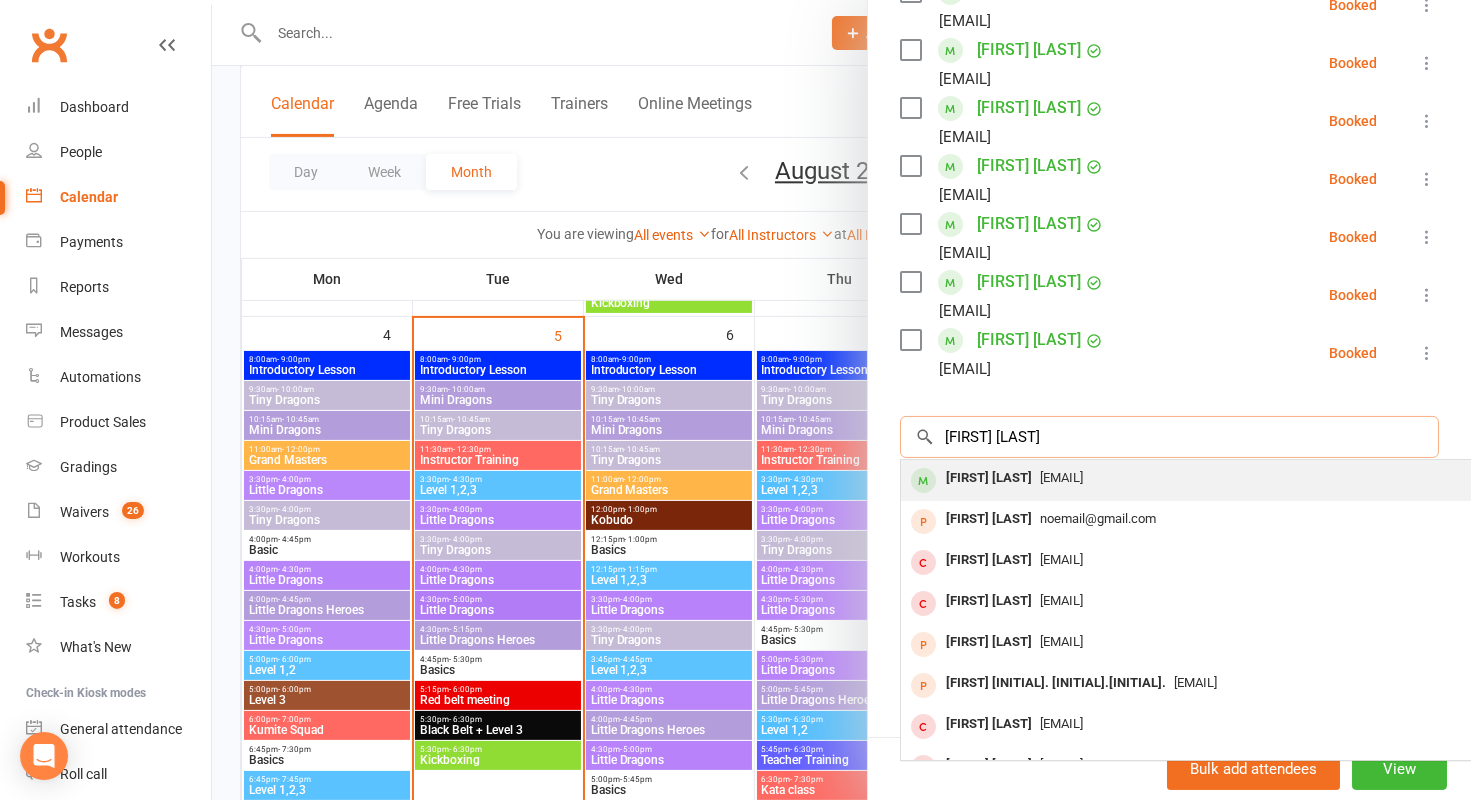 type on "[FIRST] [LAST]" 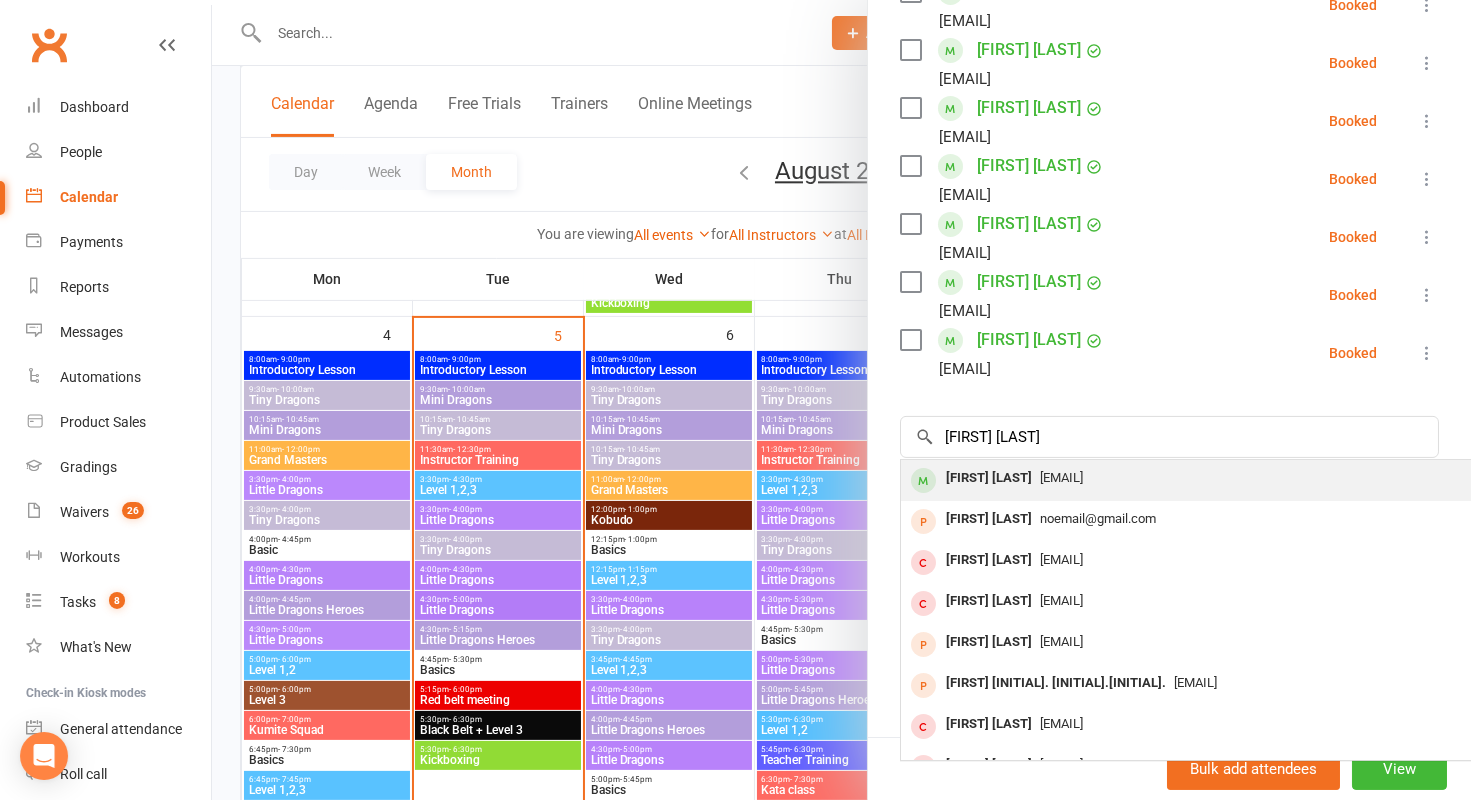 click on "[FIRST] [LAST] [EMAIL]" at bounding box center [1200, 480] 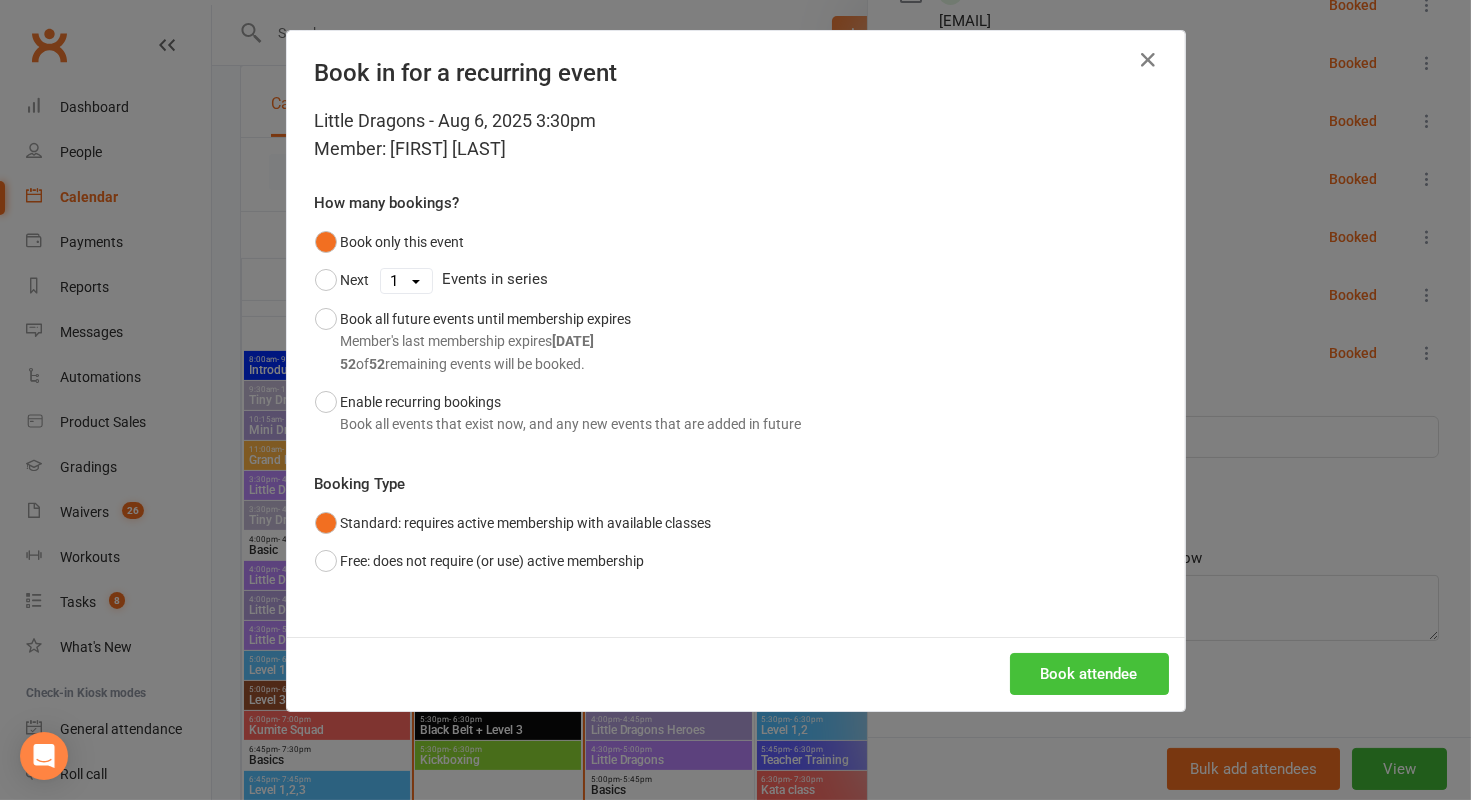 click on "Book attendee" at bounding box center [1089, 674] 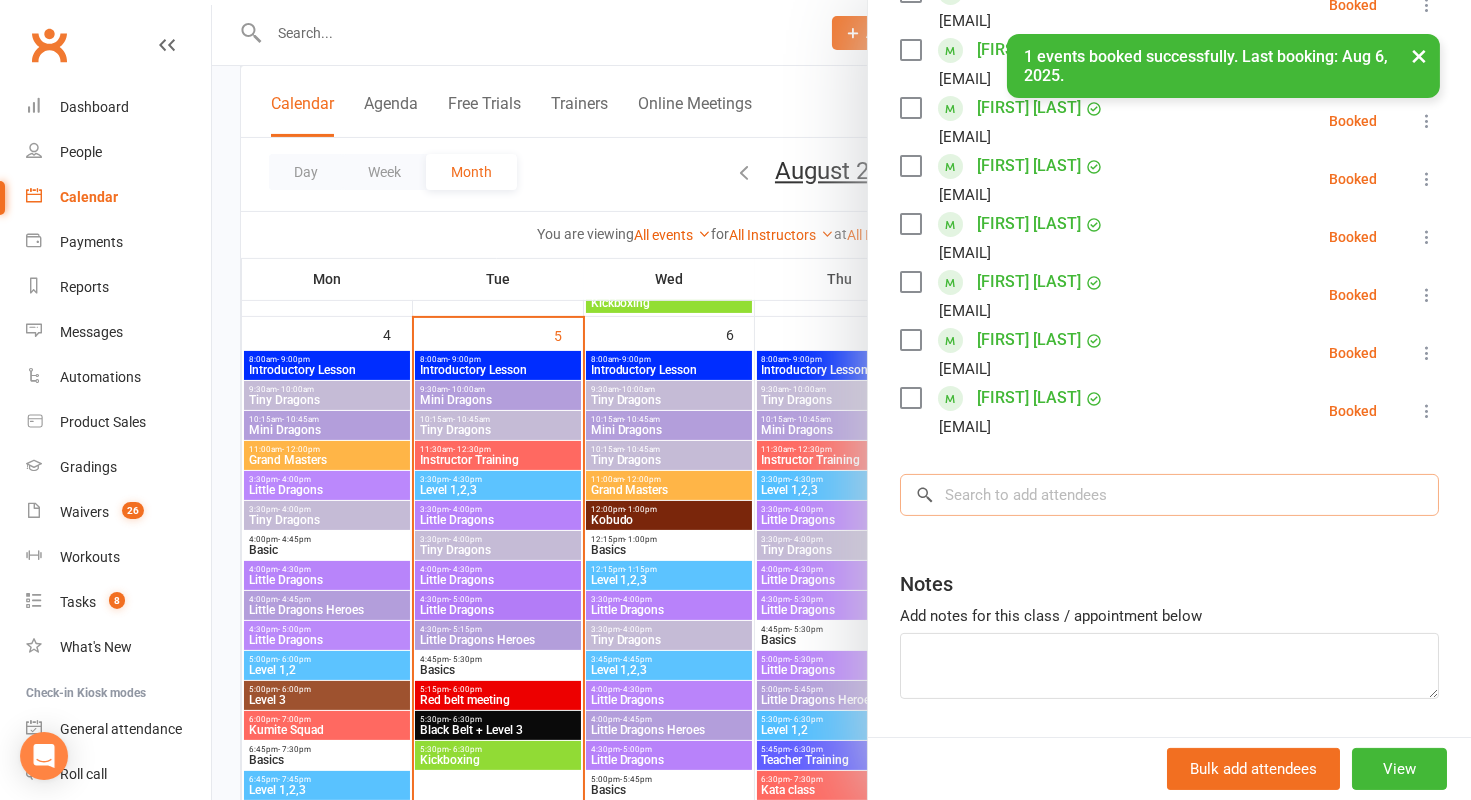 click at bounding box center (1169, 495) 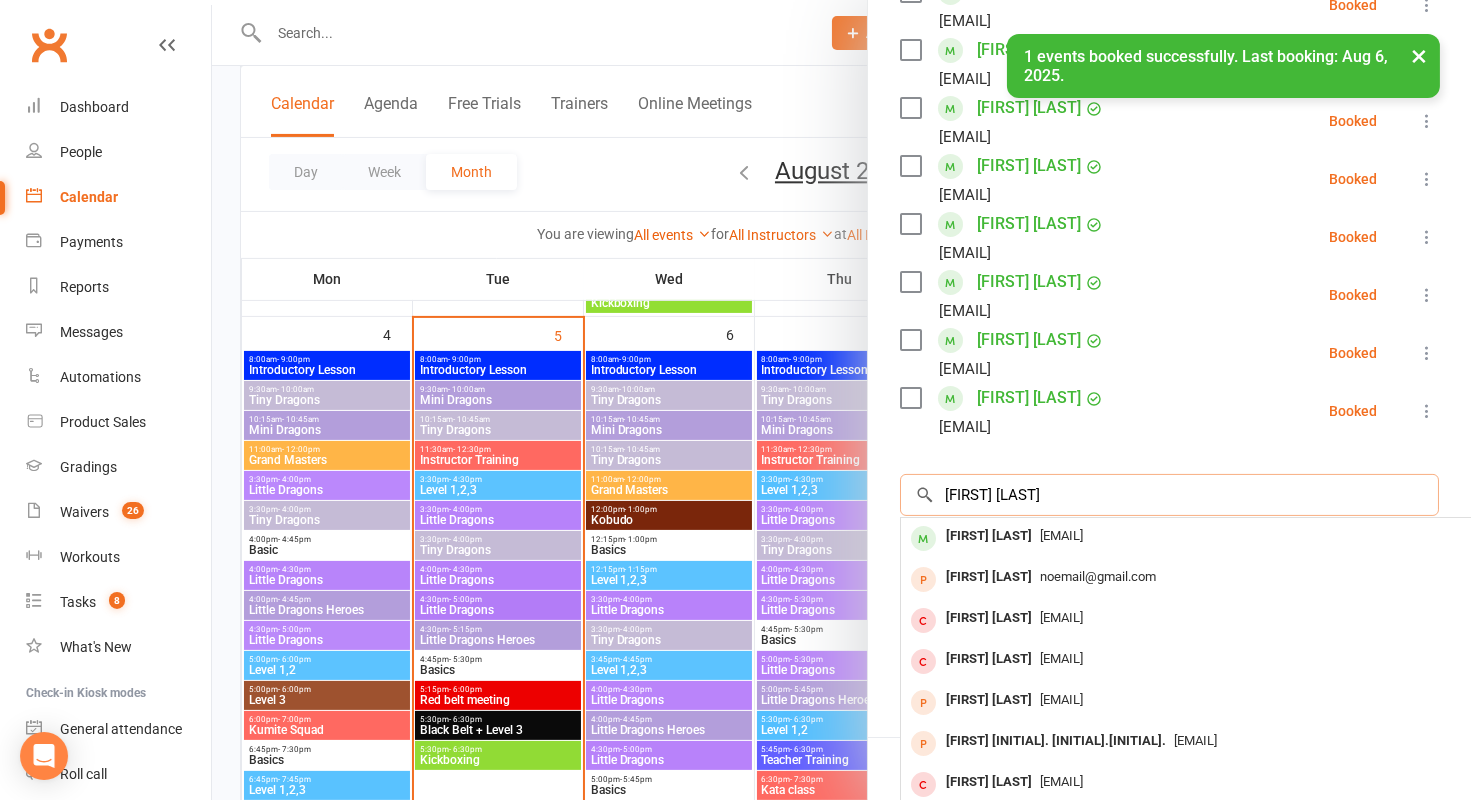 click on "[FIRST] [LAST]" at bounding box center (1169, 495) 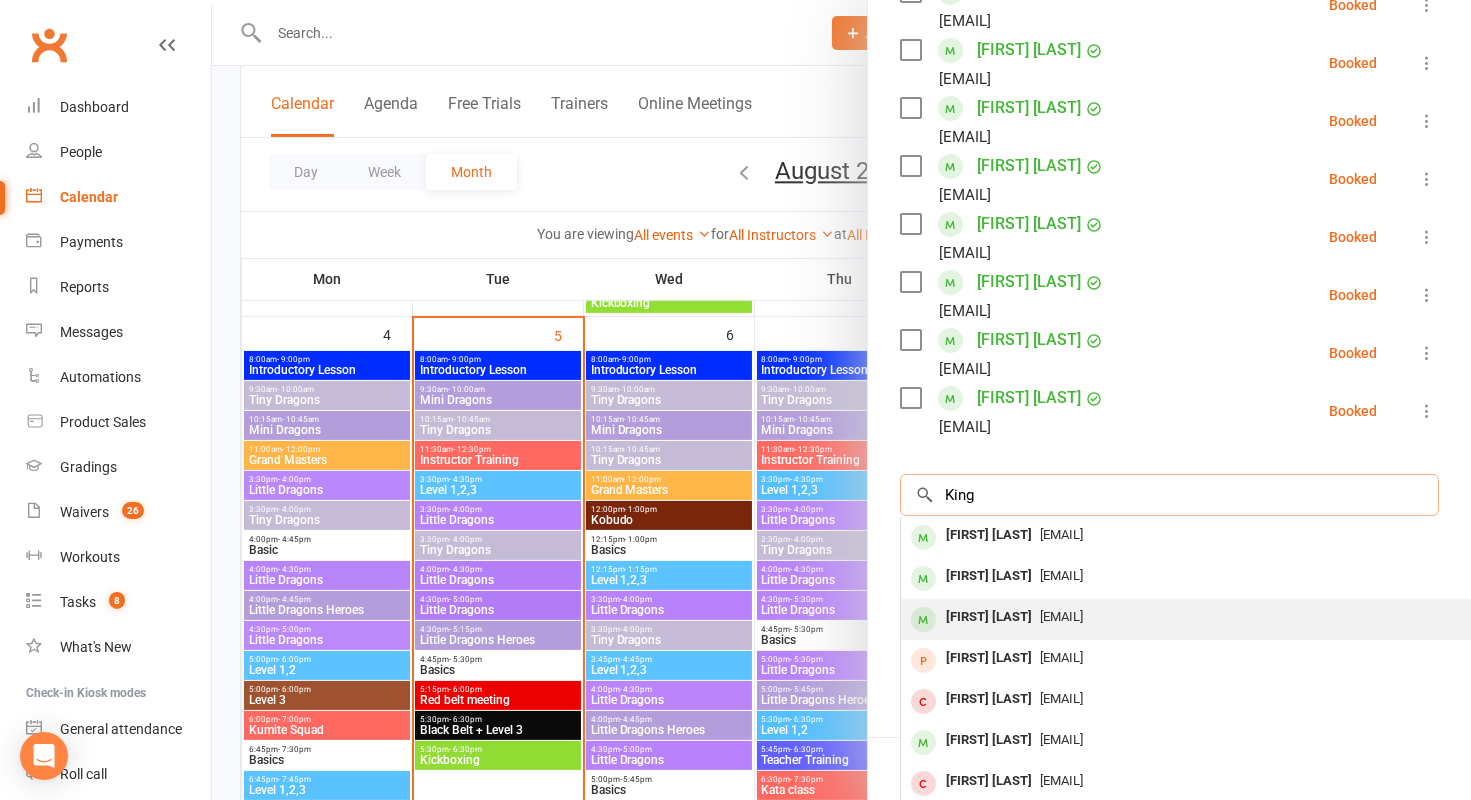 scroll, scrollTop: 1, scrollLeft: 0, axis: vertical 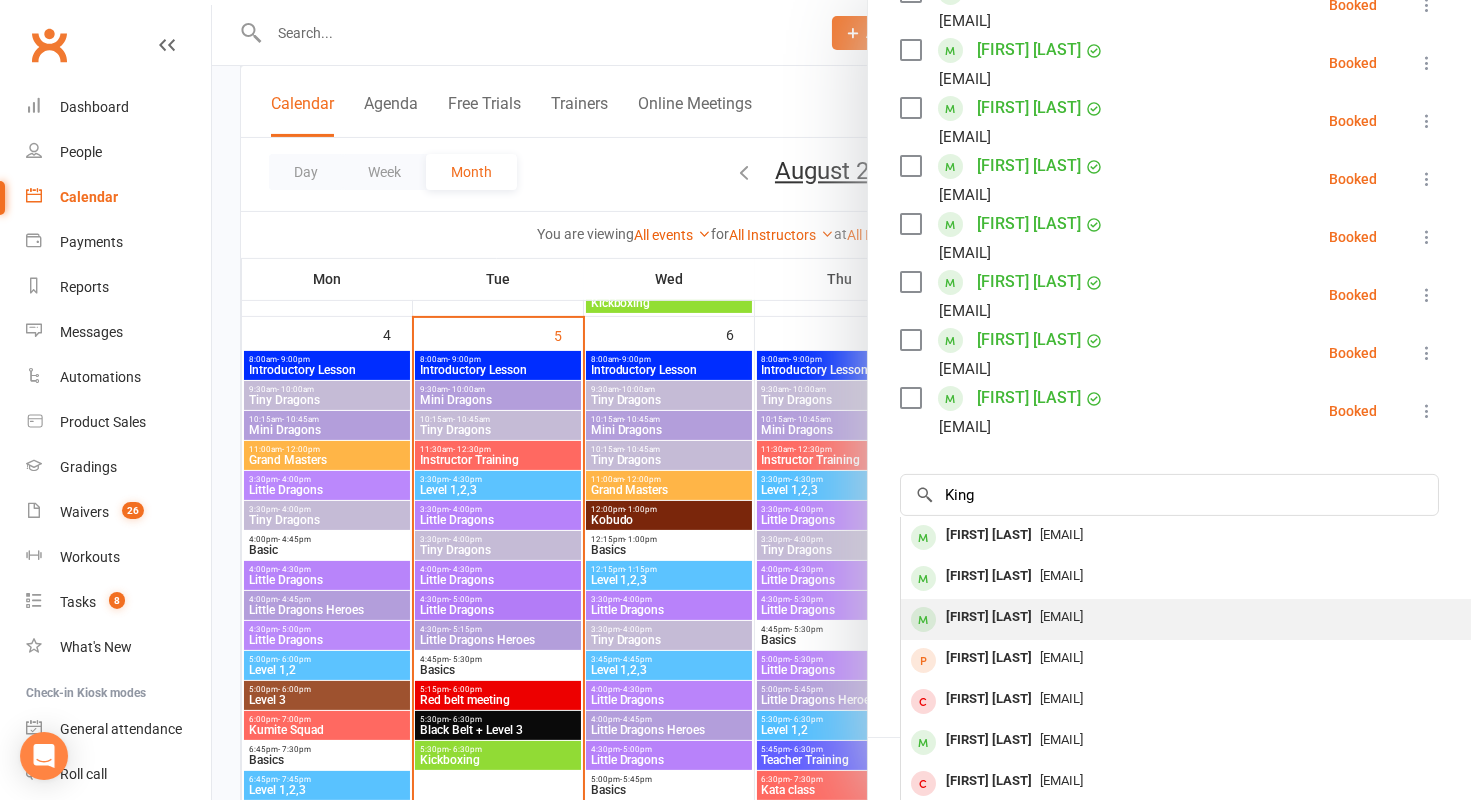 click on "[FIRST] [LAST]" at bounding box center [989, 617] 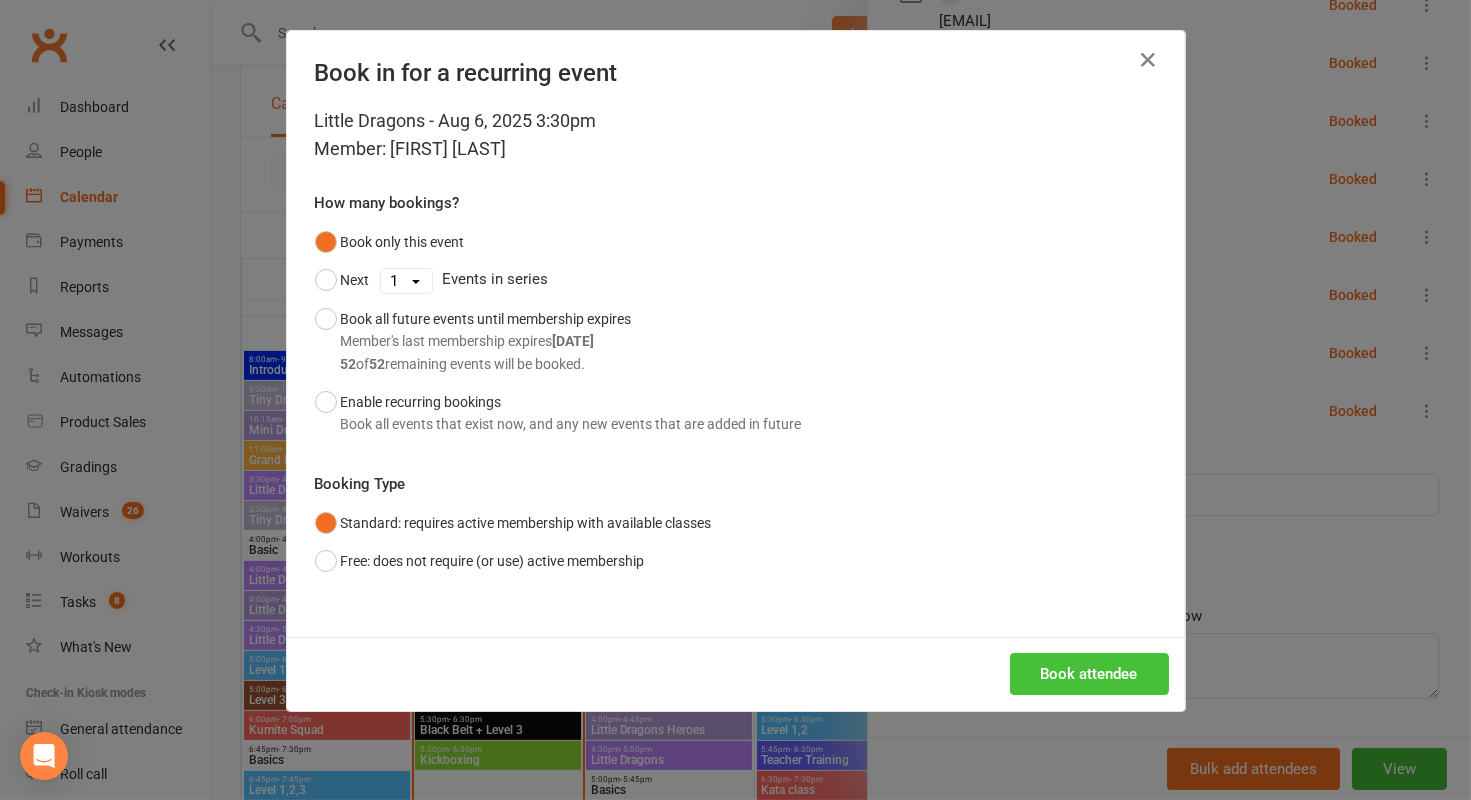 click on "Book attendee" at bounding box center (1089, 674) 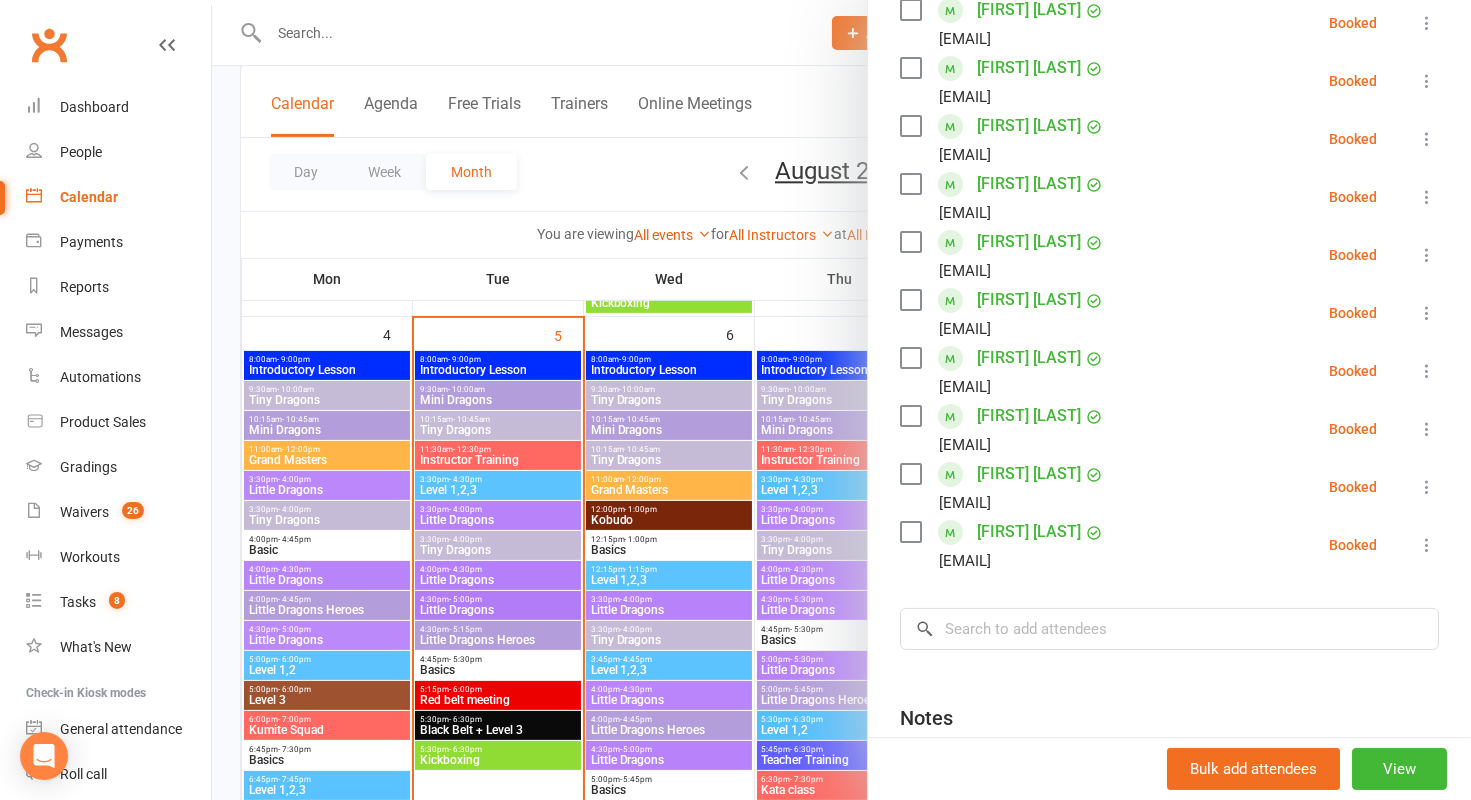 scroll, scrollTop: 550, scrollLeft: 0, axis: vertical 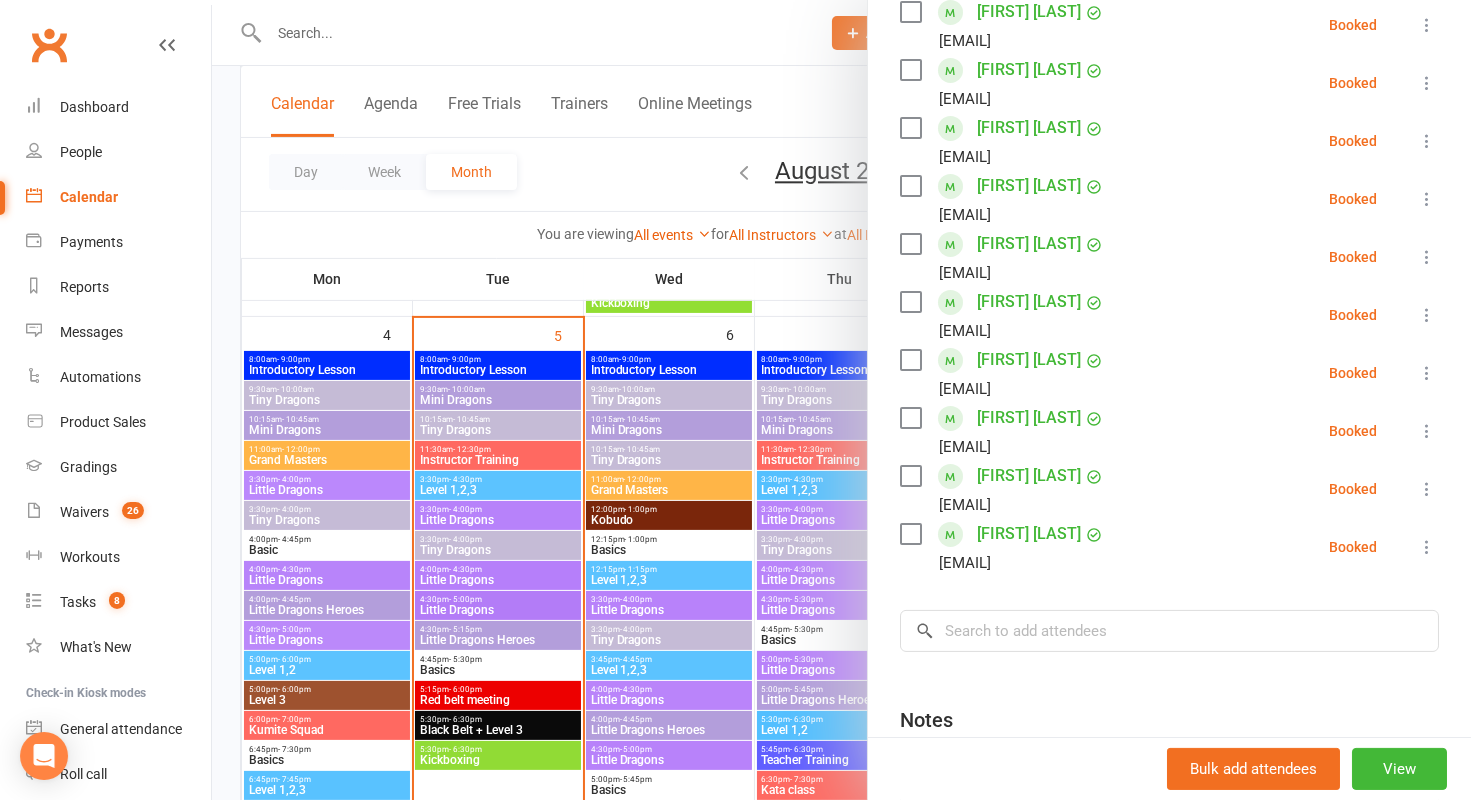 click at bounding box center [841, 400] 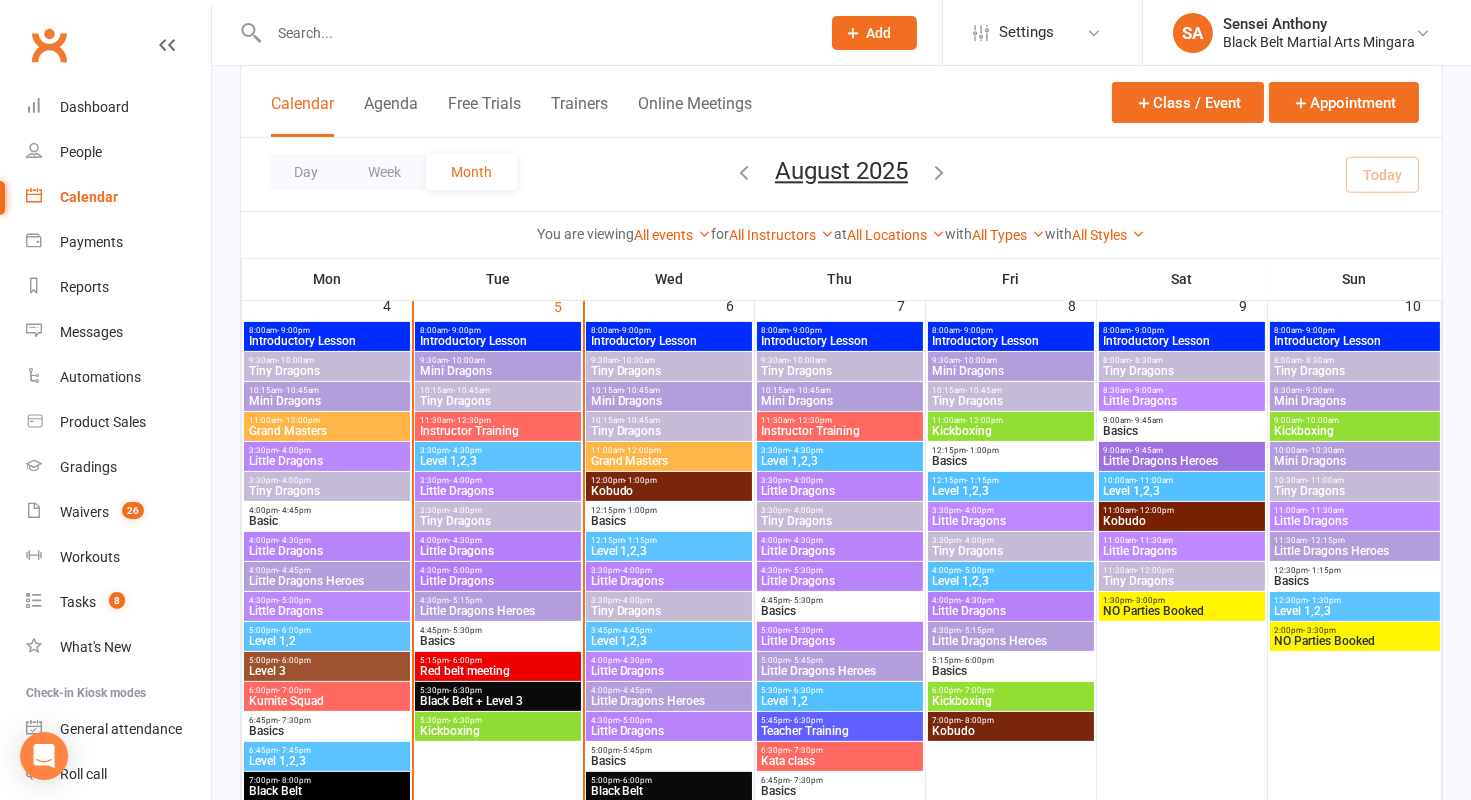 scroll, scrollTop: 862, scrollLeft: 0, axis: vertical 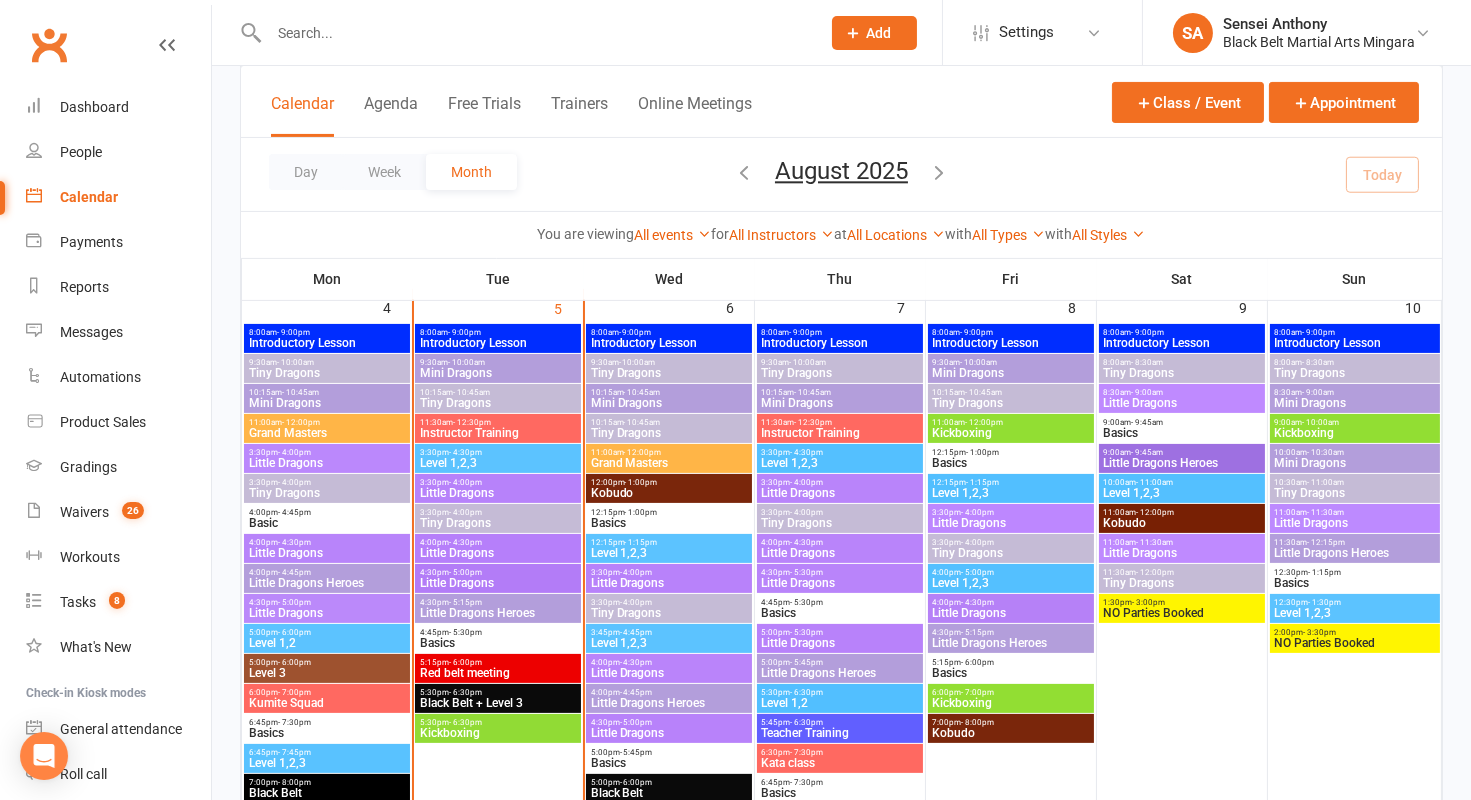 click on "Little Dragons" at bounding box center [327, 553] 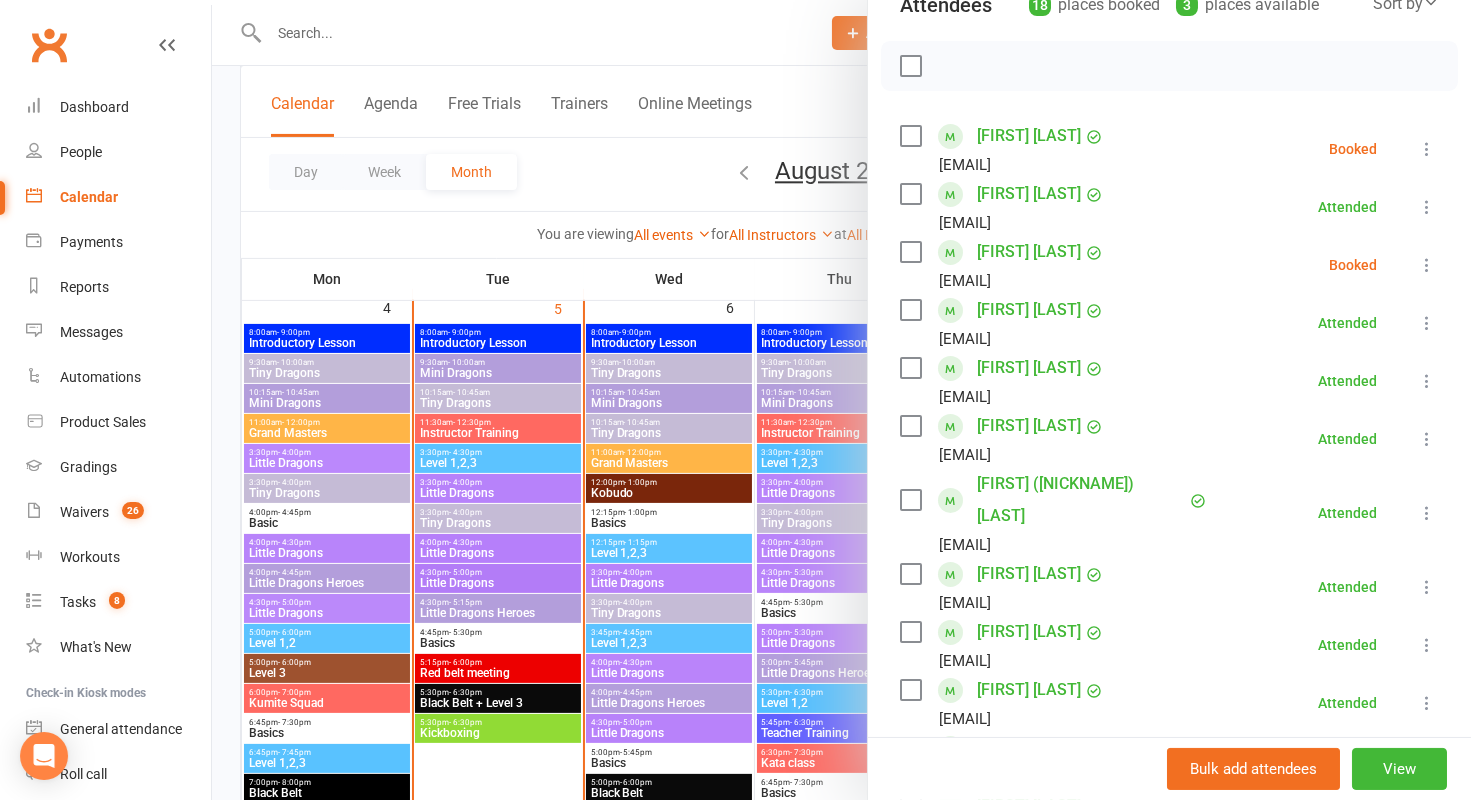 scroll, scrollTop: 251, scrollLeft: 0, axis: vertical 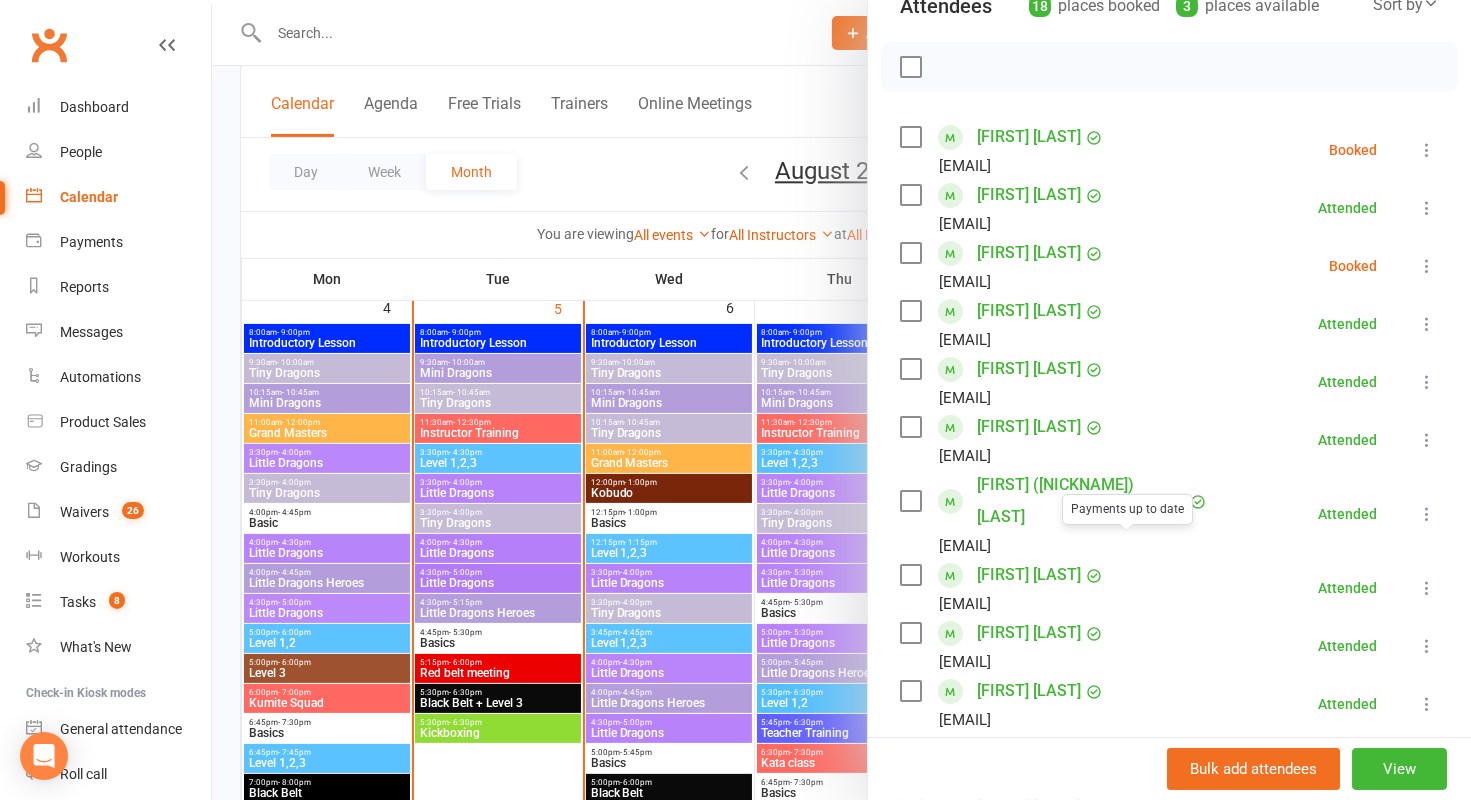 click at bounding box center [841, 400] 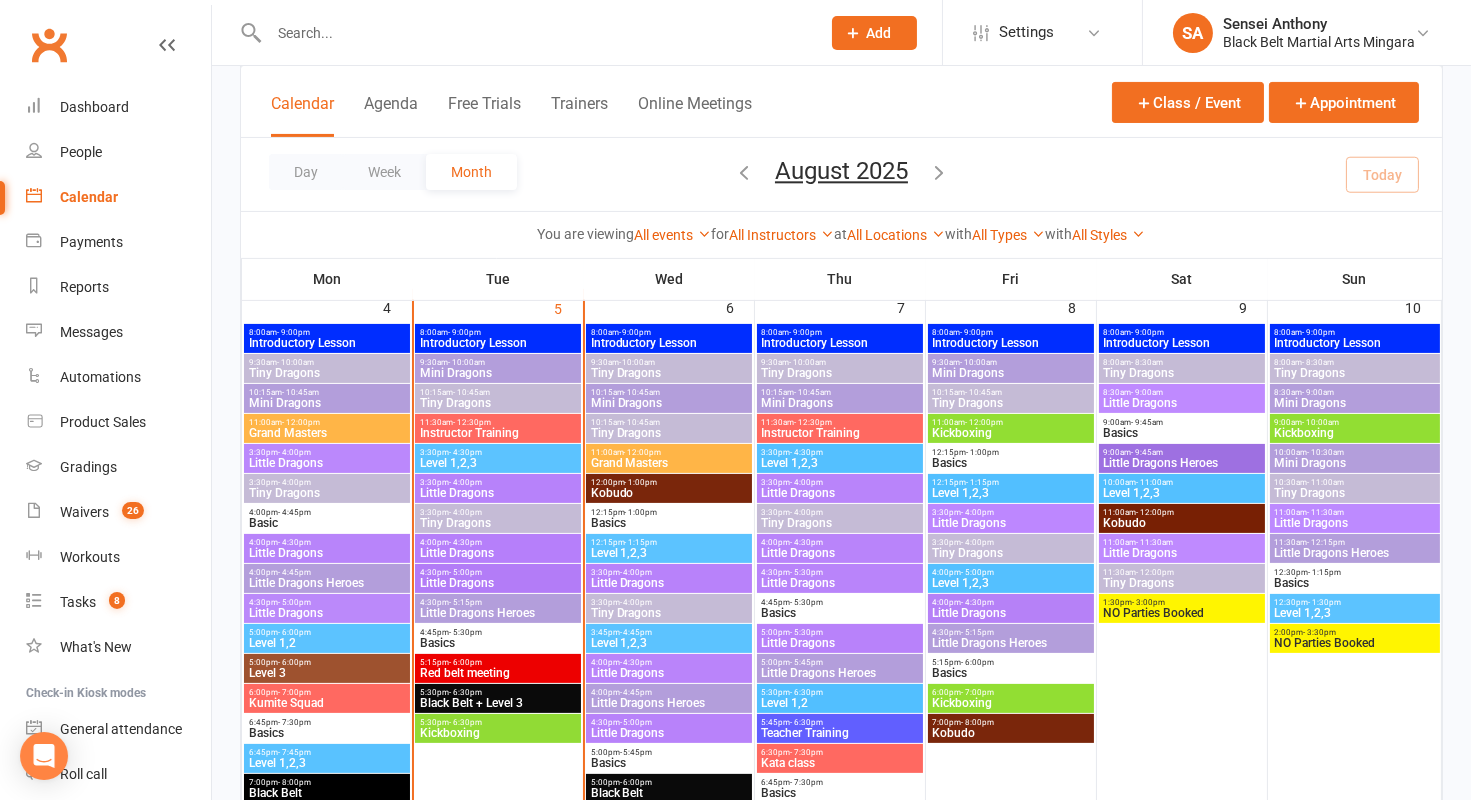 click on "- 5:00pm" at bounding box center (294, 602) 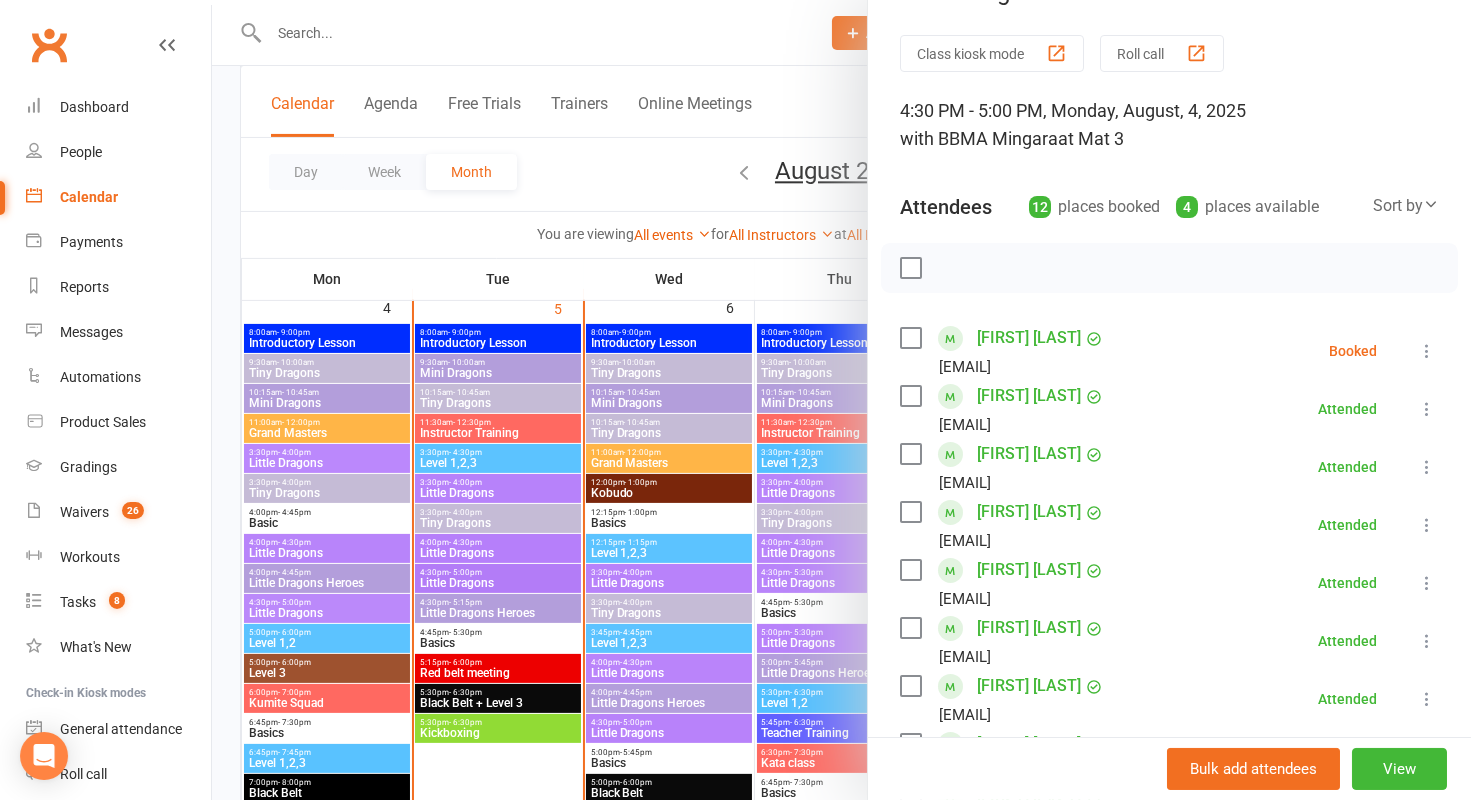 scroll, scrollTop: 51, scrollLeft: 0, axis: vertical 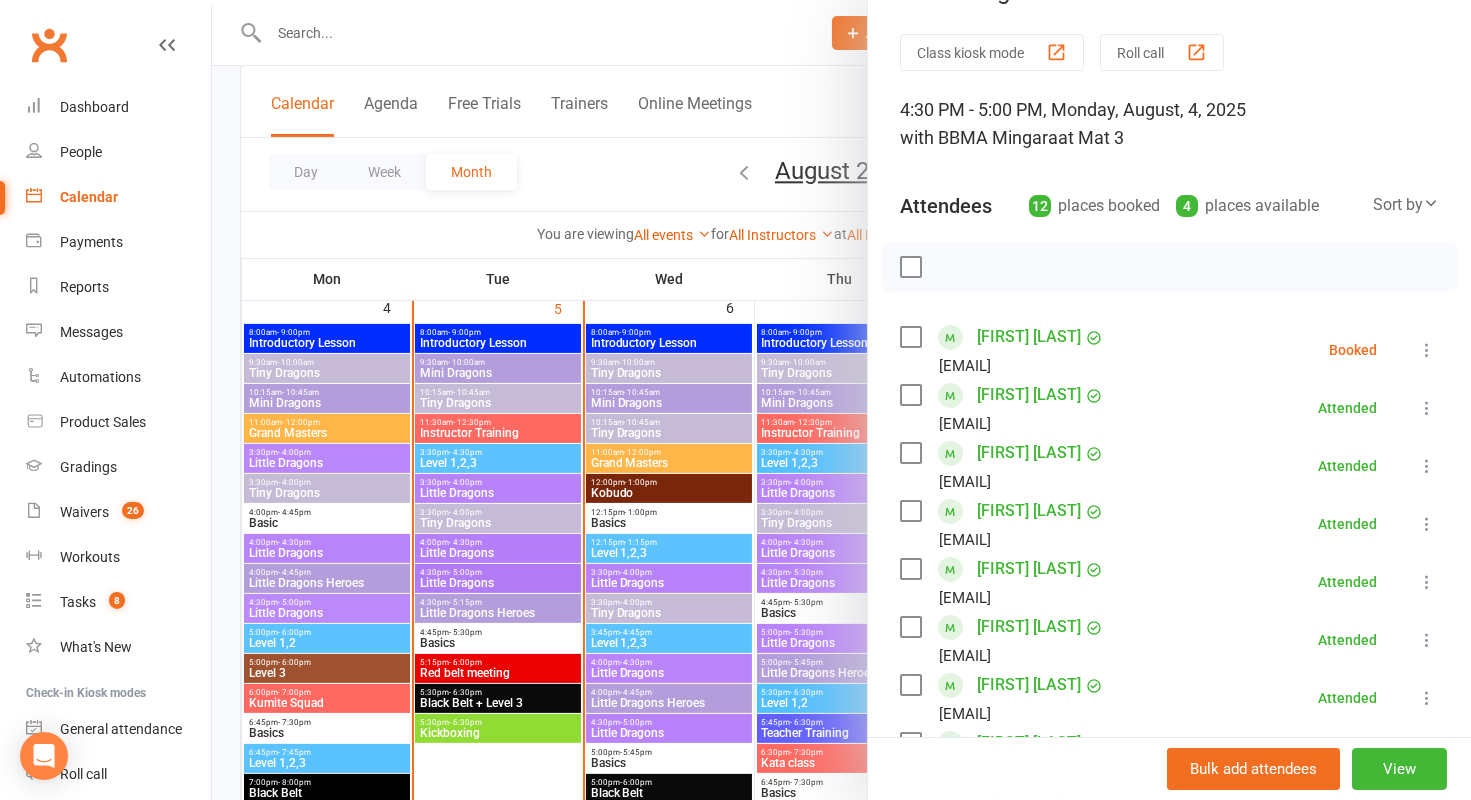 click at bounding box center [841, 400] 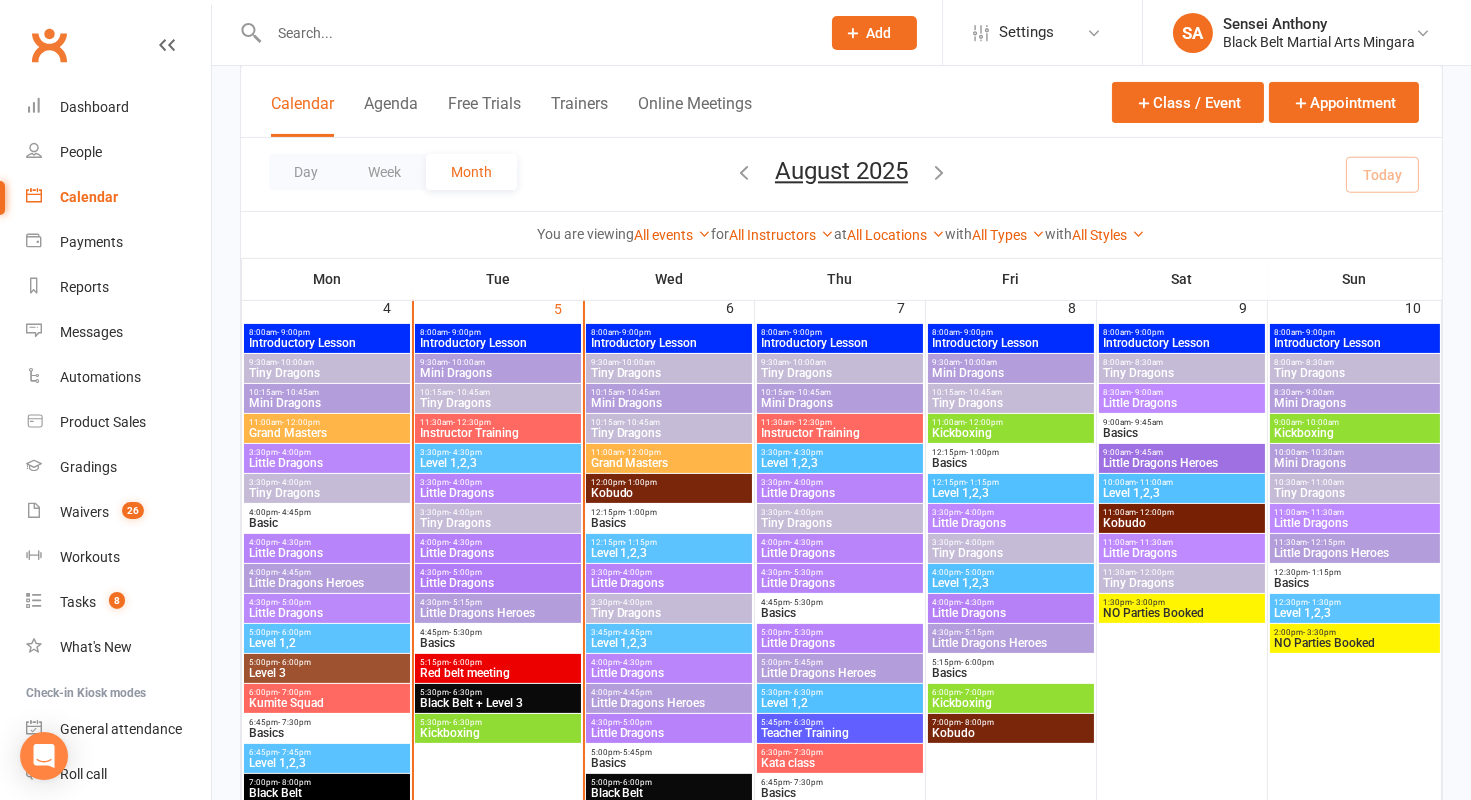 click on "Little Dragons" at bounding box center [327, 553] 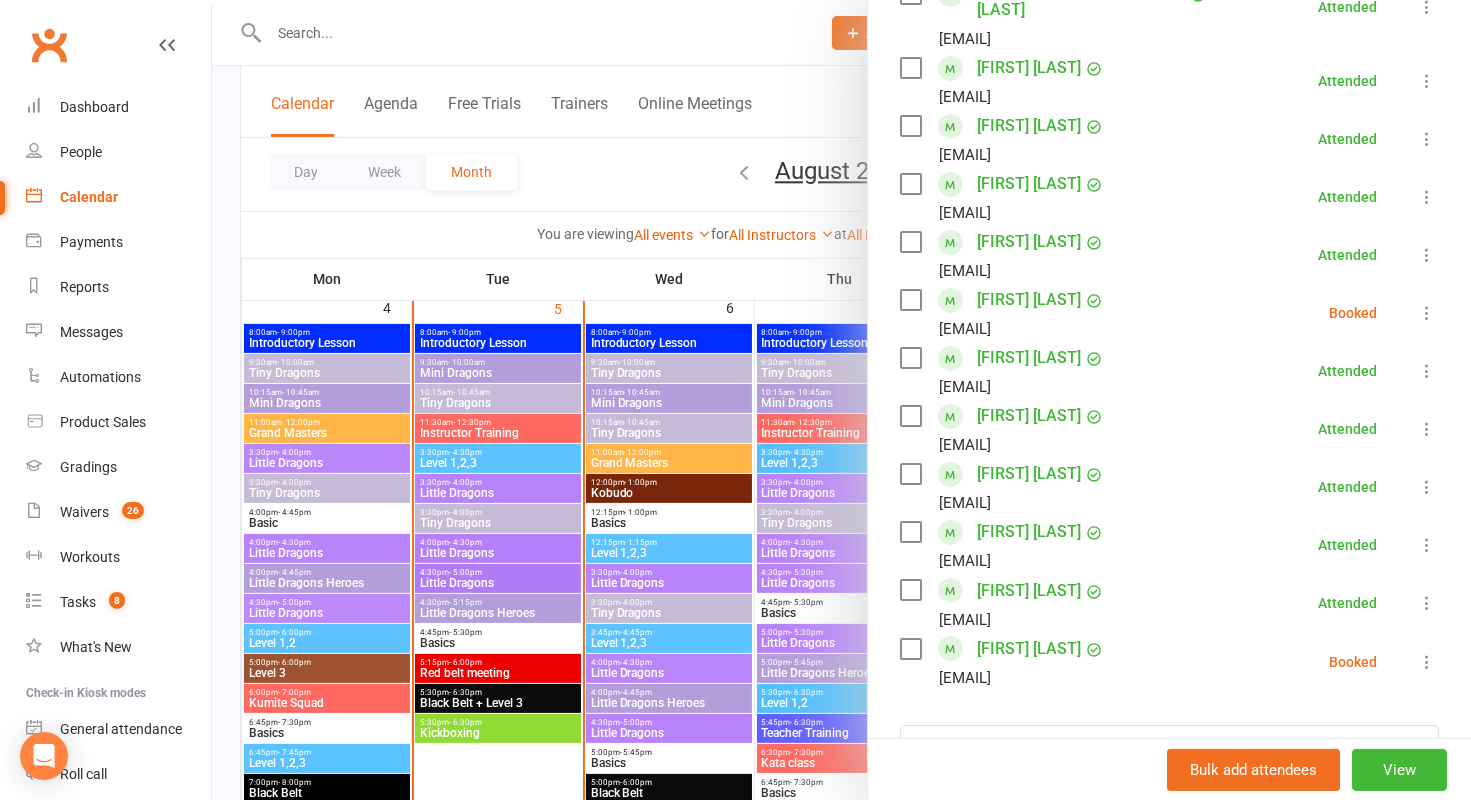 scroll, scrollTop: 766, scrollLeft: 0, axis: vertical 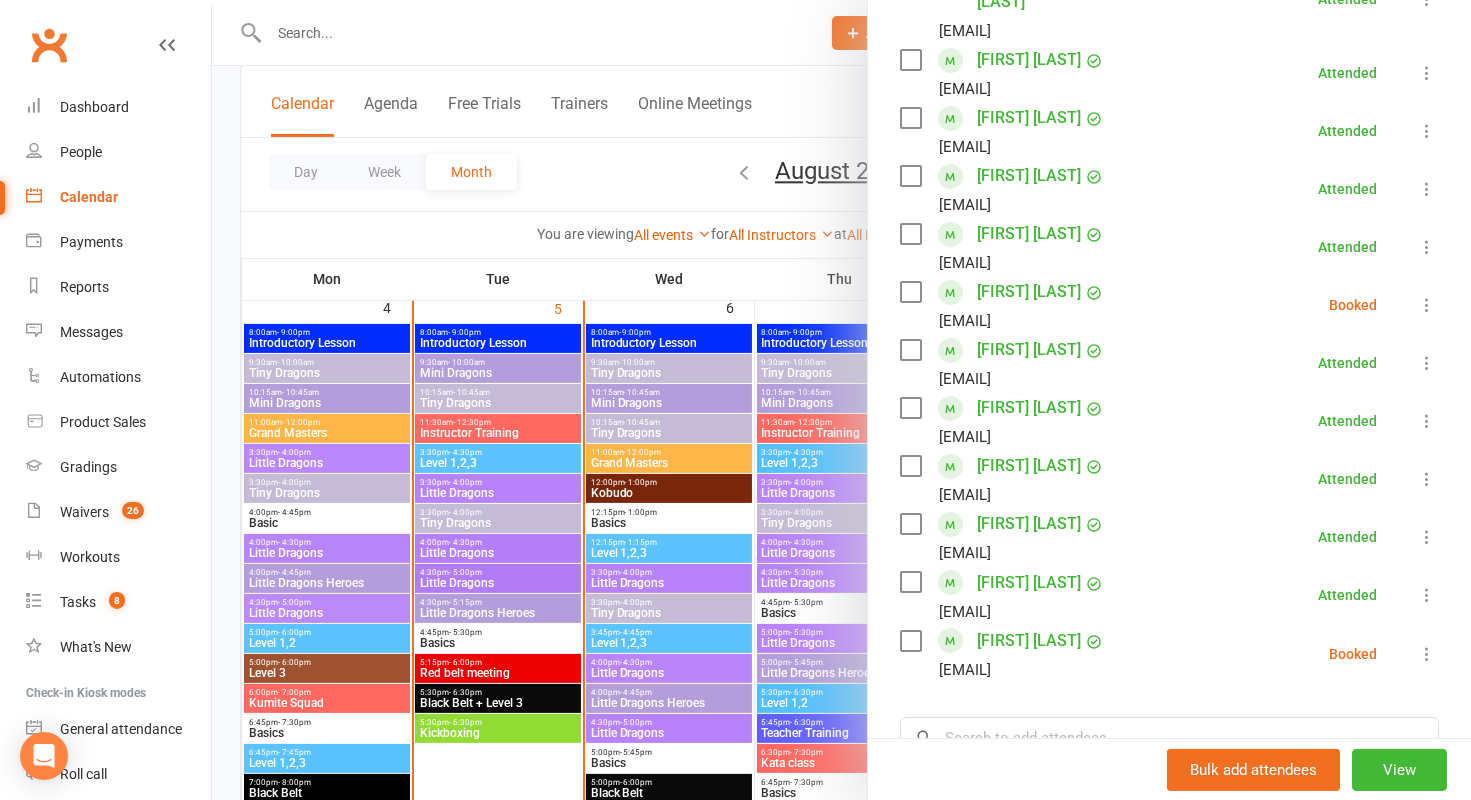 click at bounding box center (841, 400) 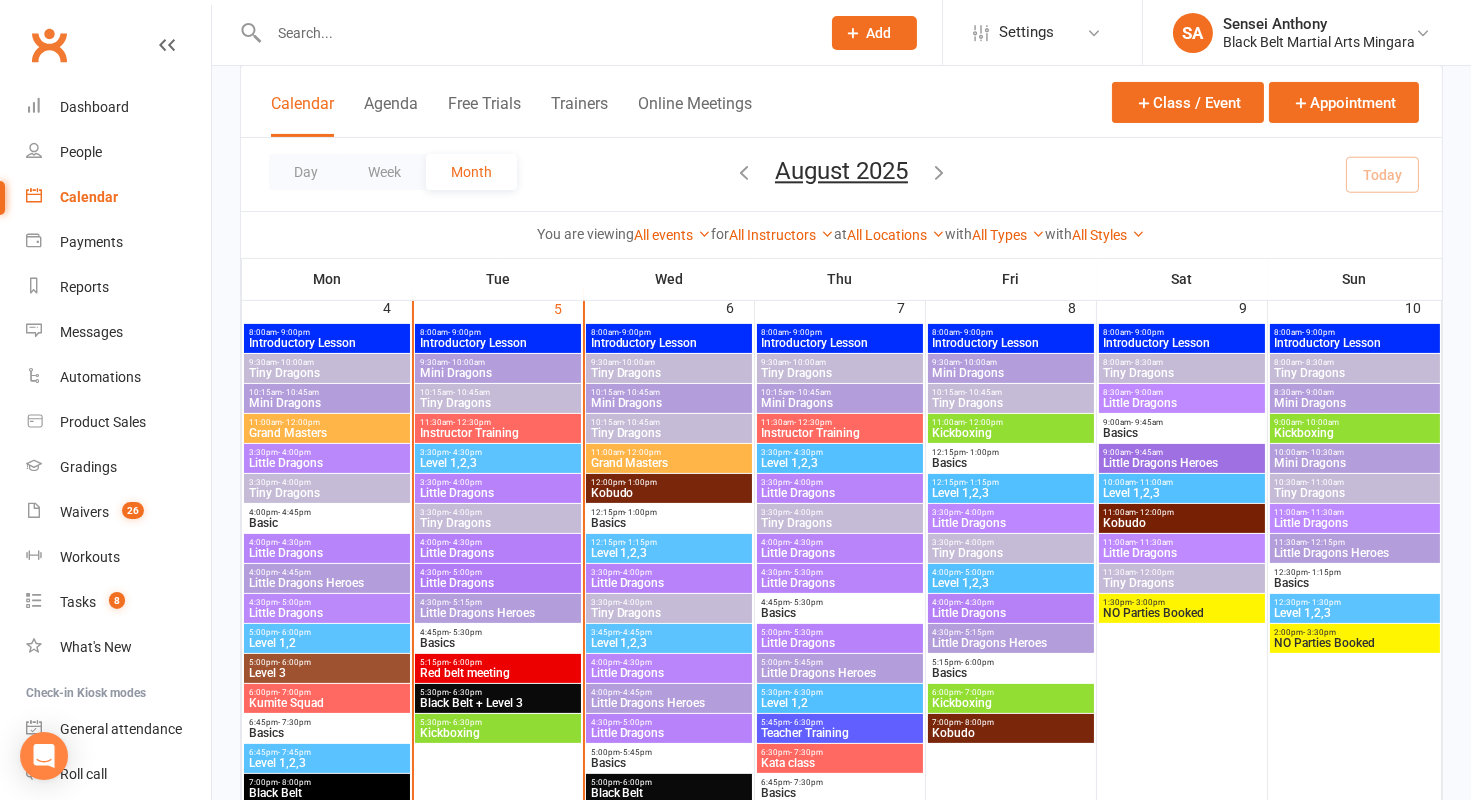 click on "Little Dragons" at bounding box center [327, 613] 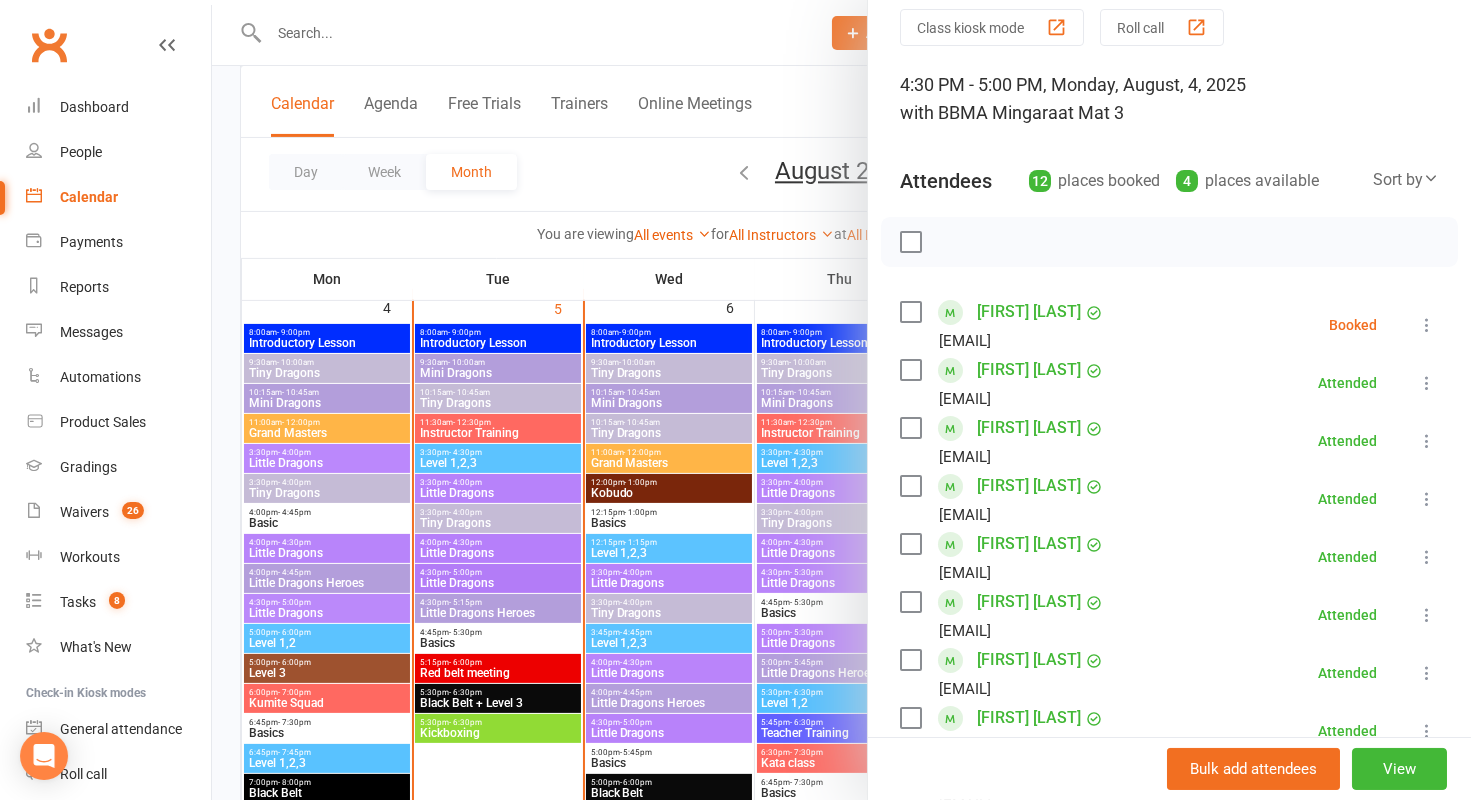 scroll, scrollTop: 61, scrollLeft: 0, axis: vertical 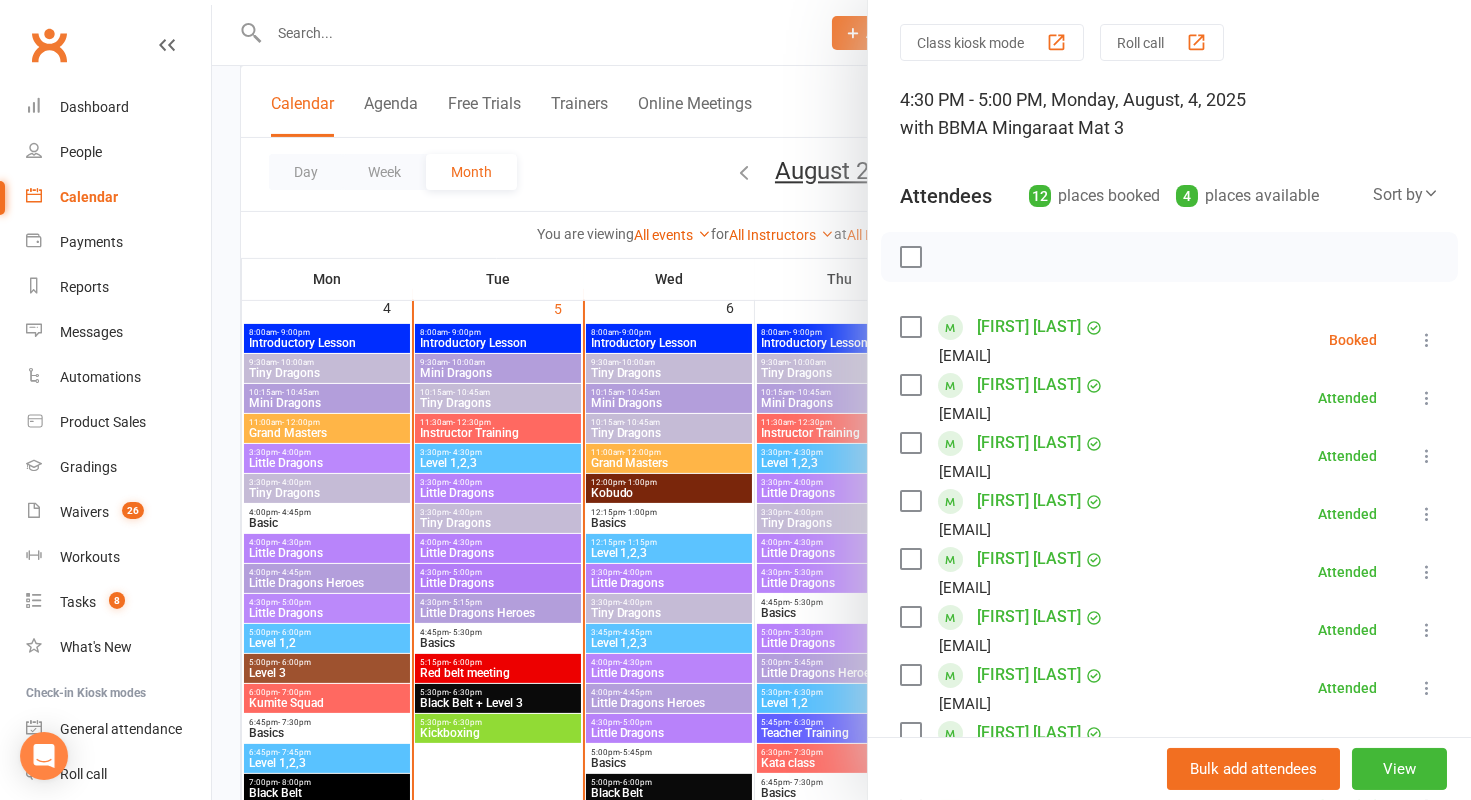 click at bounding box center [841, 400] 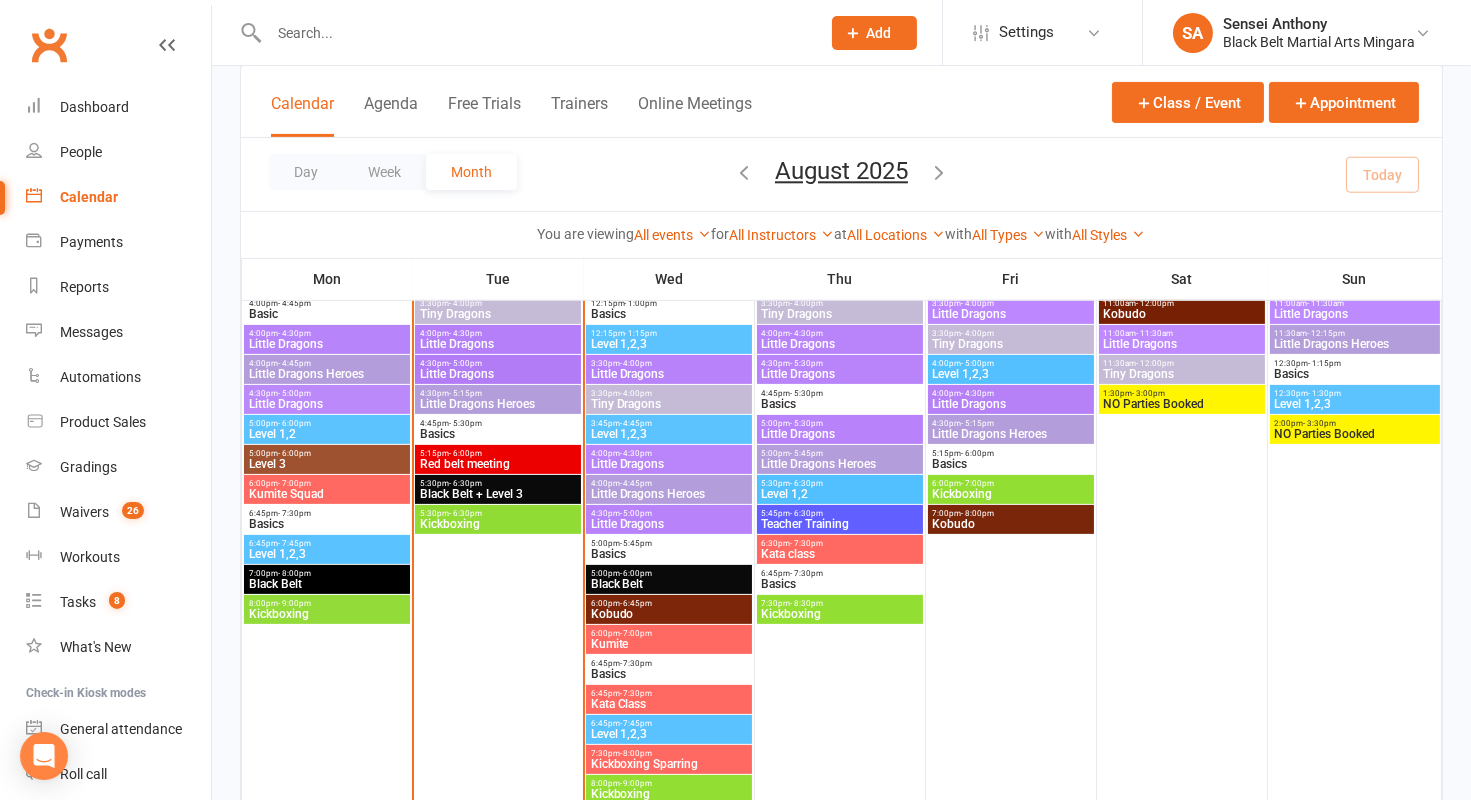 scroll, scrollTop: 1062, scrollLeft: 0, axis: vertical 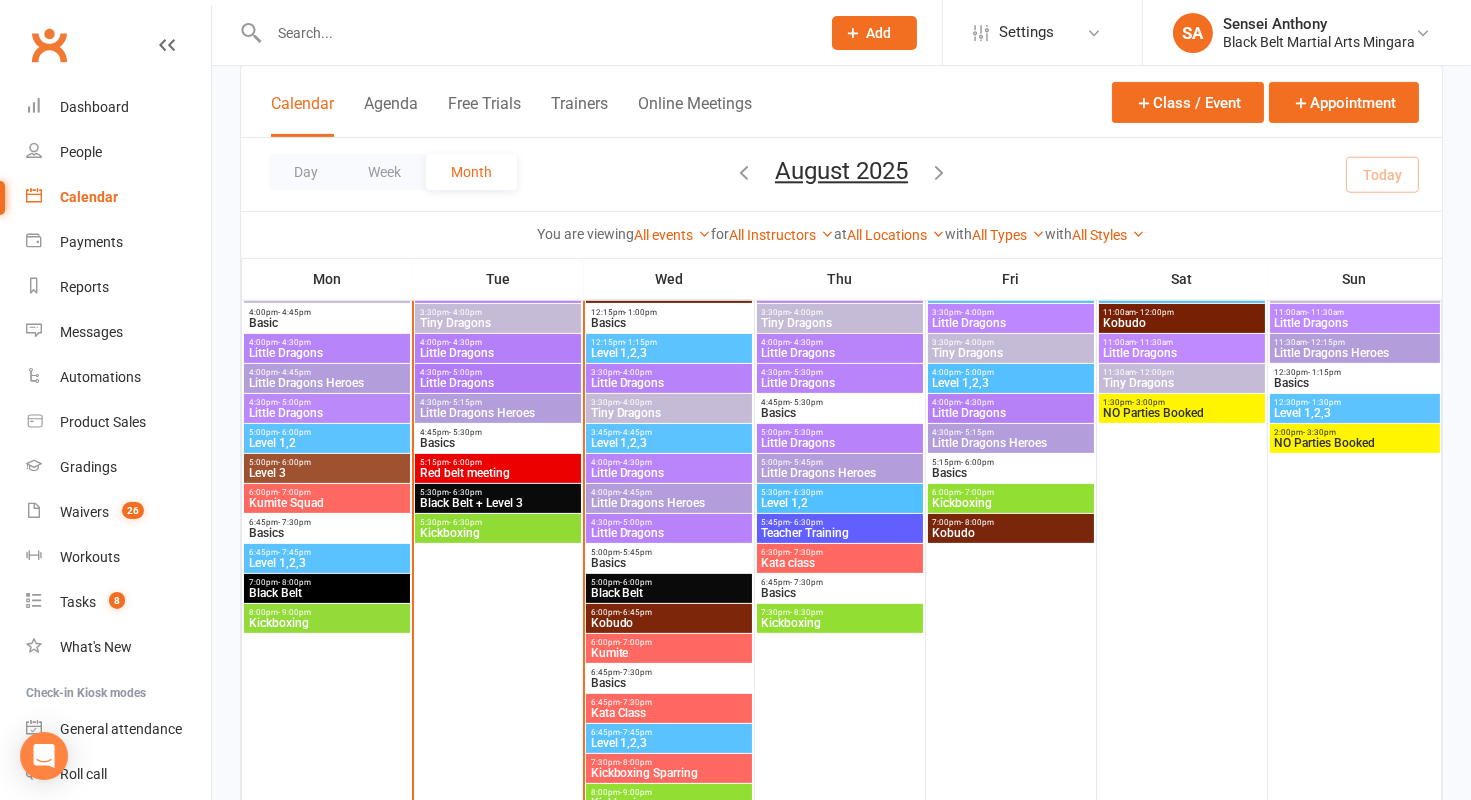 click on "Level 1,2" at bounding box center (327, 443) 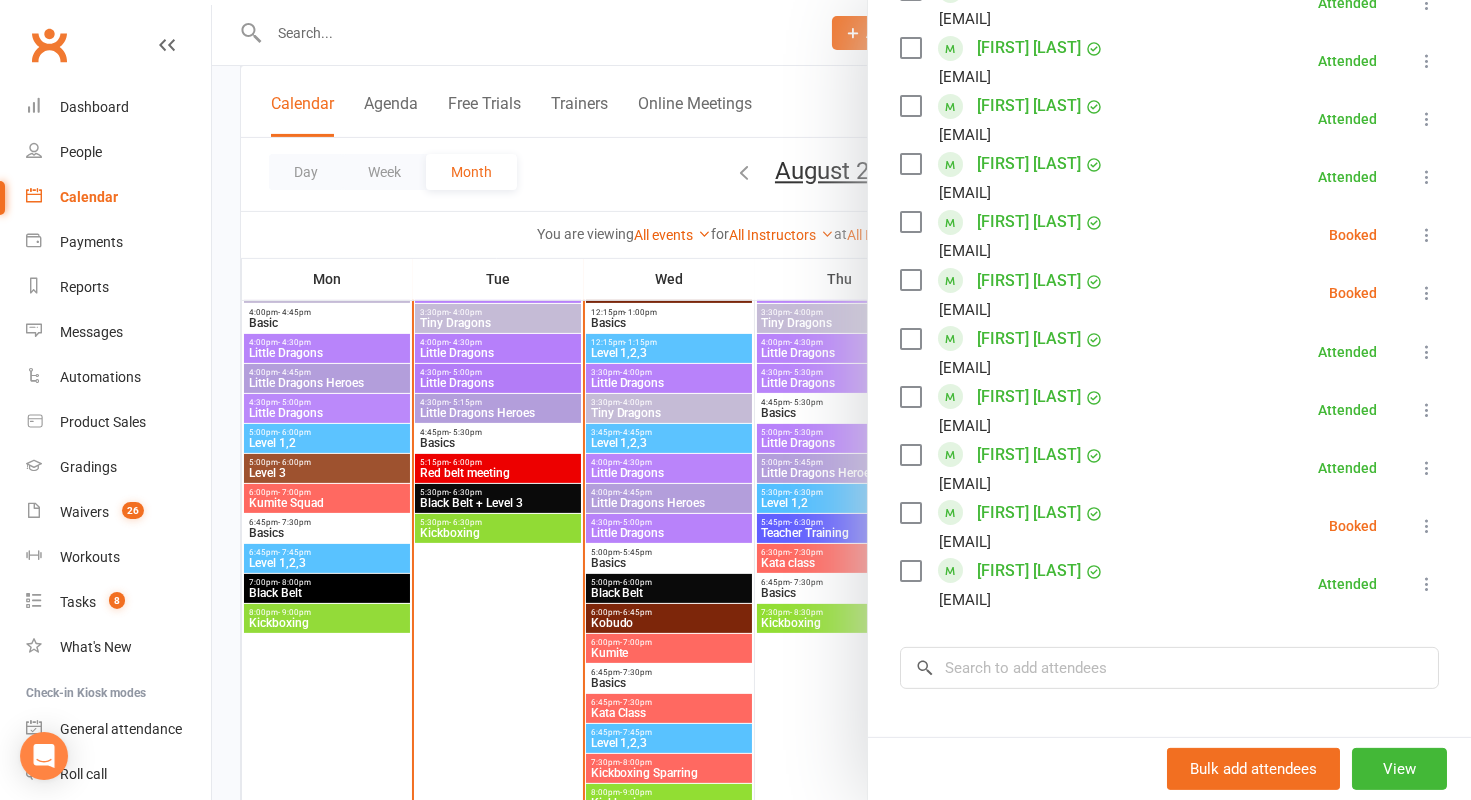 scroll, scrollTop: 988, scrollLeft: 0, axis: vertical 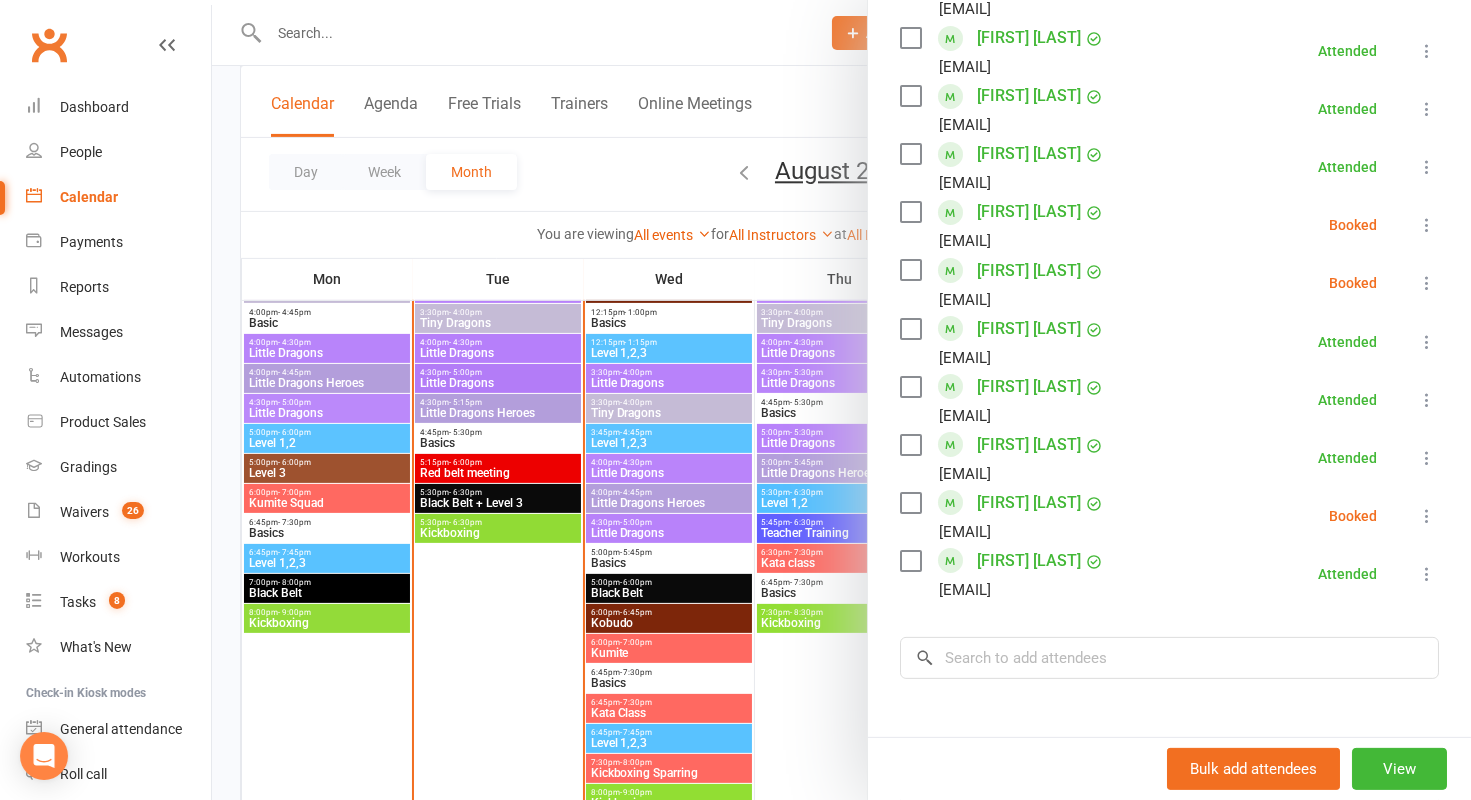 click at bounding box center [841, 400] 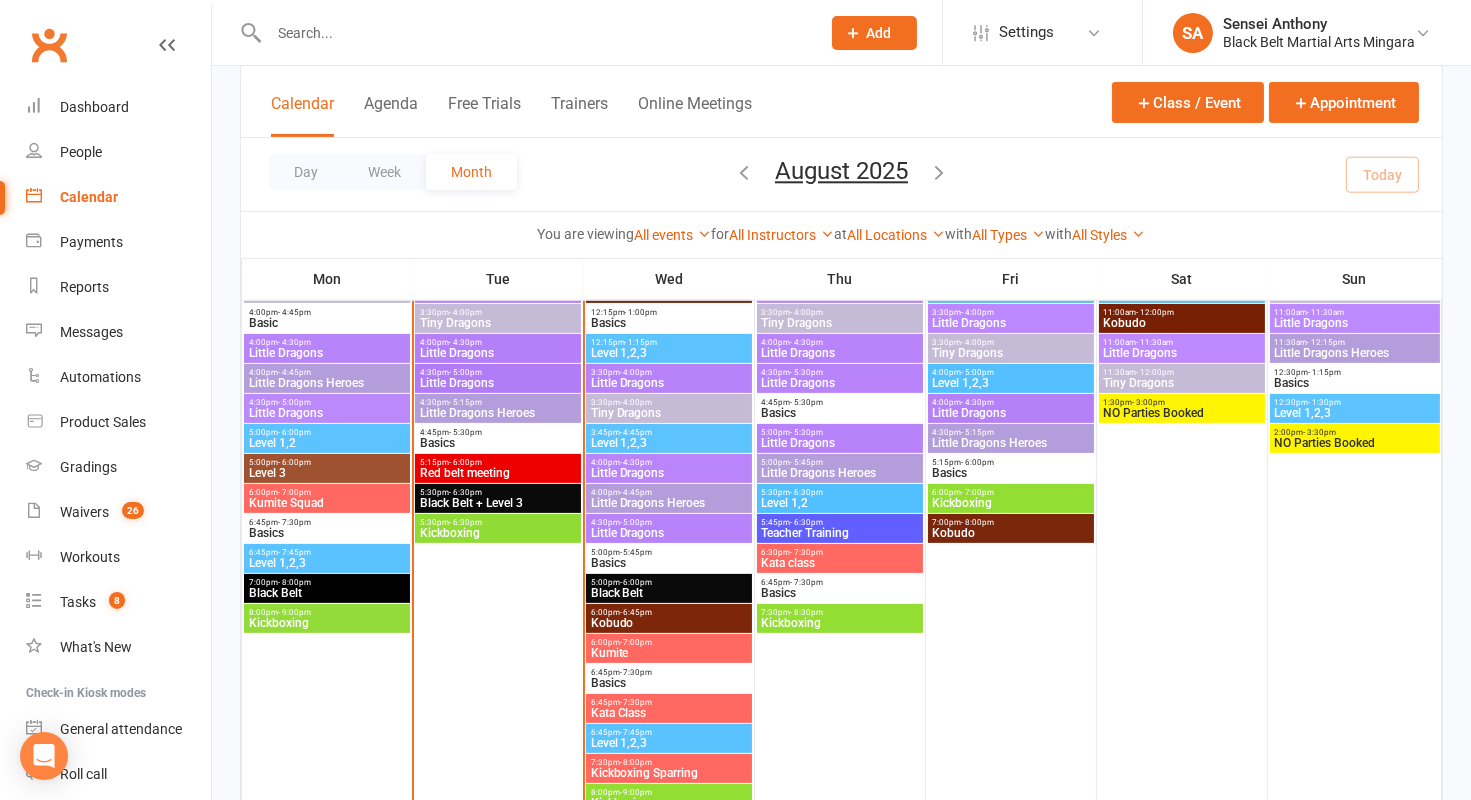 click on "Level 3" at bounding box center [327, 473] 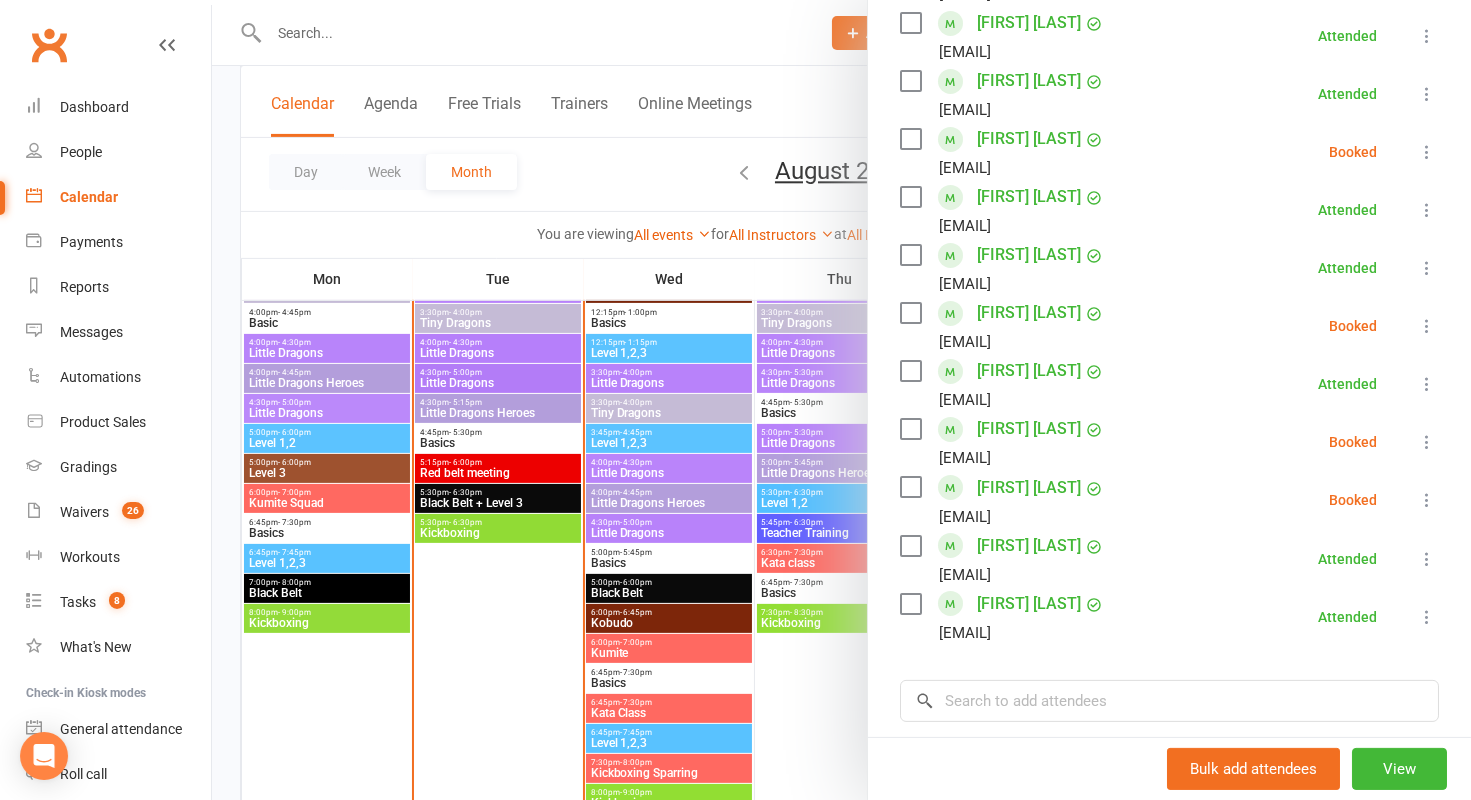 scroll, scrollTop: 772, scrollLeft: 0, axis: vertical 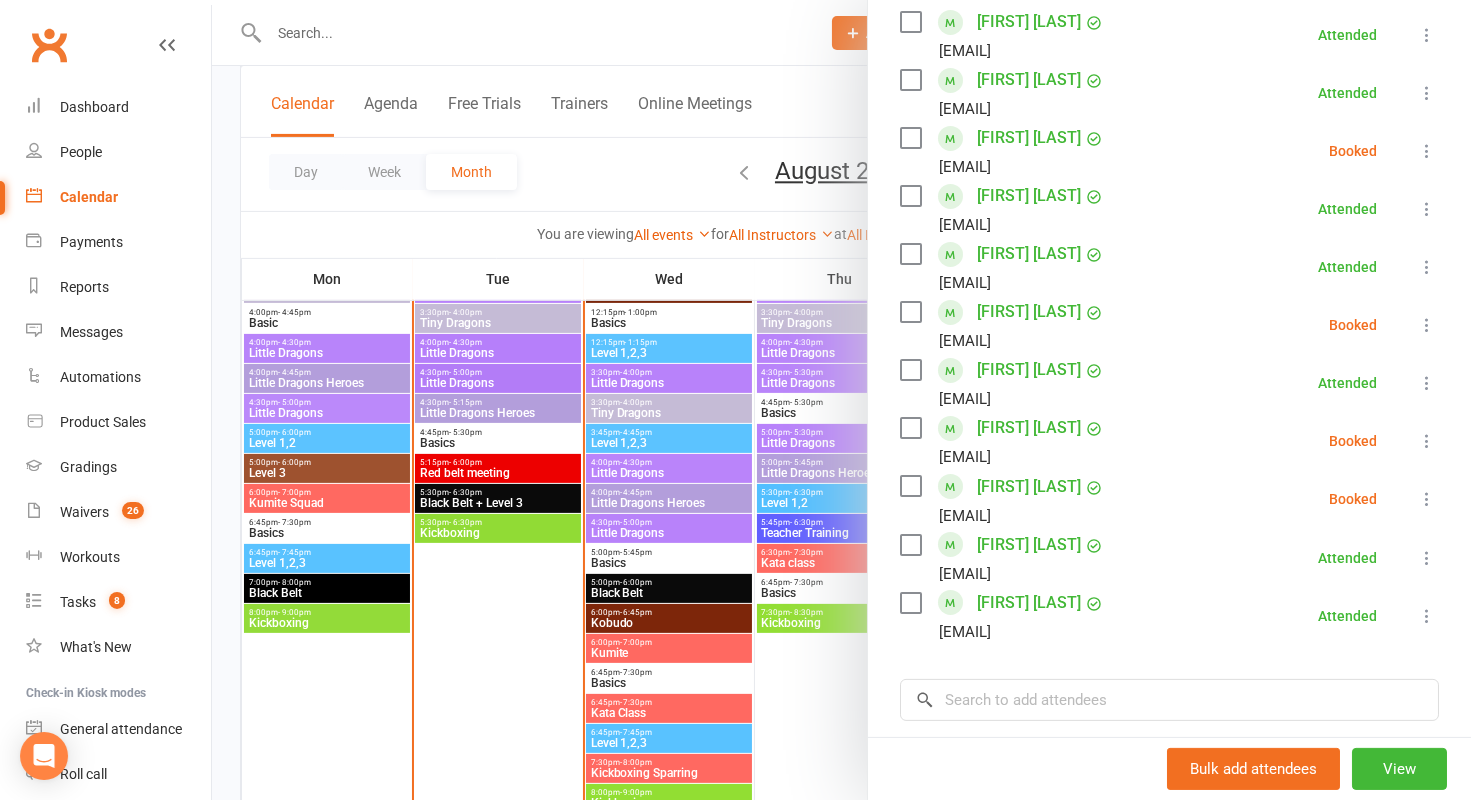 click at bounding box center [841, 400] 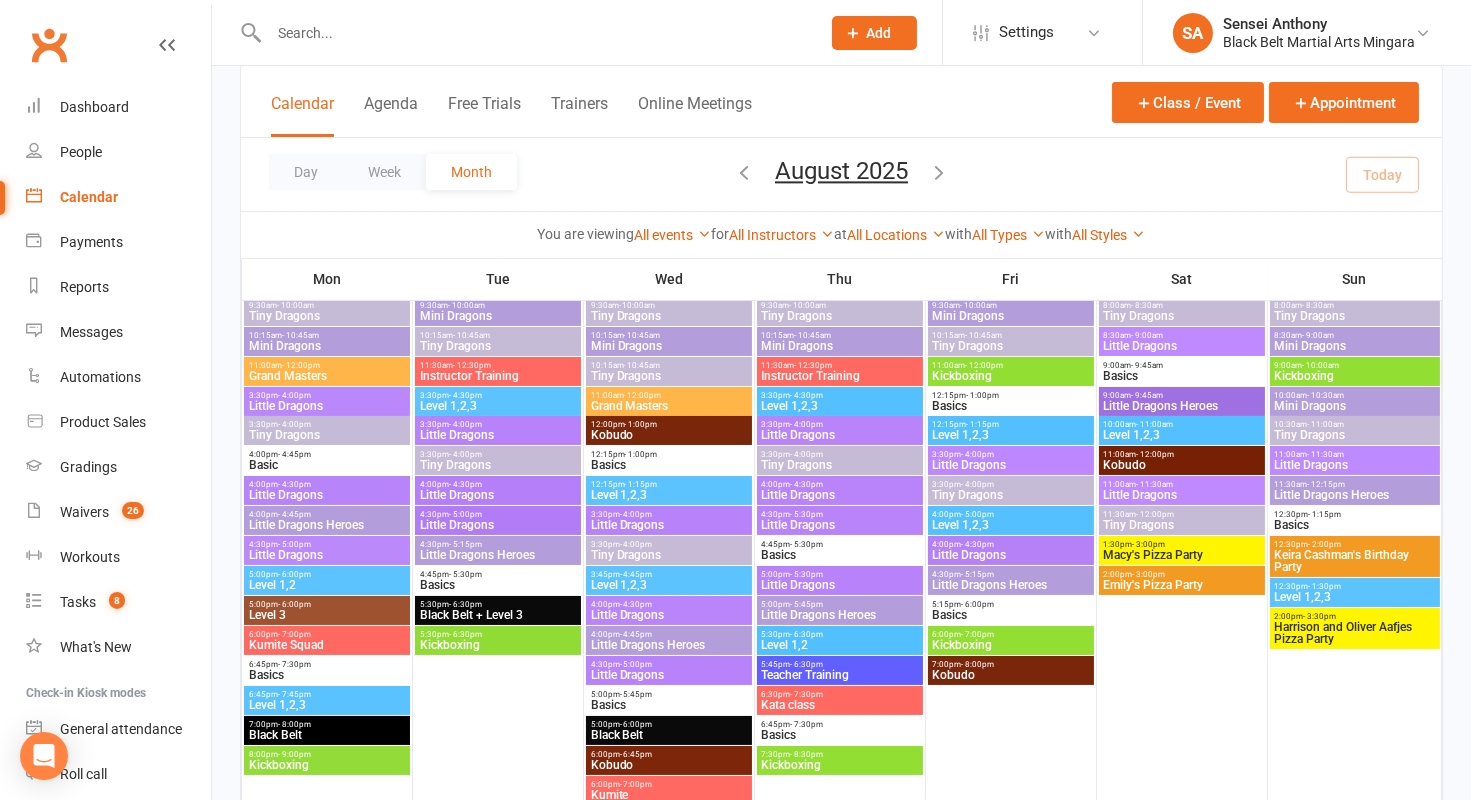scroll, scrollTop: 192, scrollLeft: 0, axis: vertical 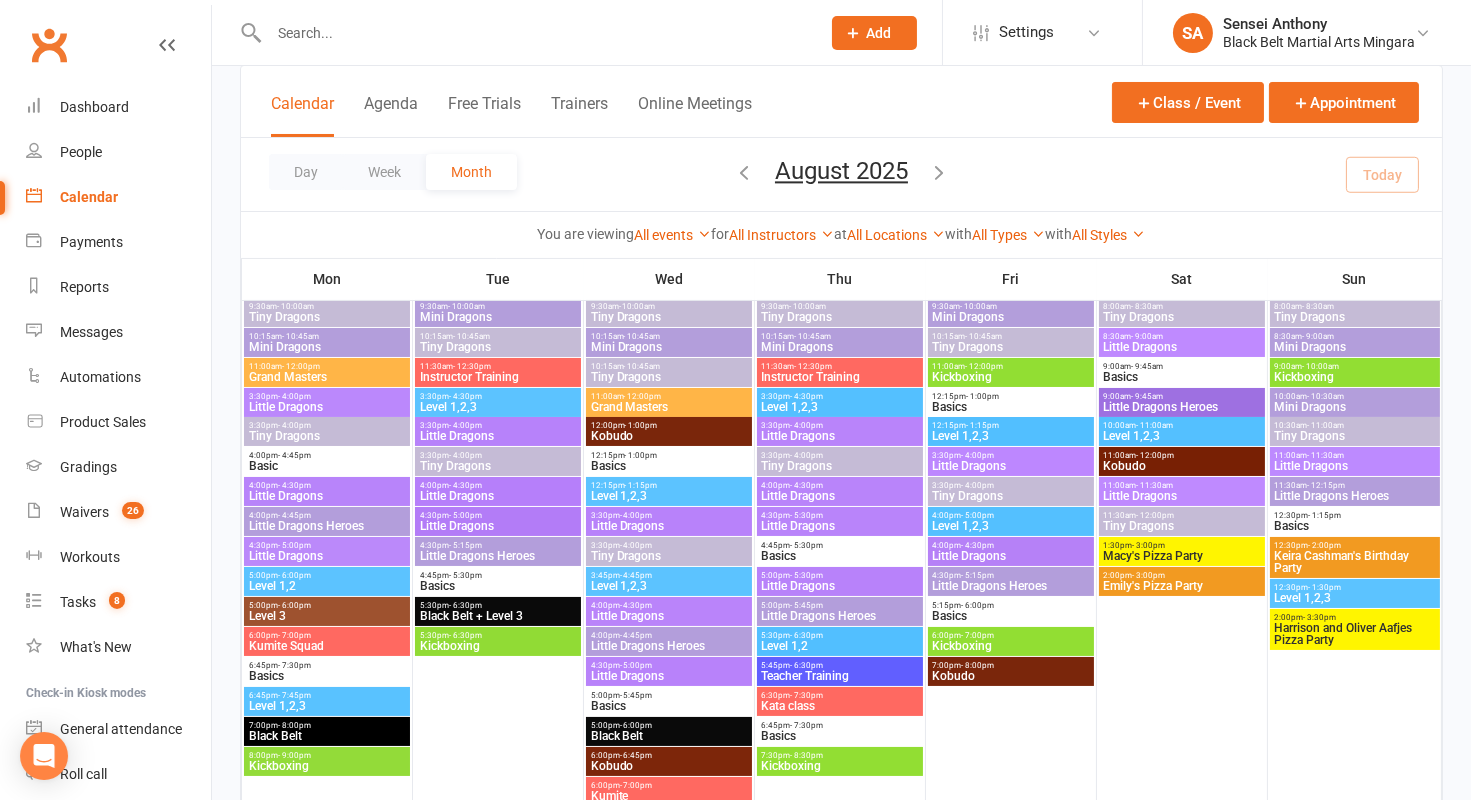 click on "Keira Cashman's Birthday Party" at bounding box center [1355, 562] 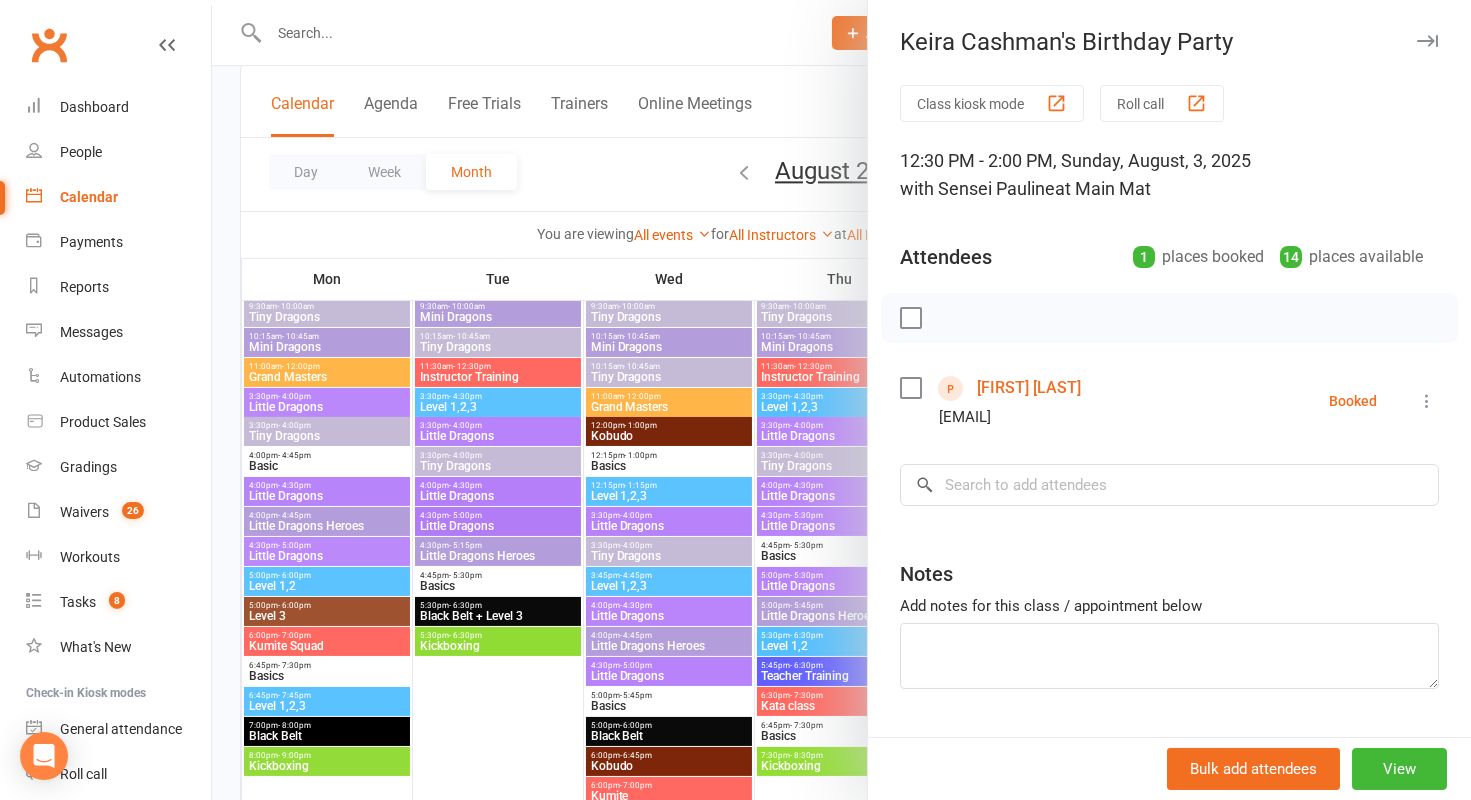 click at bounding box center [841, 400] 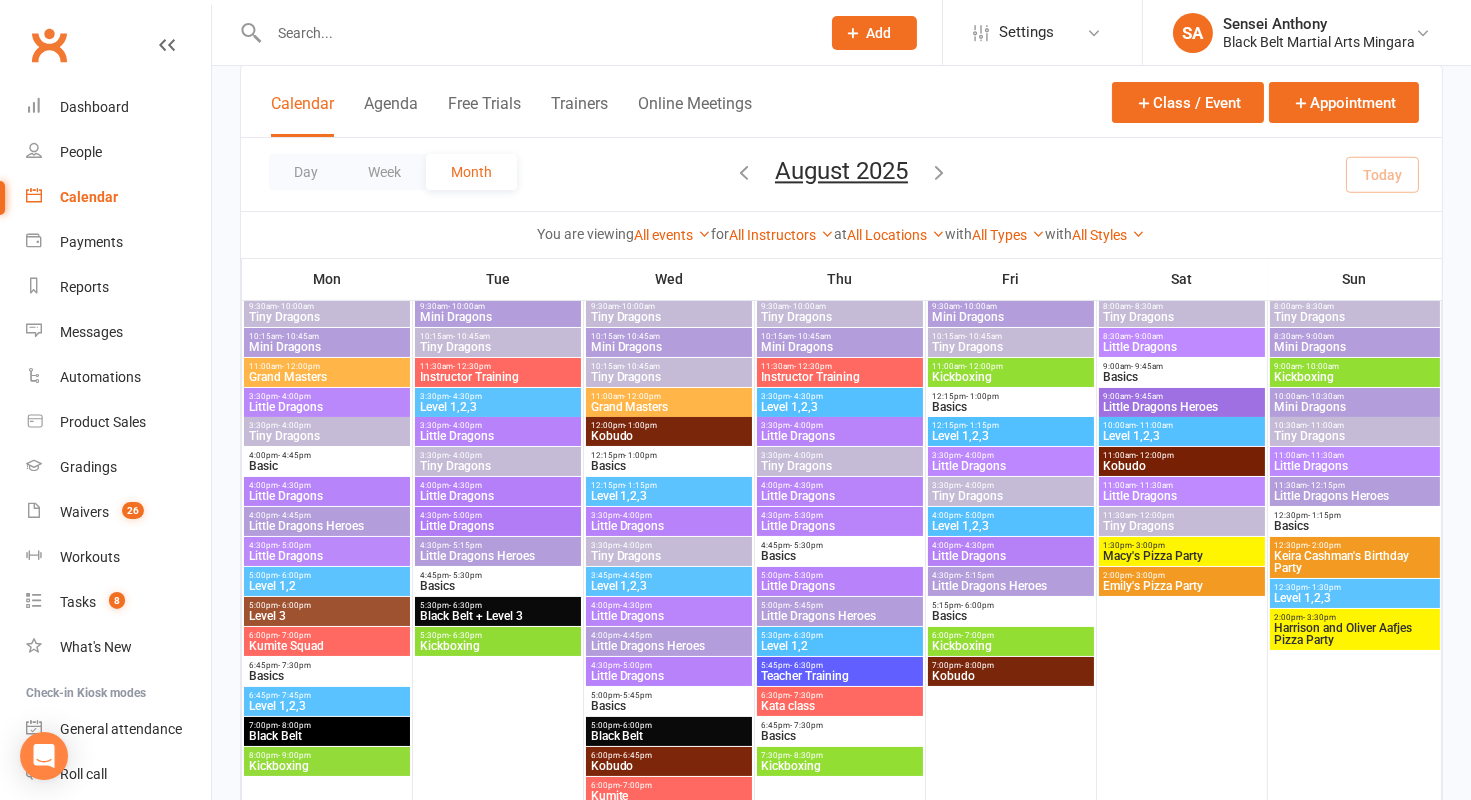 click on "Harrison and Oliver Aafjes Pizza Party" at bounding box center (1355, 634) 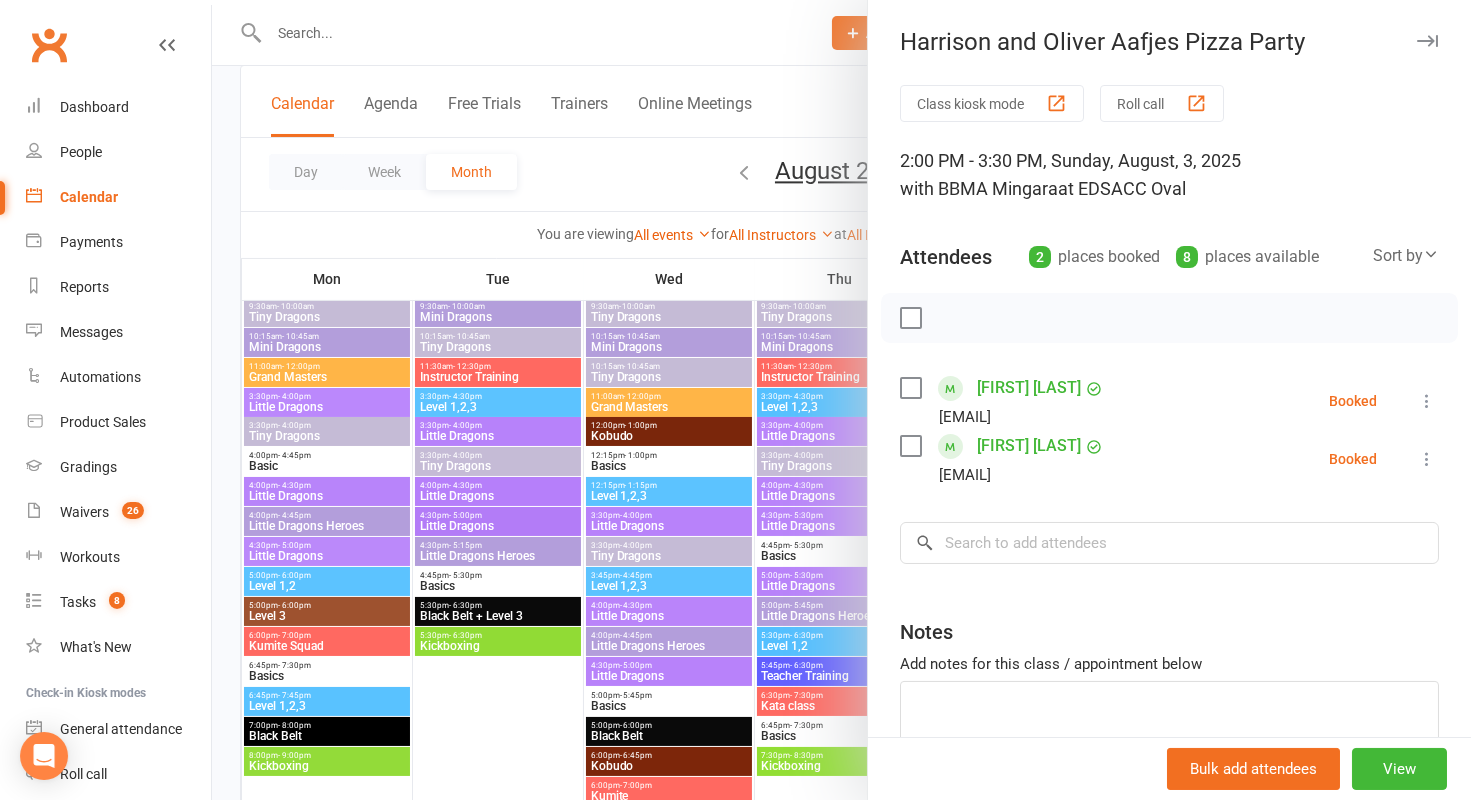 click at bounding box center (841, 400) 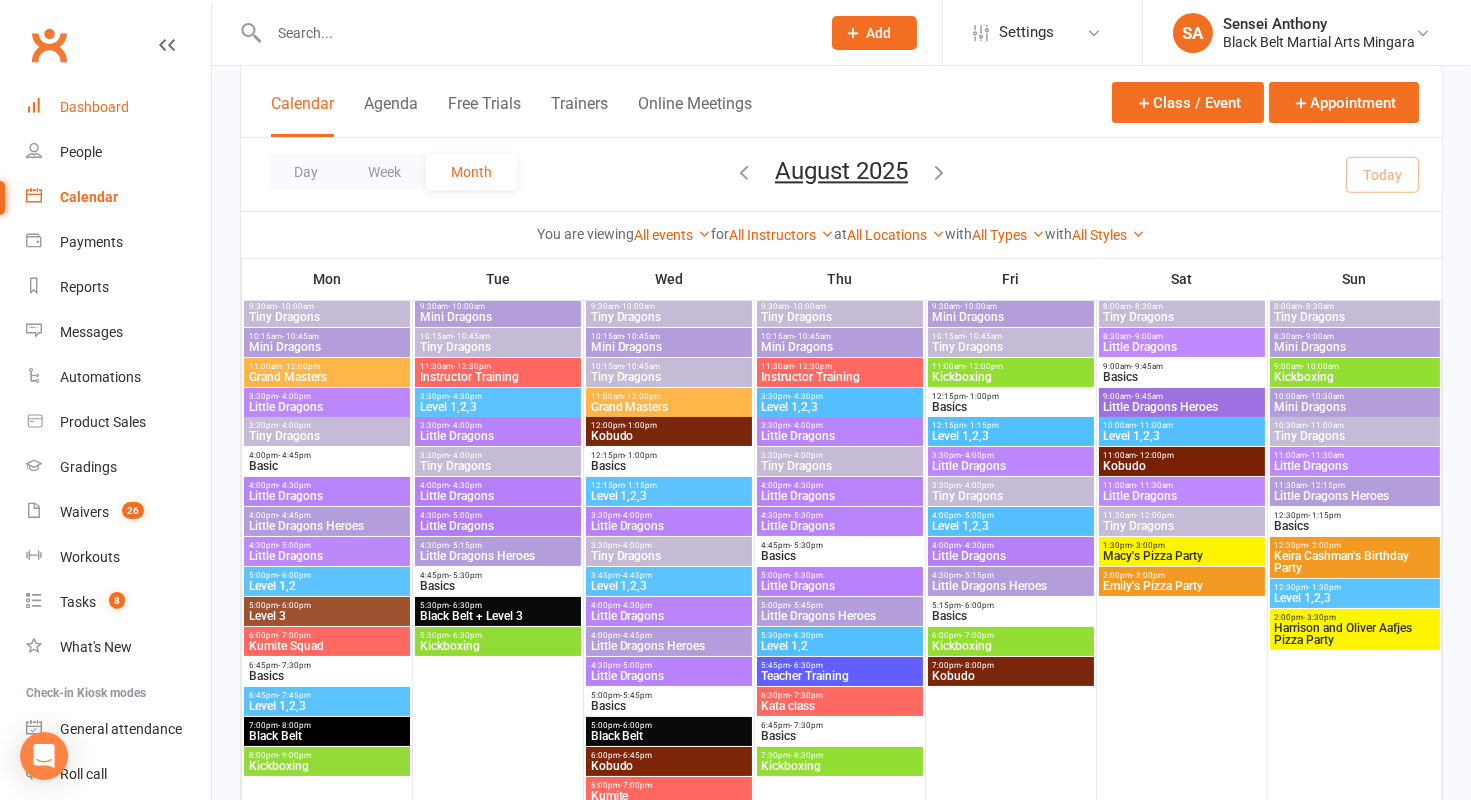 click on "Dashboard" at bounding box center [94, 107] 